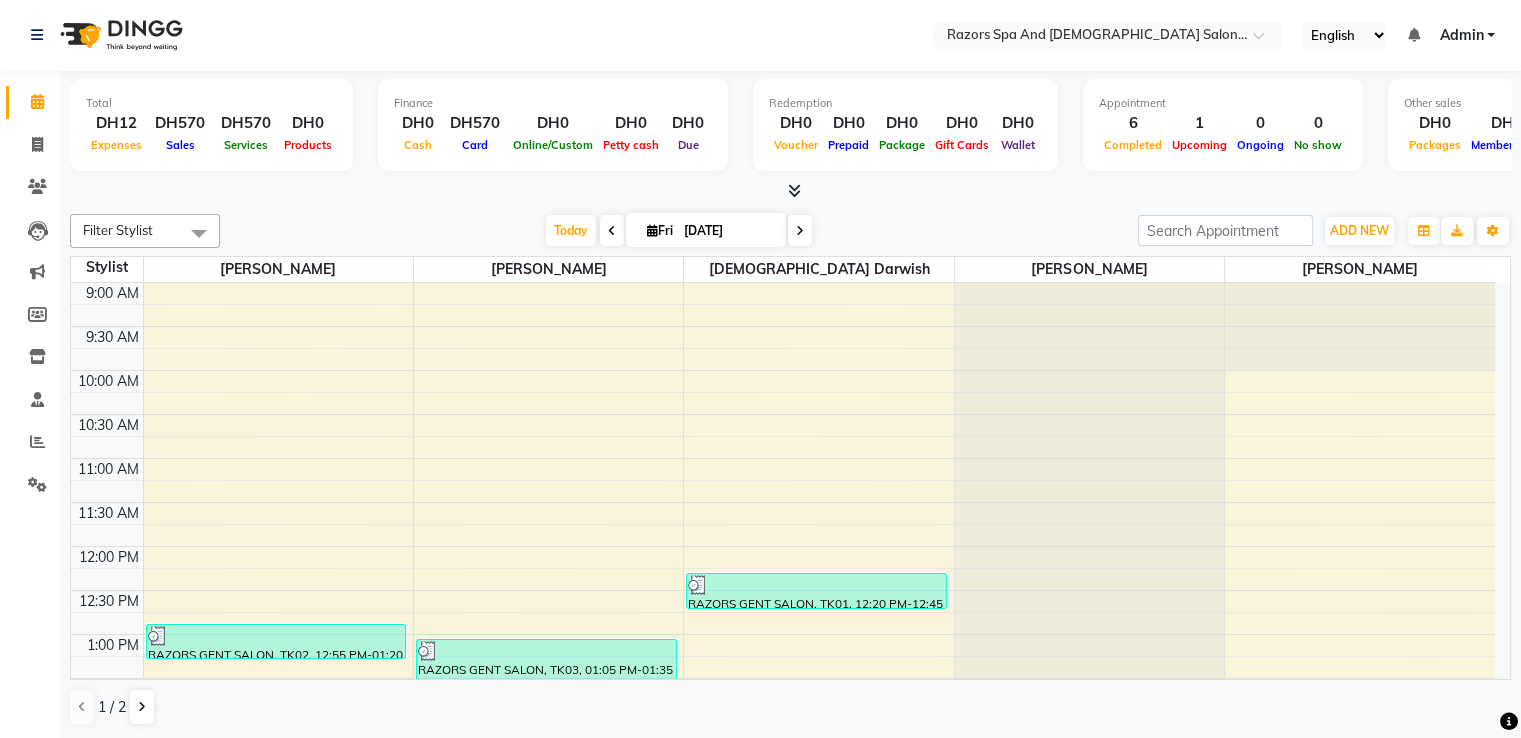 scroll, scrollTop: 0, scrollLeft: 0, axis: both 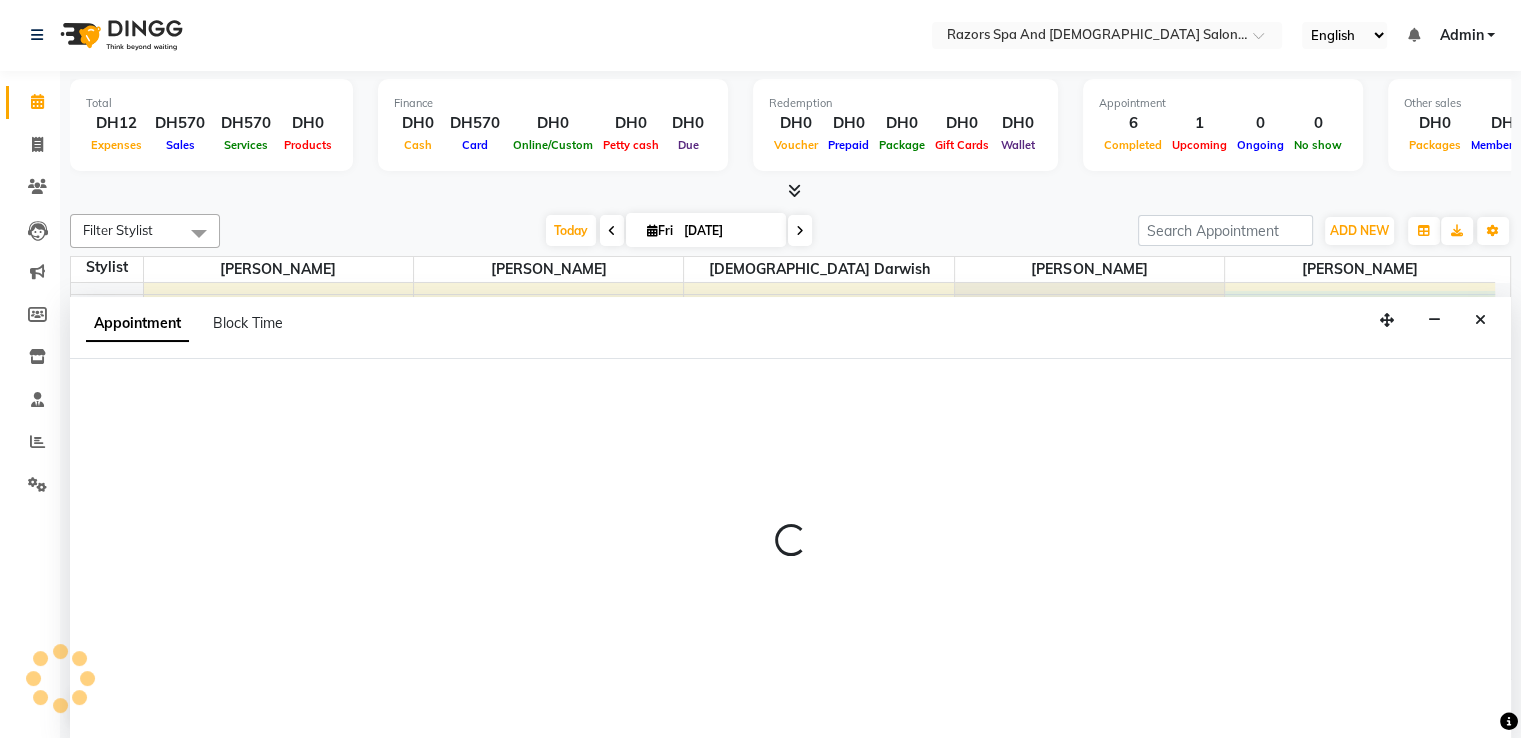 select on "85859" 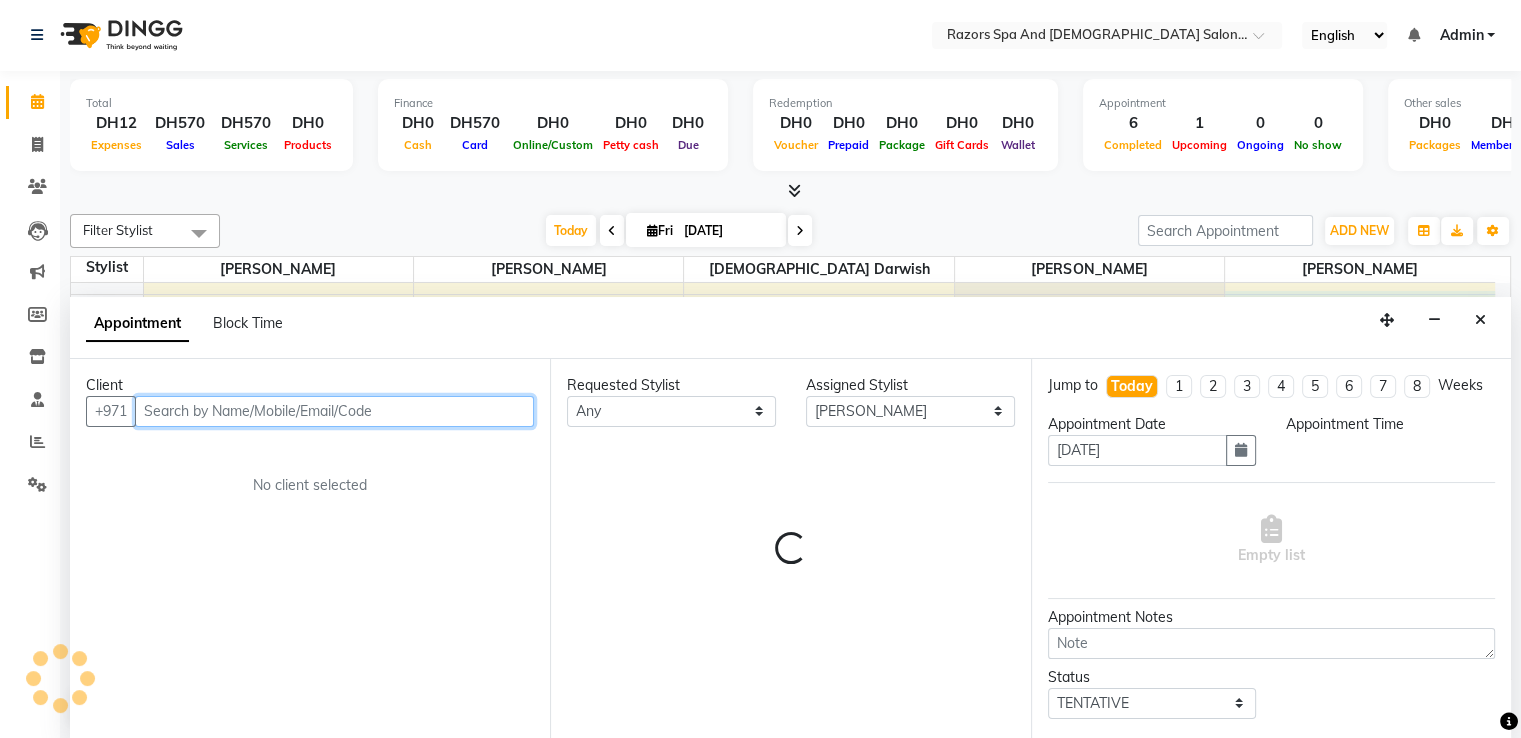 select on "840" 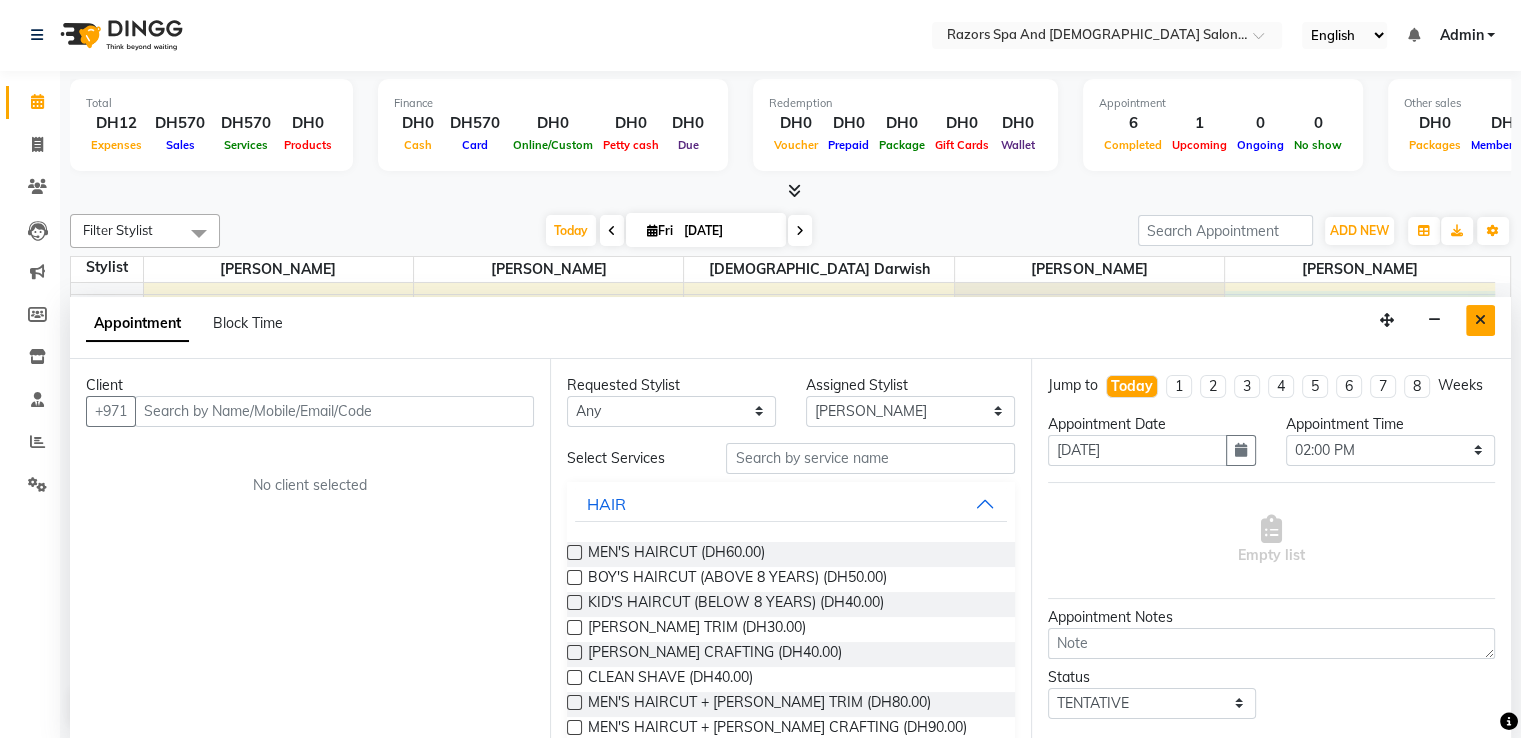 click at bounding box center [1480, 320] 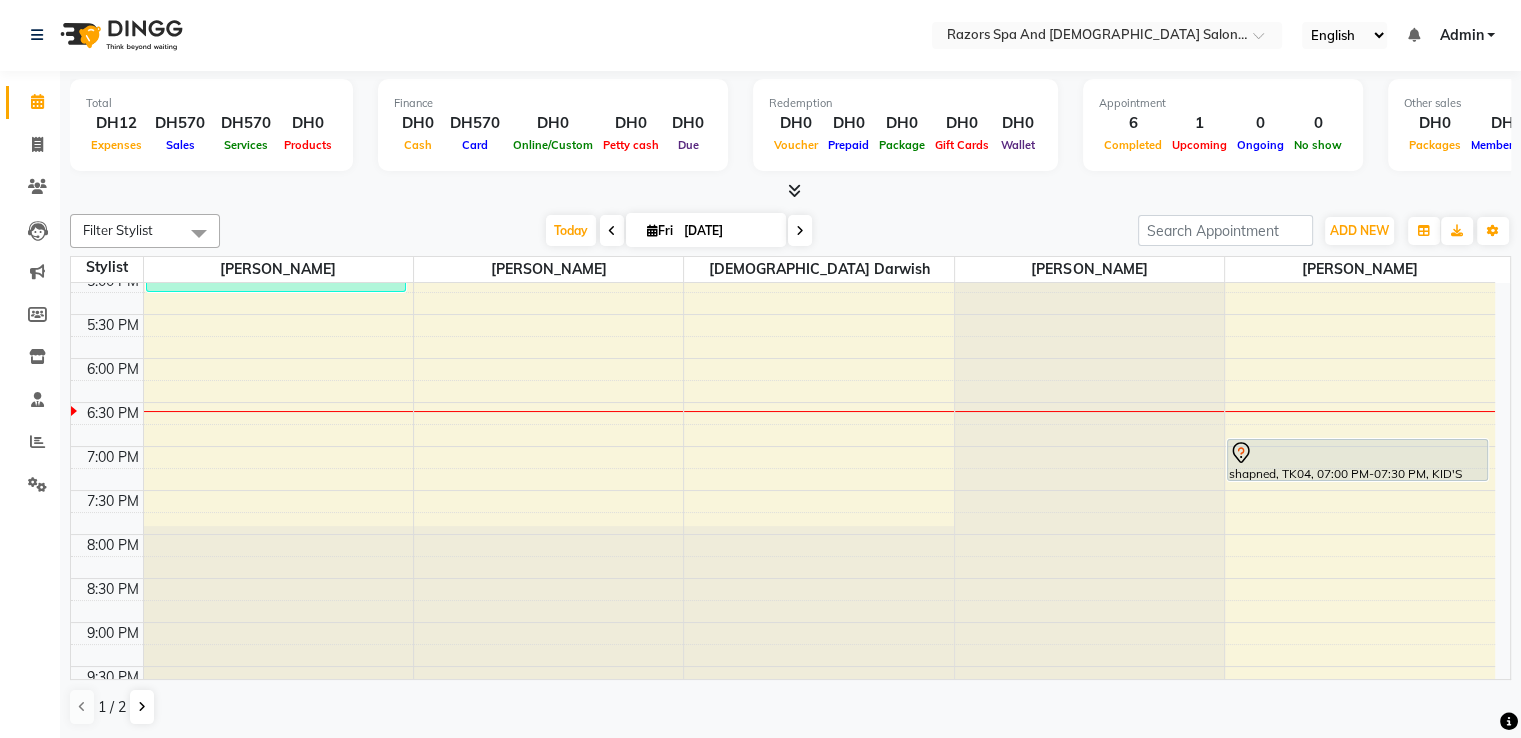 scroll, scrollTop: 660, scrollLeft: 0, axis: vertical 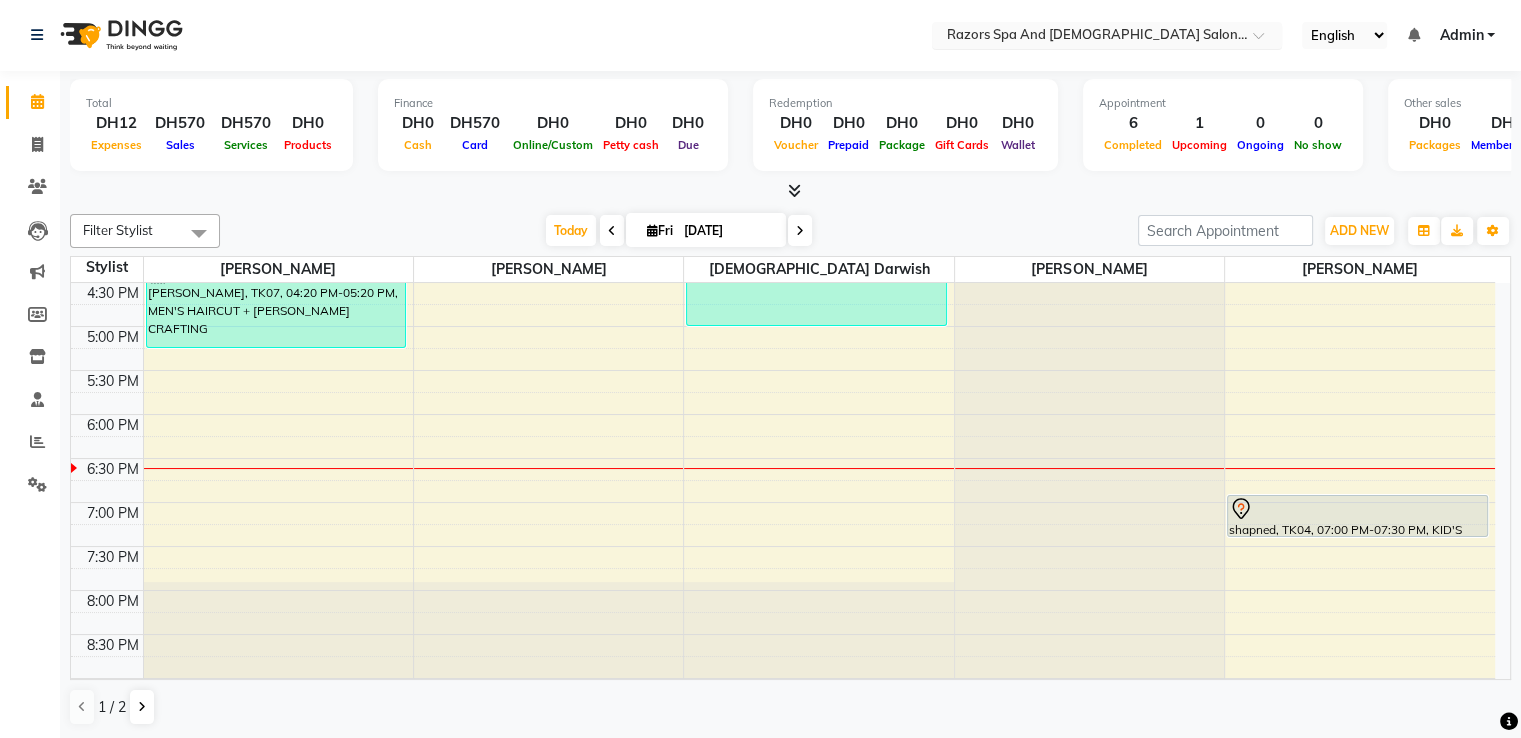click at bounding box center [1265, 41] 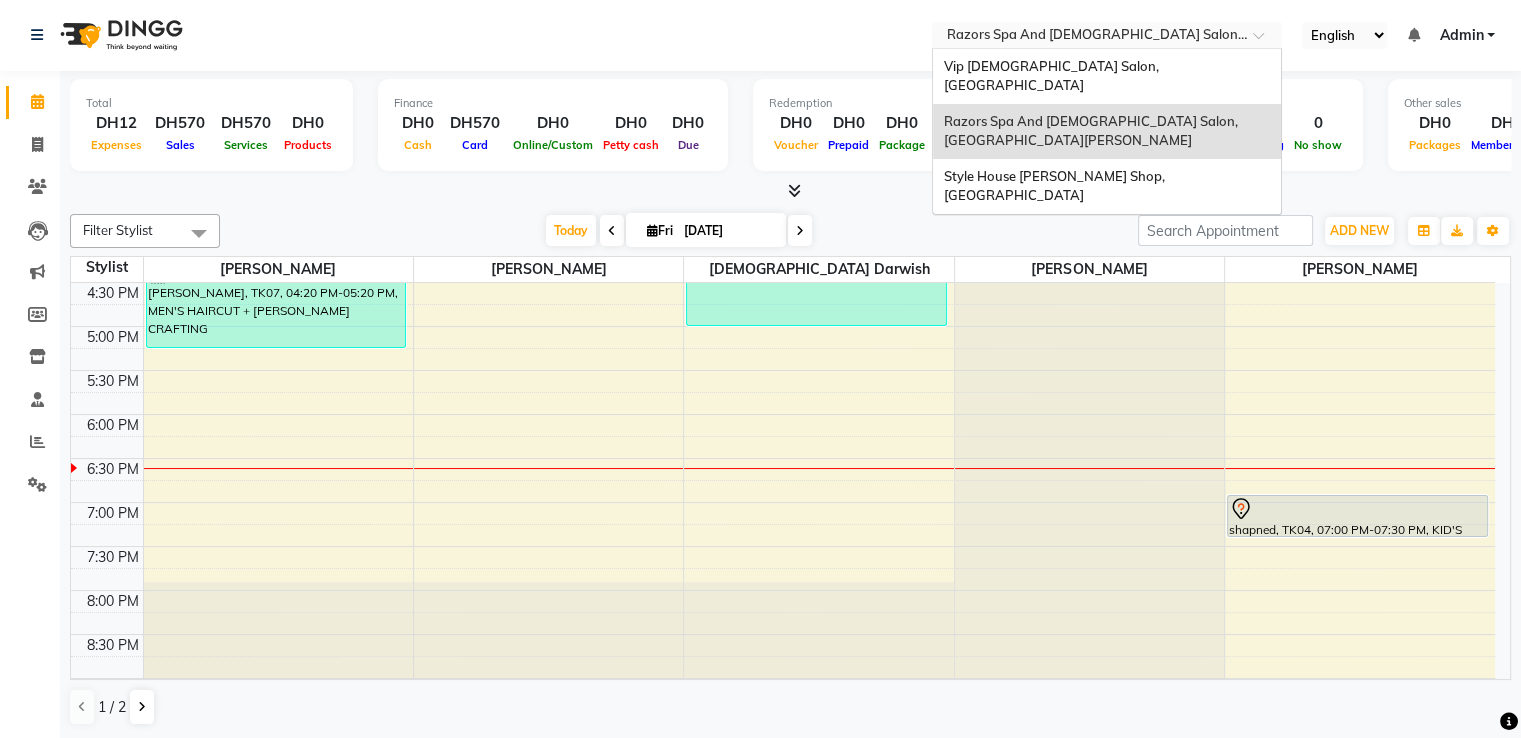 click on "Vip Gents Salon, Hor Al Anz East" at bounding box center [1052, 76] 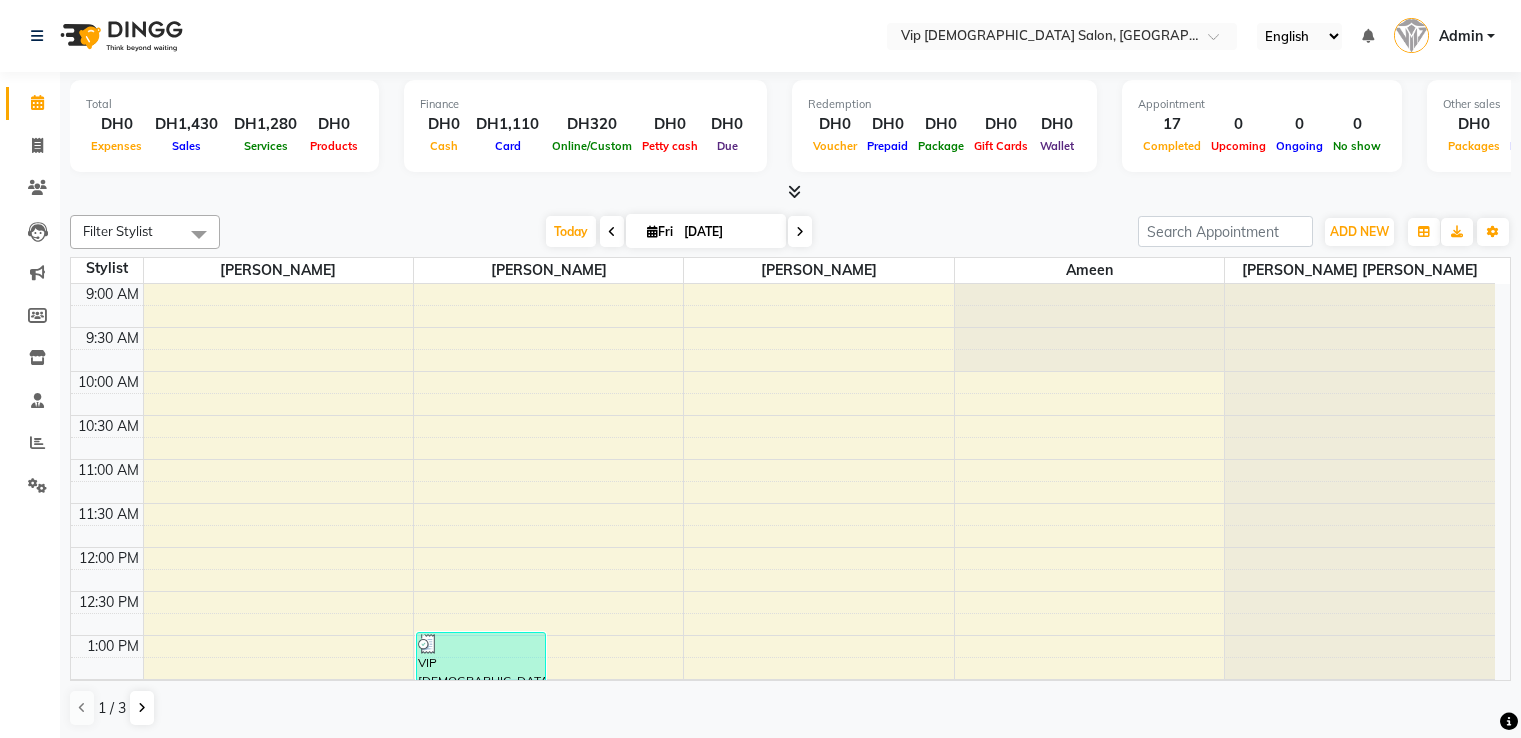 scroll, scrollTop: 0, scrollLeft: 0, axis: both 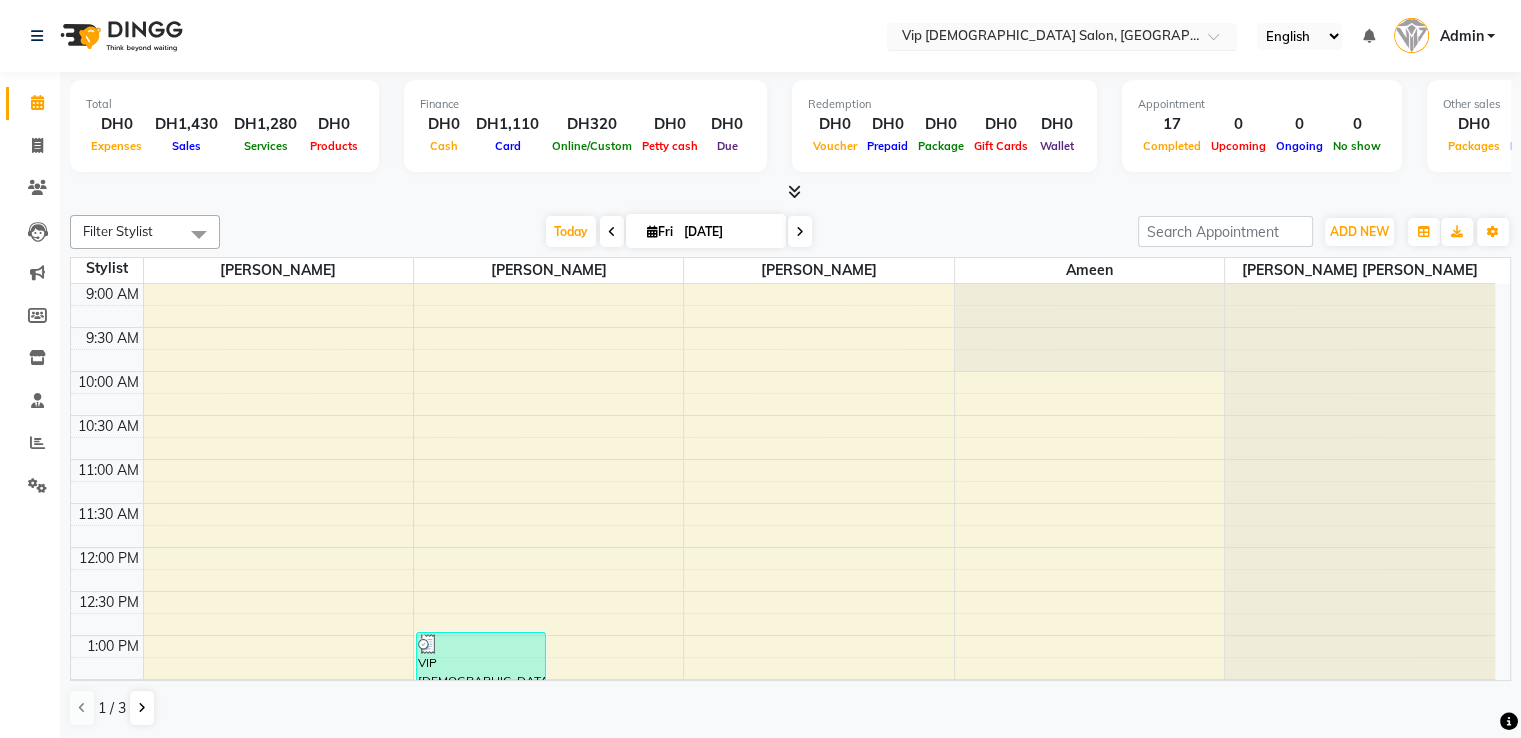 click at bounding box center [1220, 42] 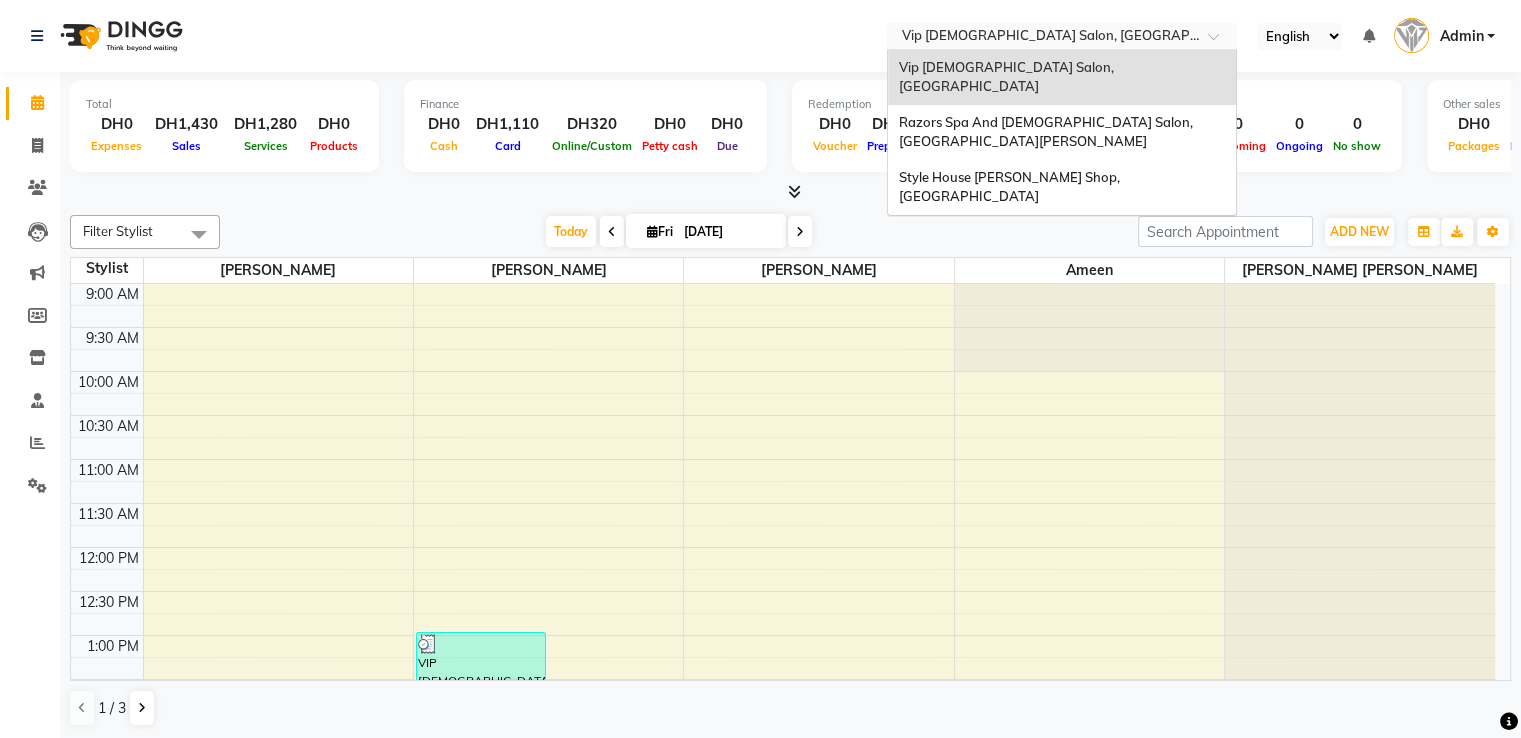 click on "Razors Spa And [DEMOGRAPHIC_DATA] Salon, [GEOGRAPHIC_DATA][PERSON_NAME]" at bounding box center [1046, 132] 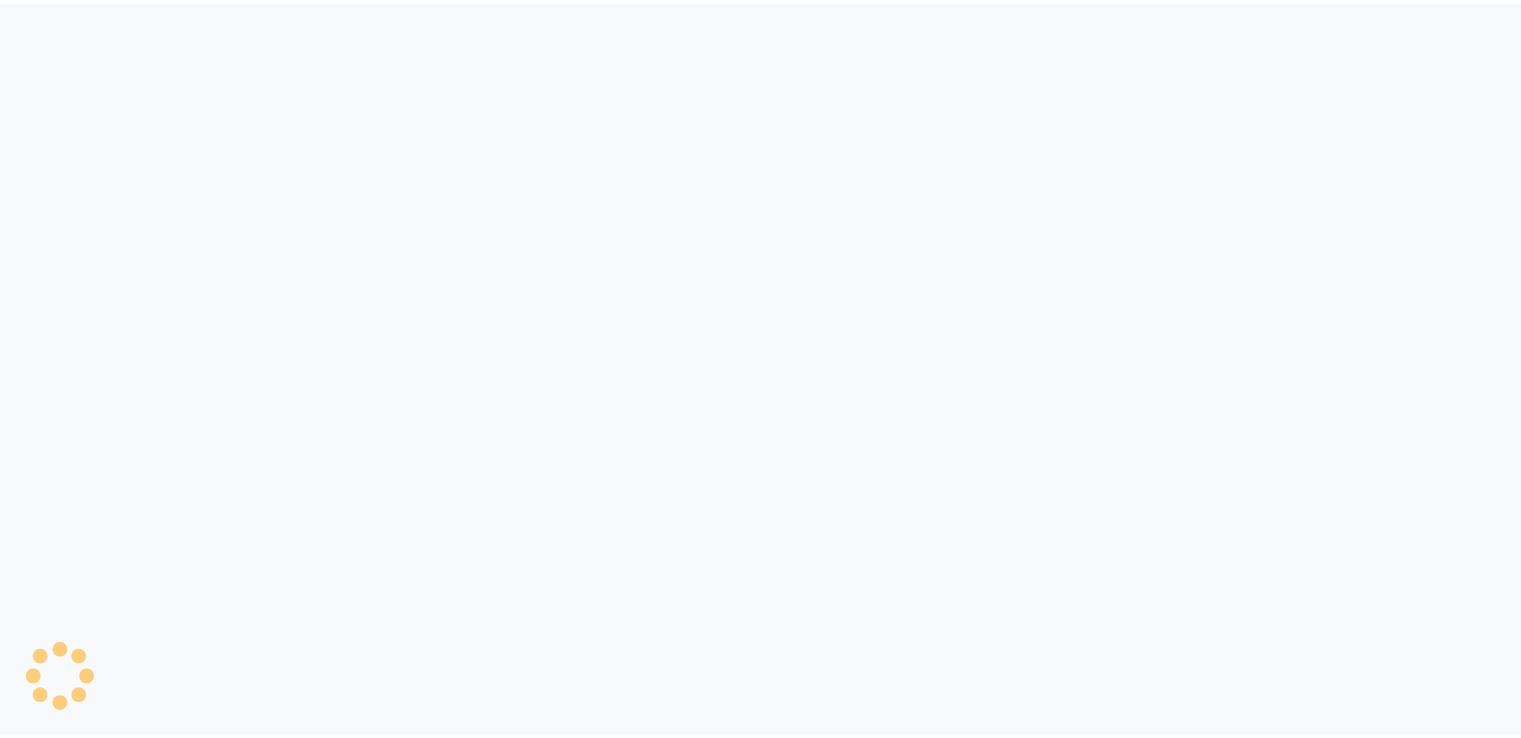 scroll, scrollTop: 0, scrollLeft: 0, axis: both 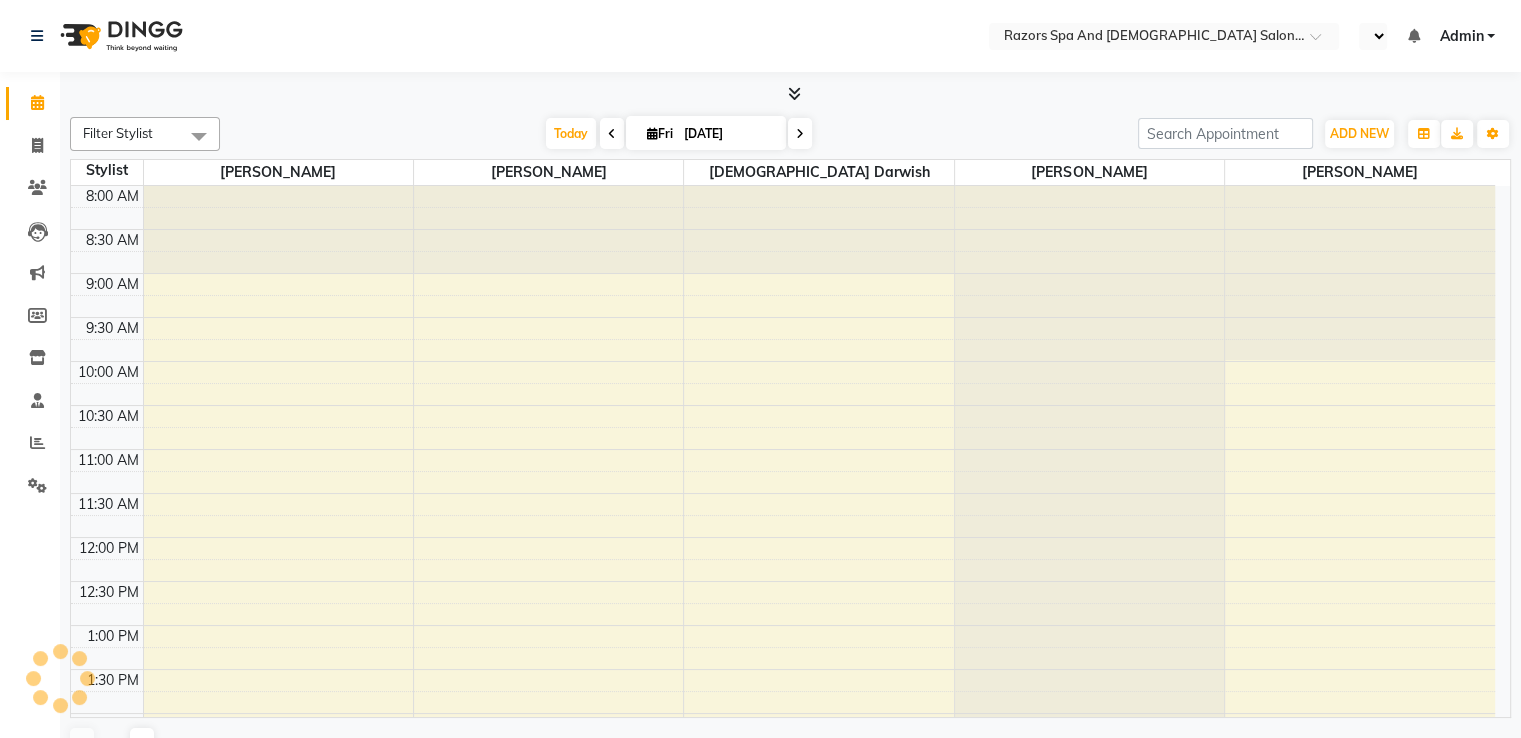 select on "en" 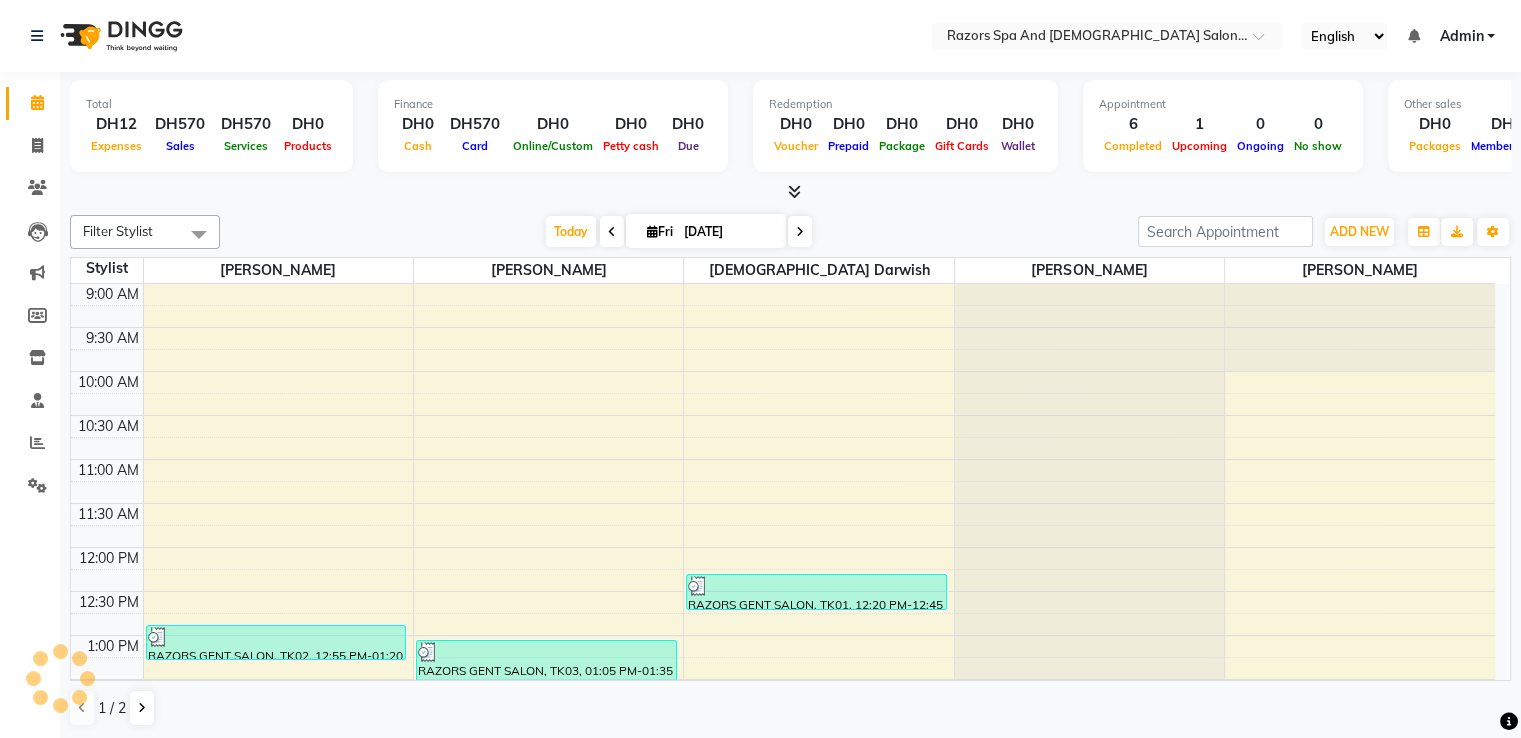 scroll, scrollTop: 0, scrollLeft: 0, axis: both 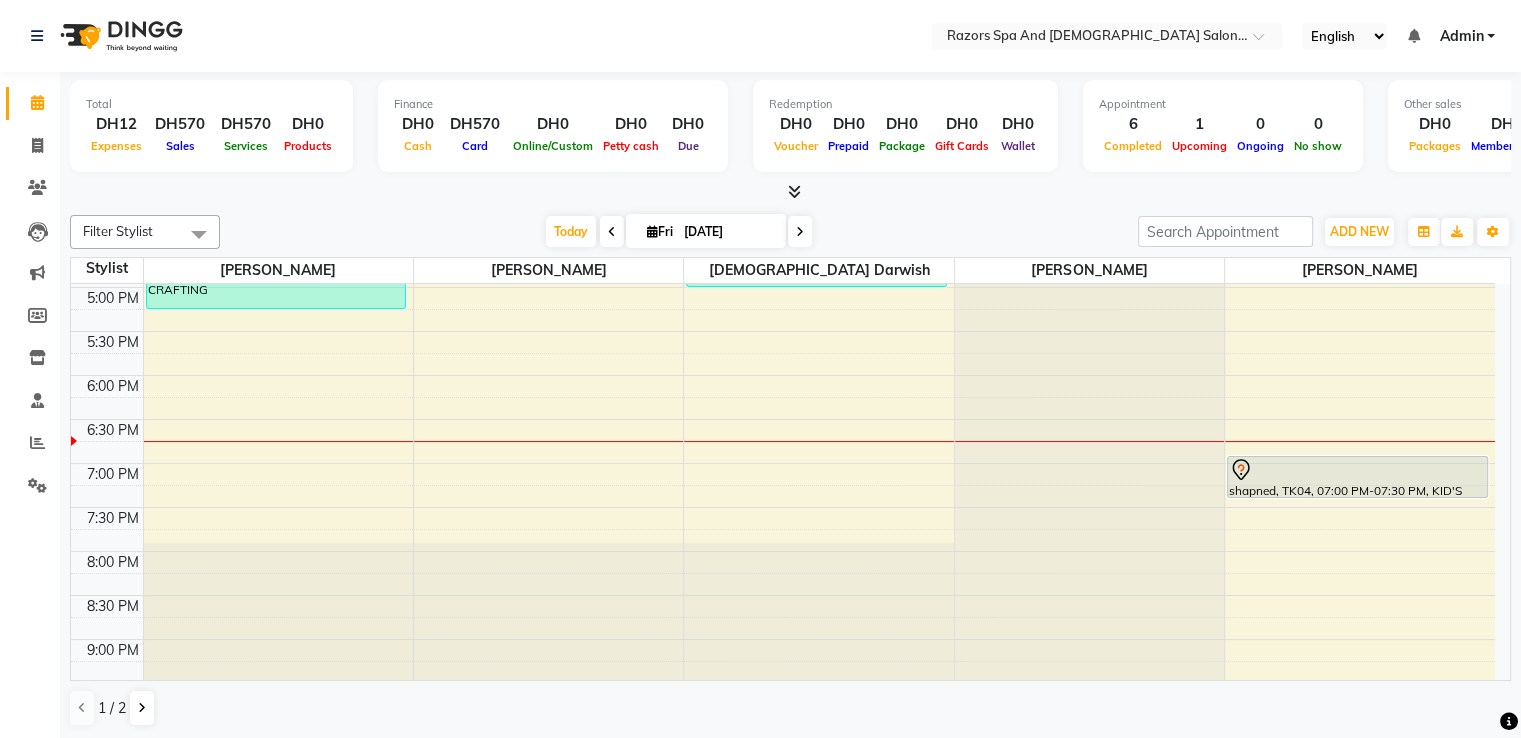 click at bounding box center (1357, 470) 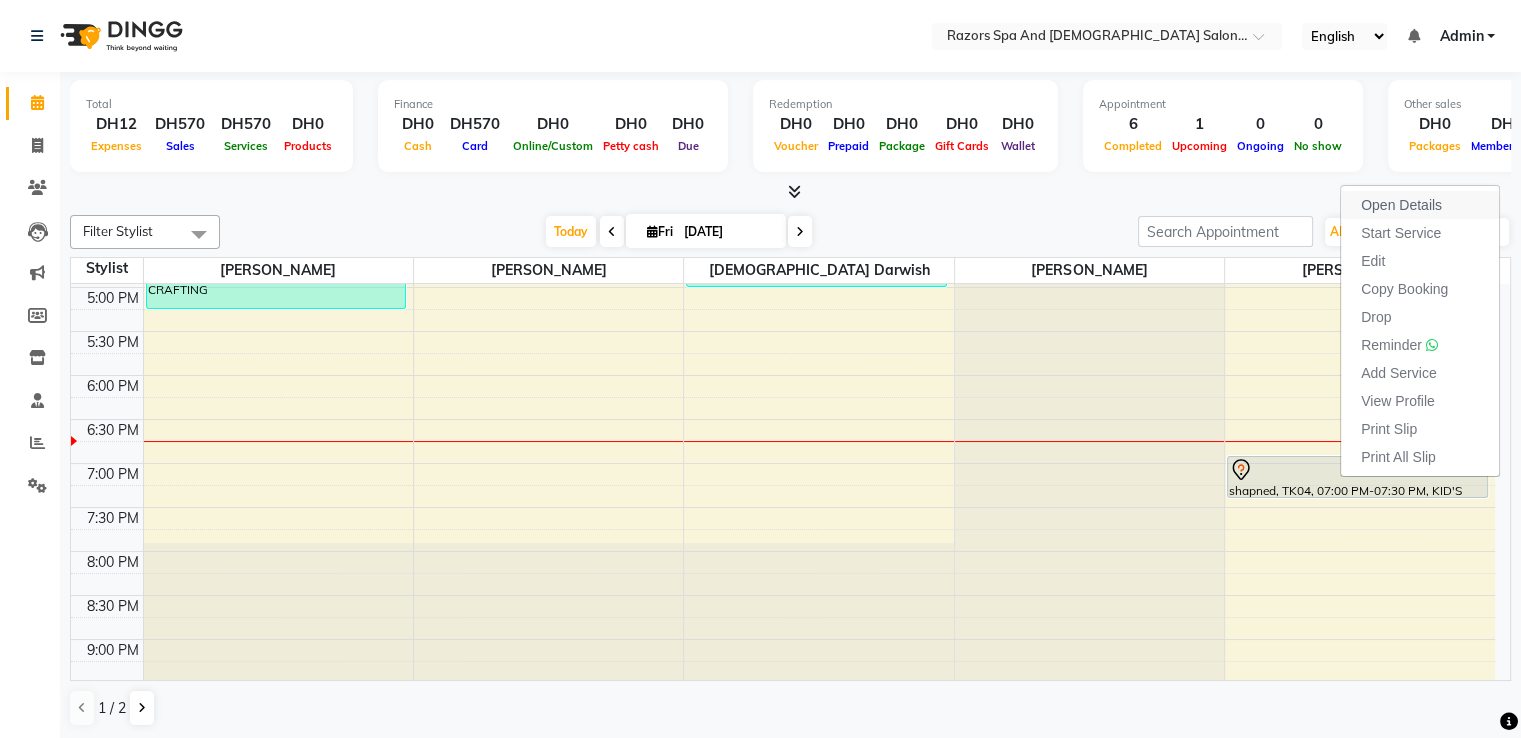 click on "Open Details" at bounding box center [1401, 205] 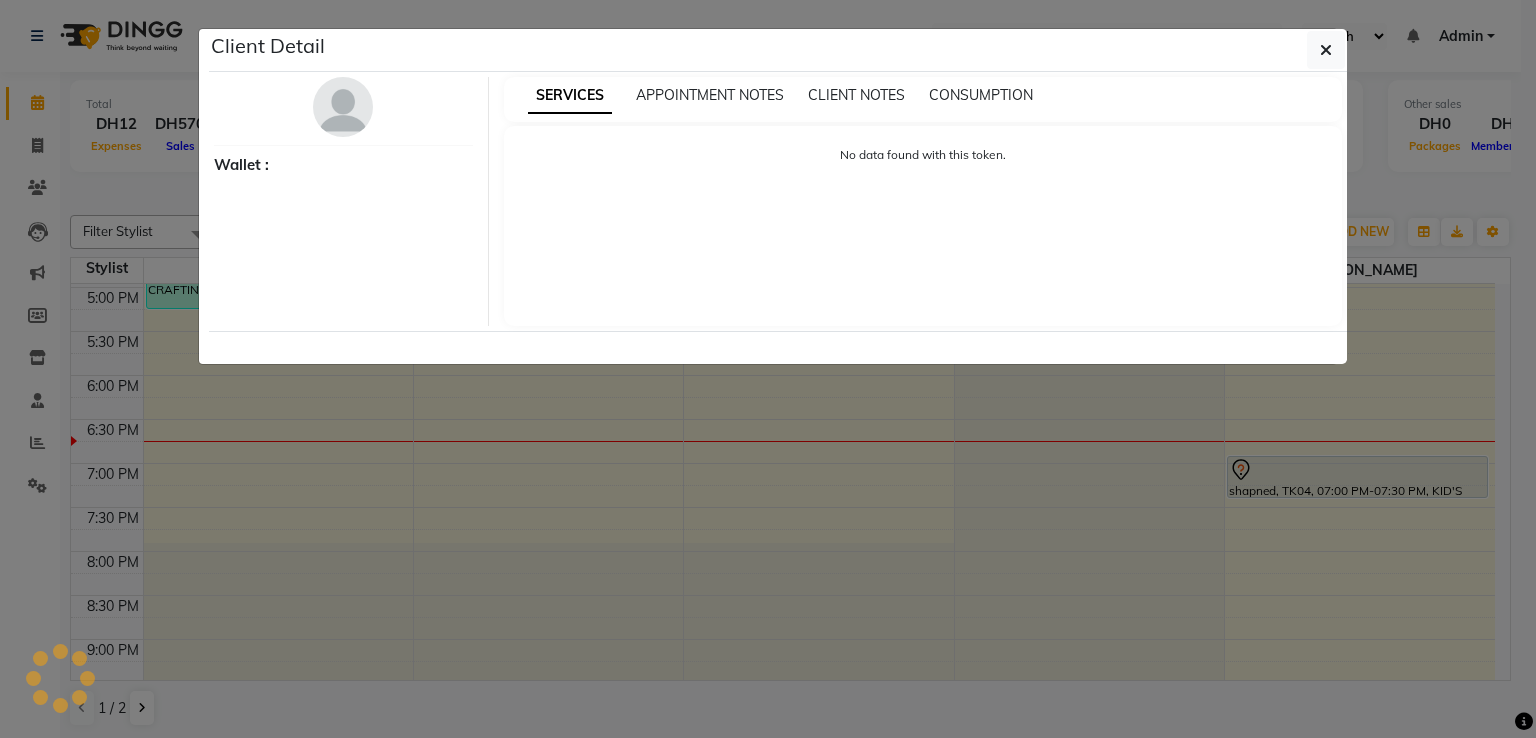 select on "7" 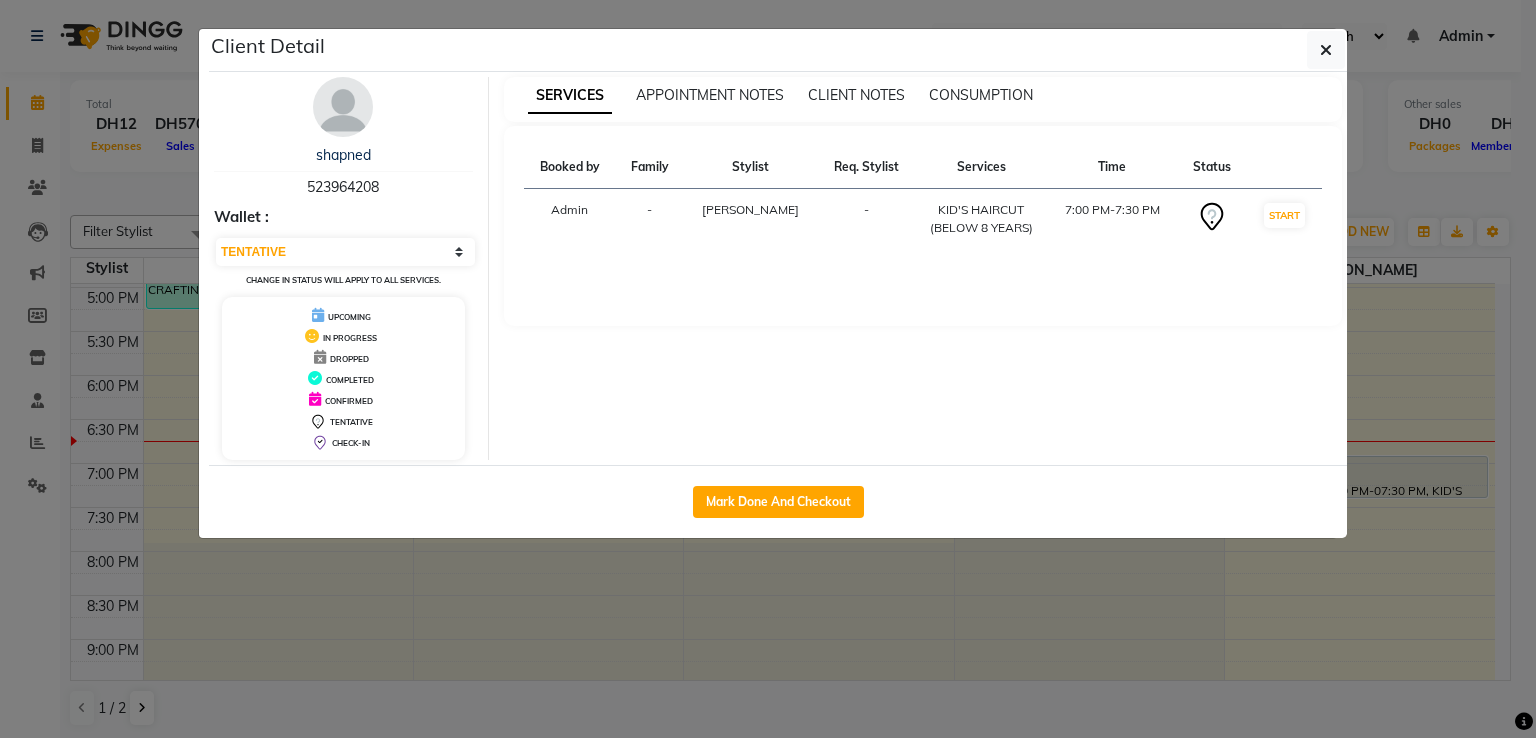 drag, startPoint x: 308, startPoint y: 184, endPoint x: 409, endPoint y: 190, distance: 101.17806 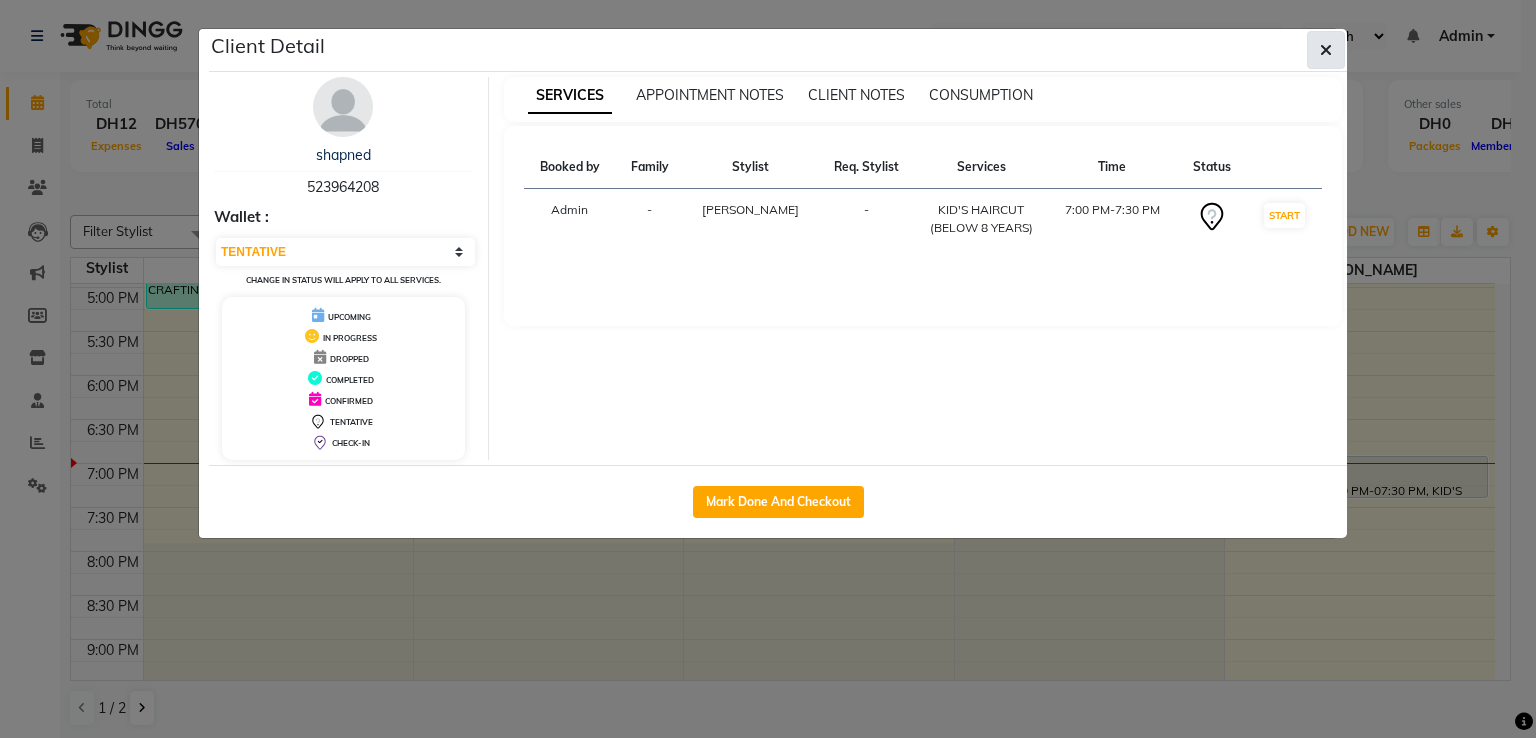 click 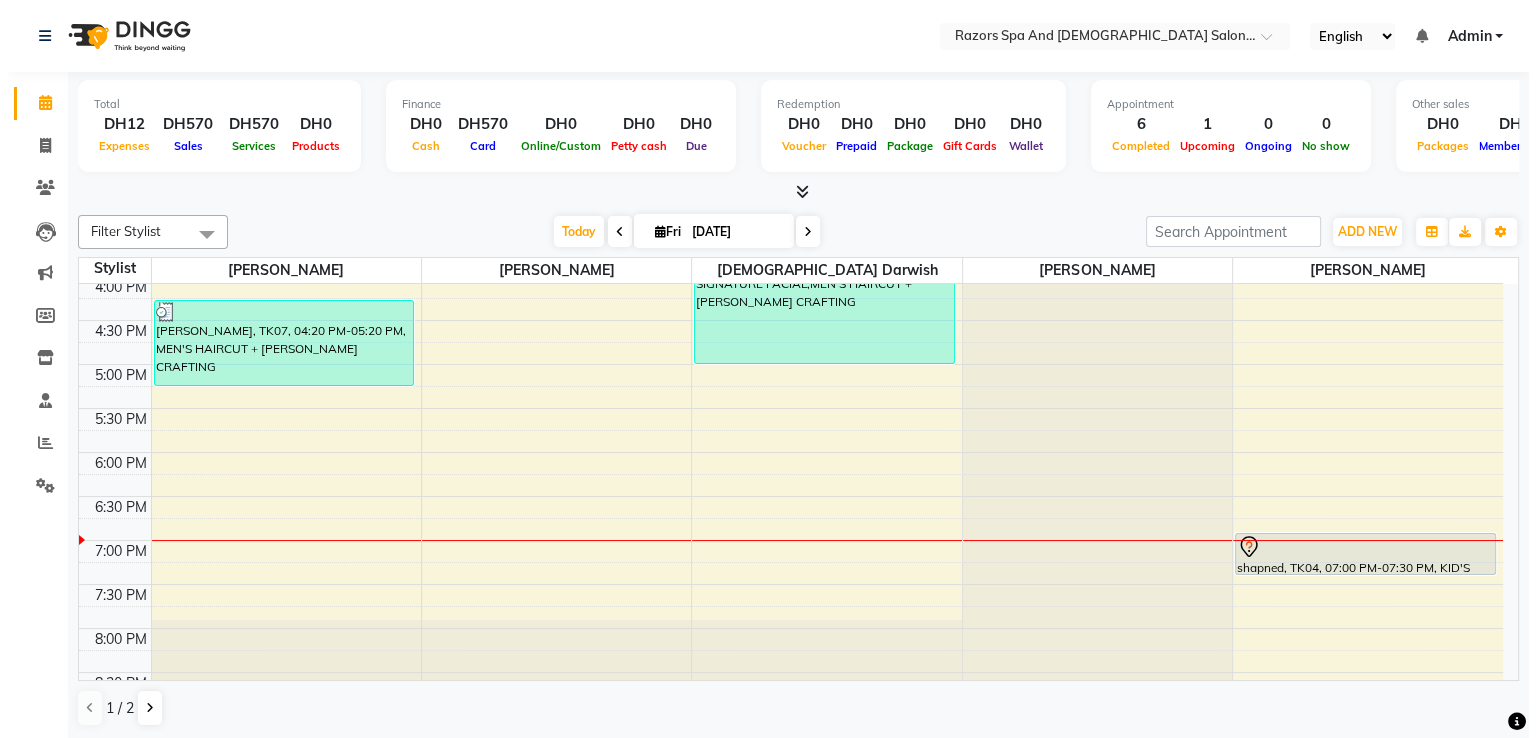 scroll, scrollTop: 676, scrollLeft: 0, axis: vertical 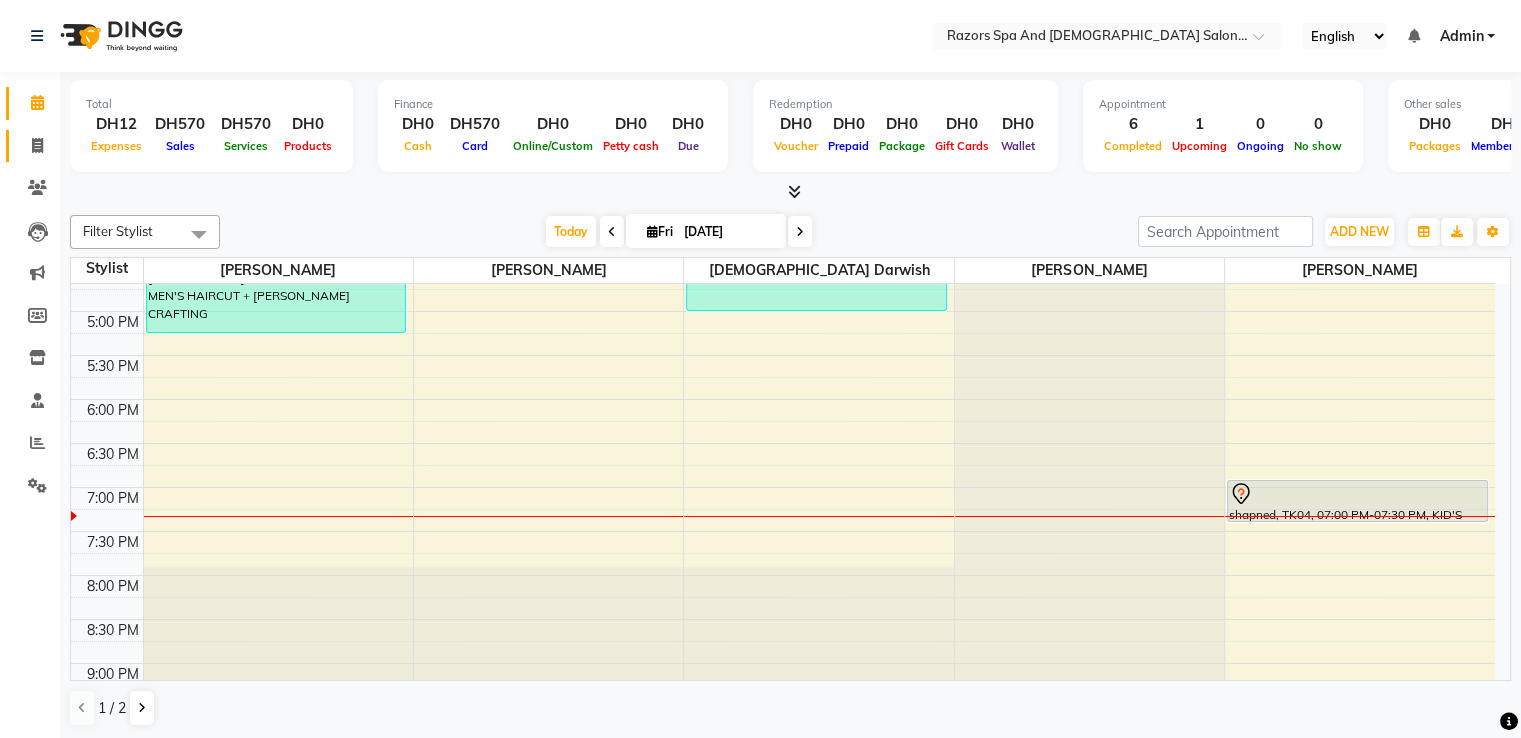 click 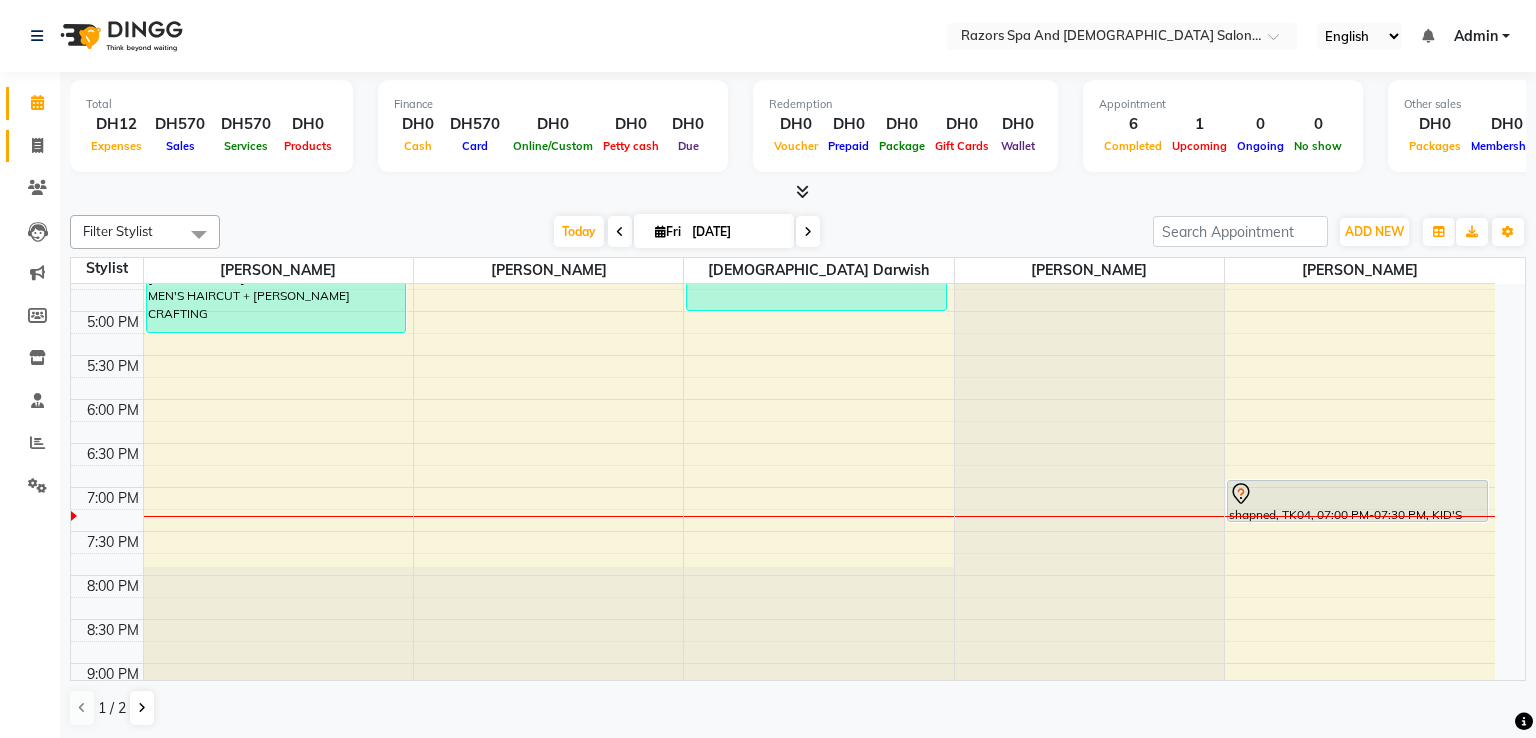 select on "service" 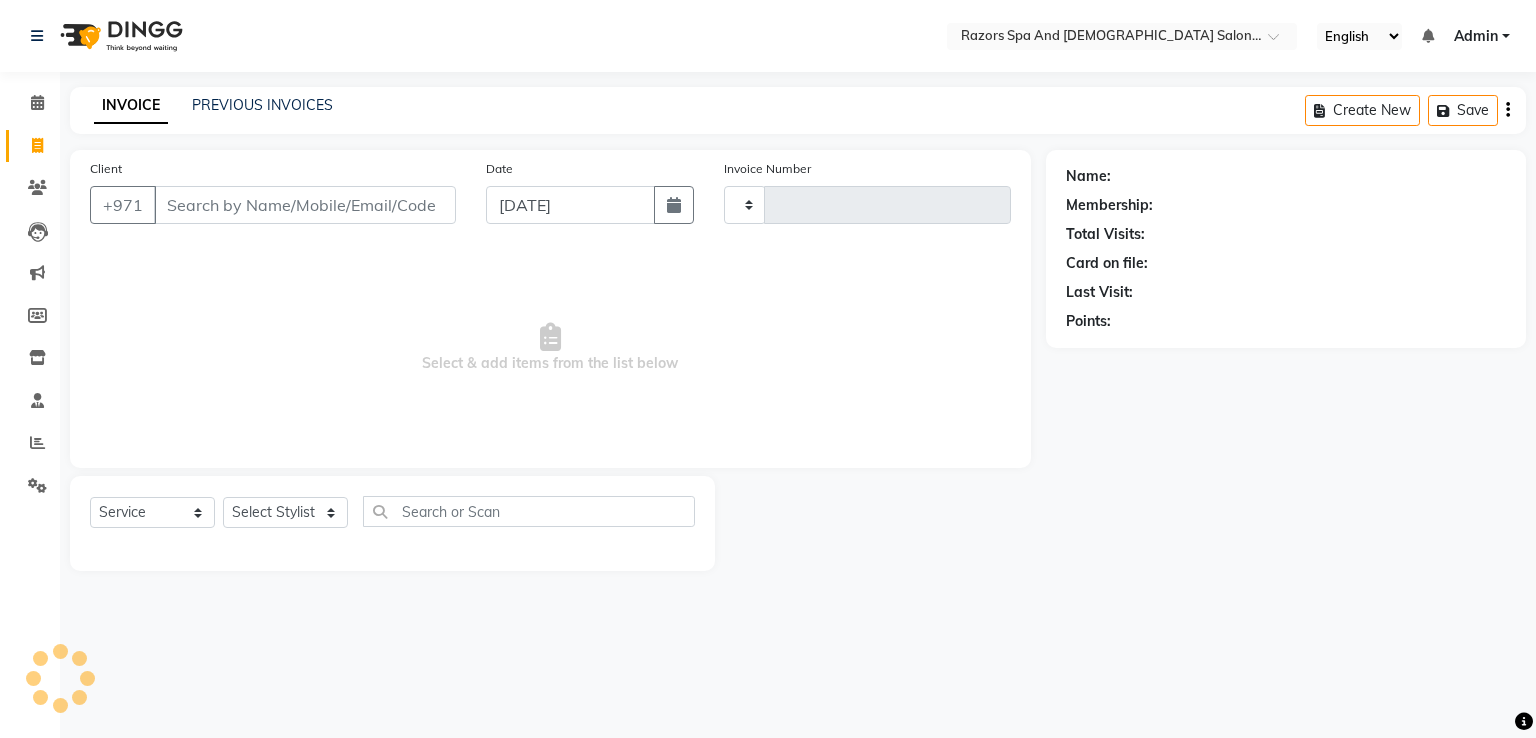 type on "0431" 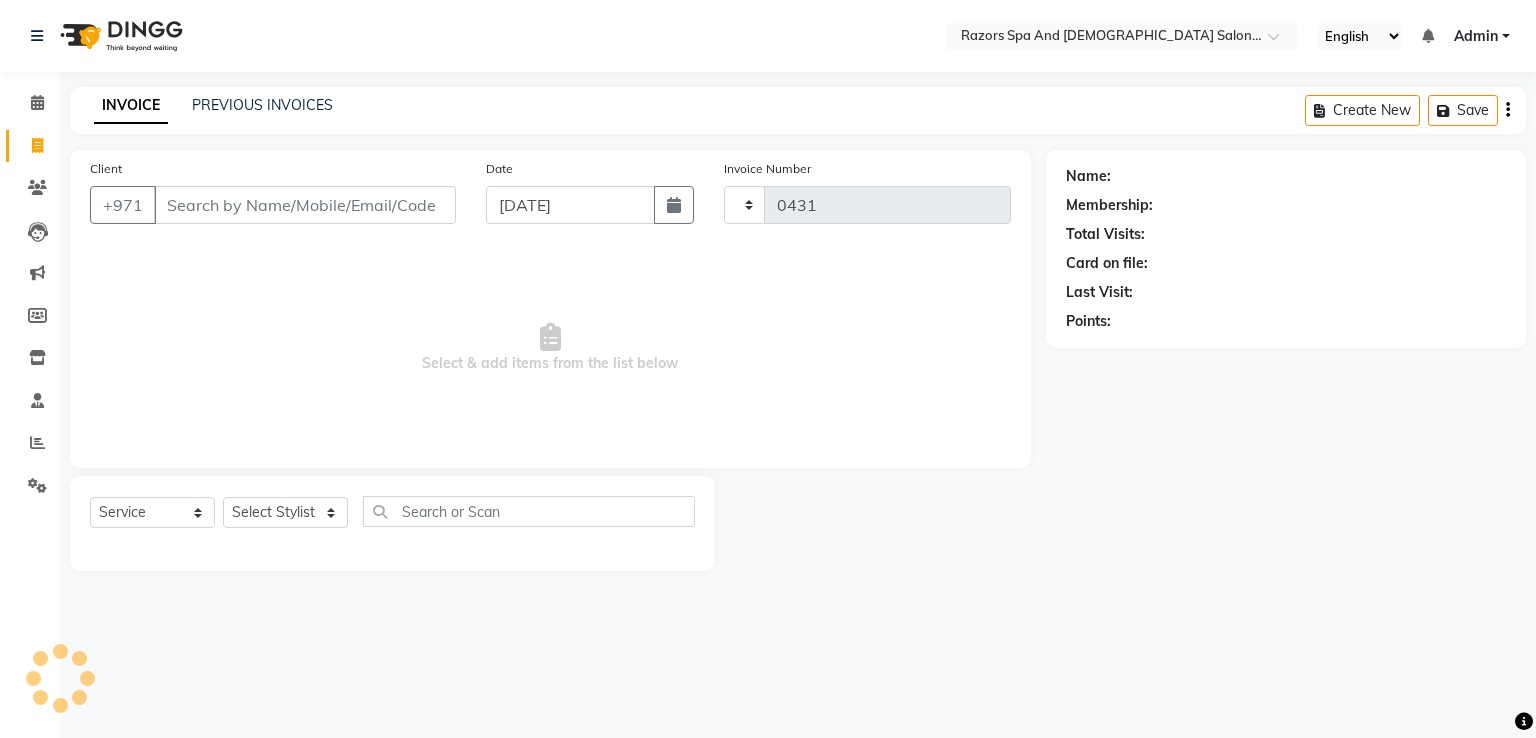 select on "8419" 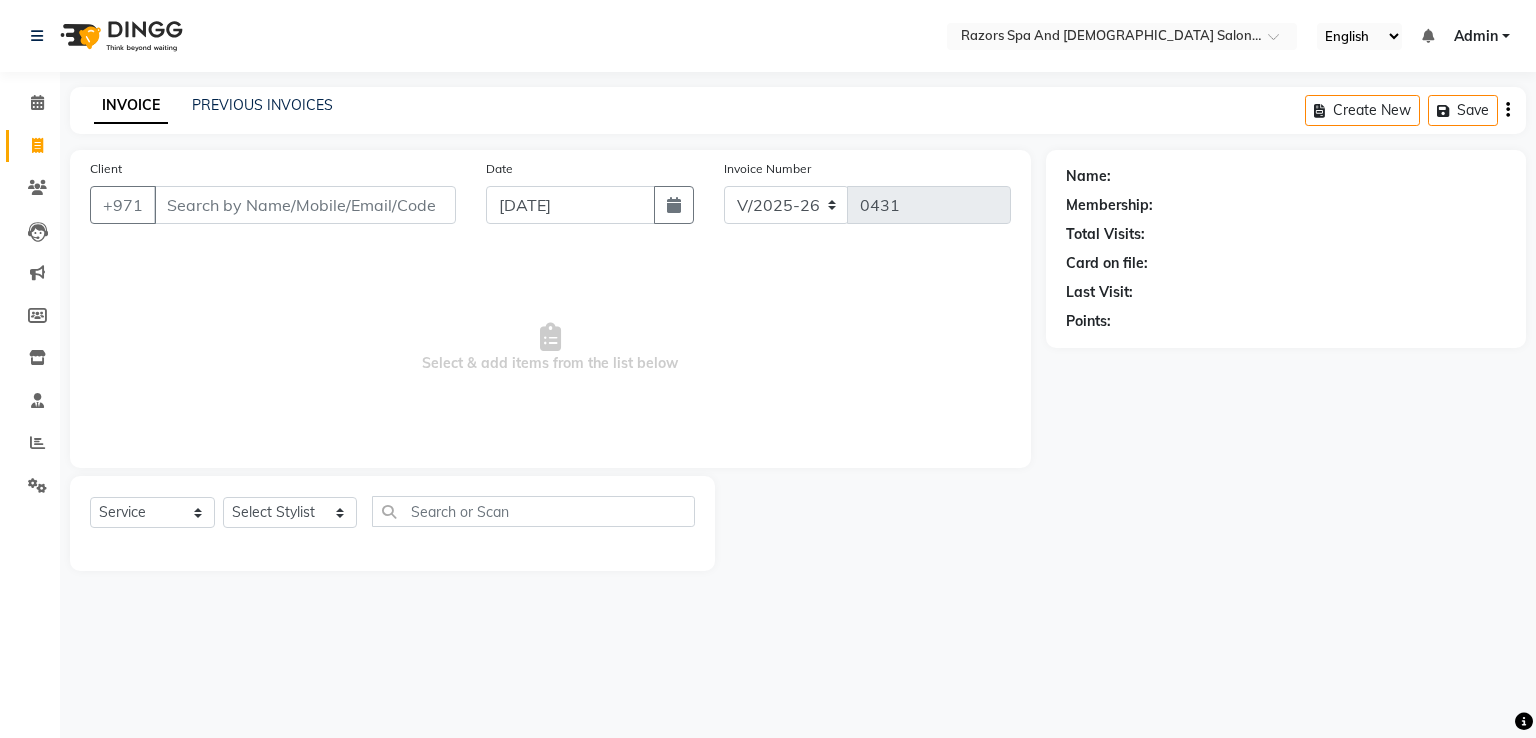 type on "0" 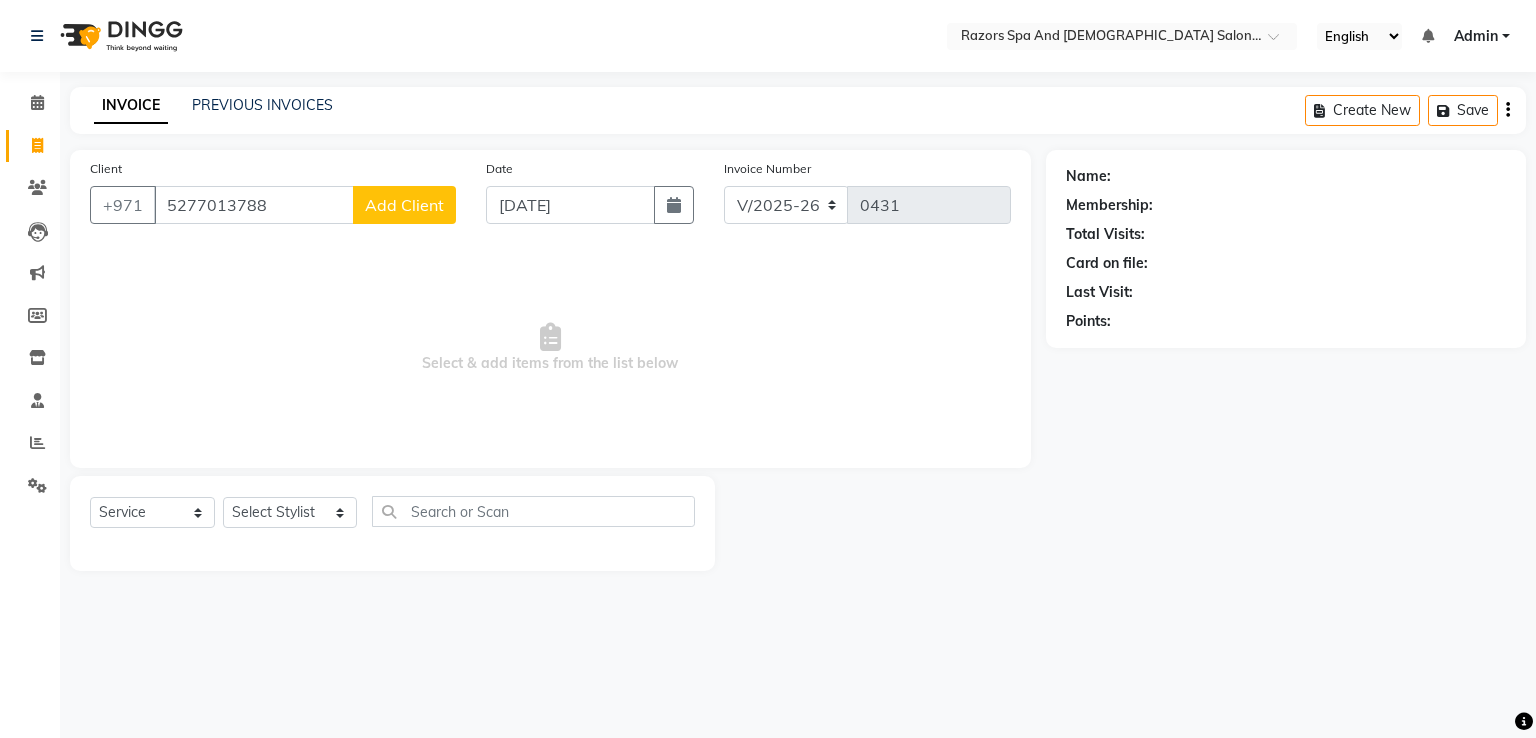 type on "5277013788" 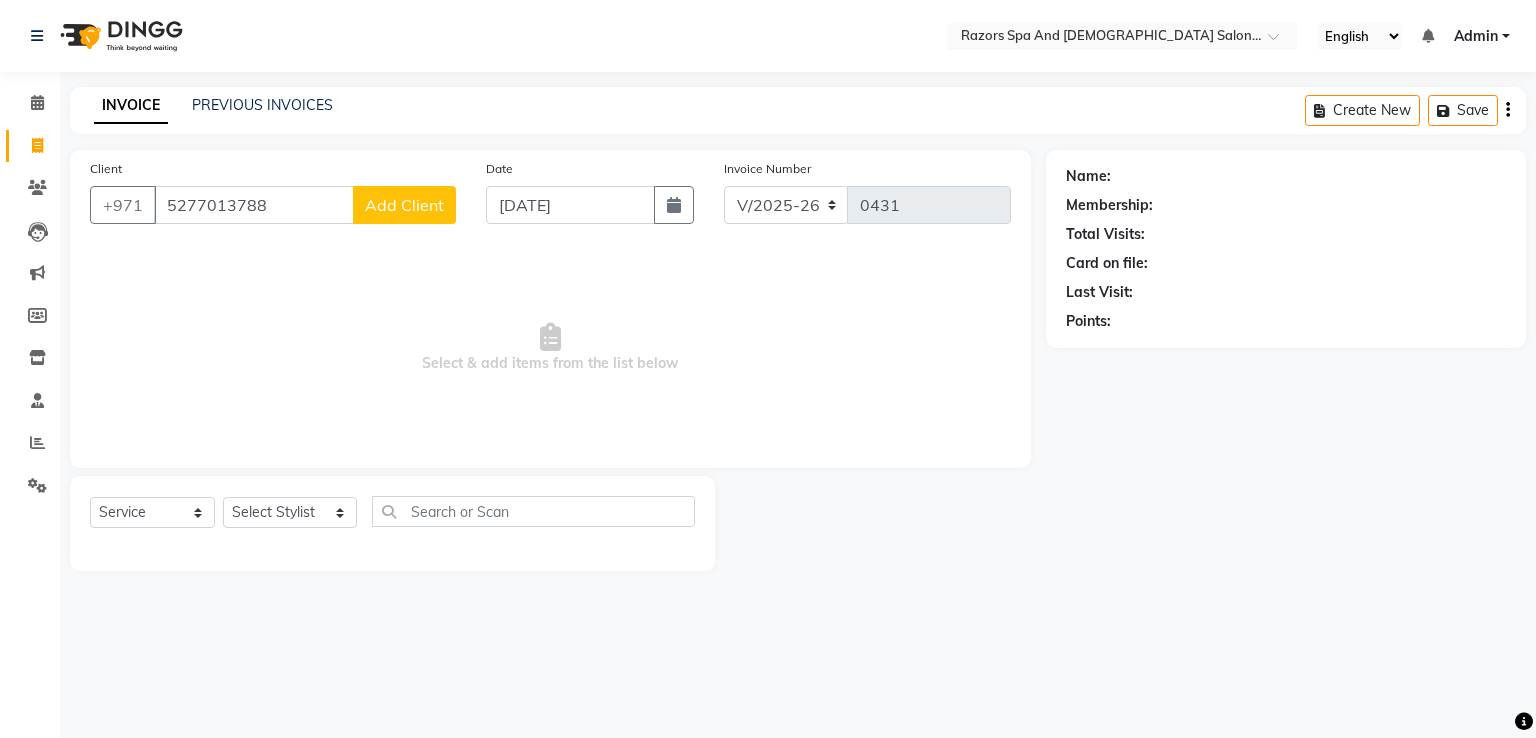 click on "Add Client" 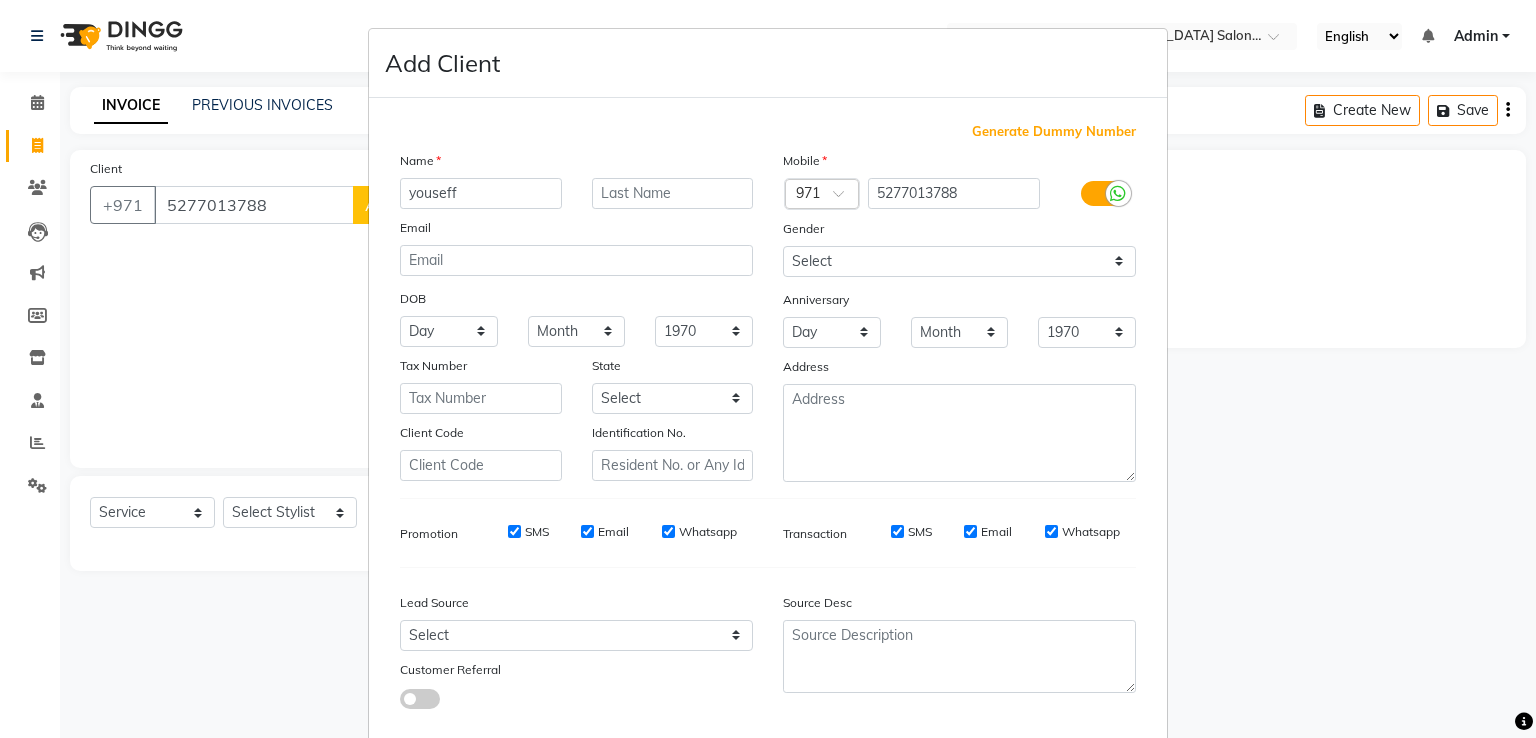 type on "youseff" 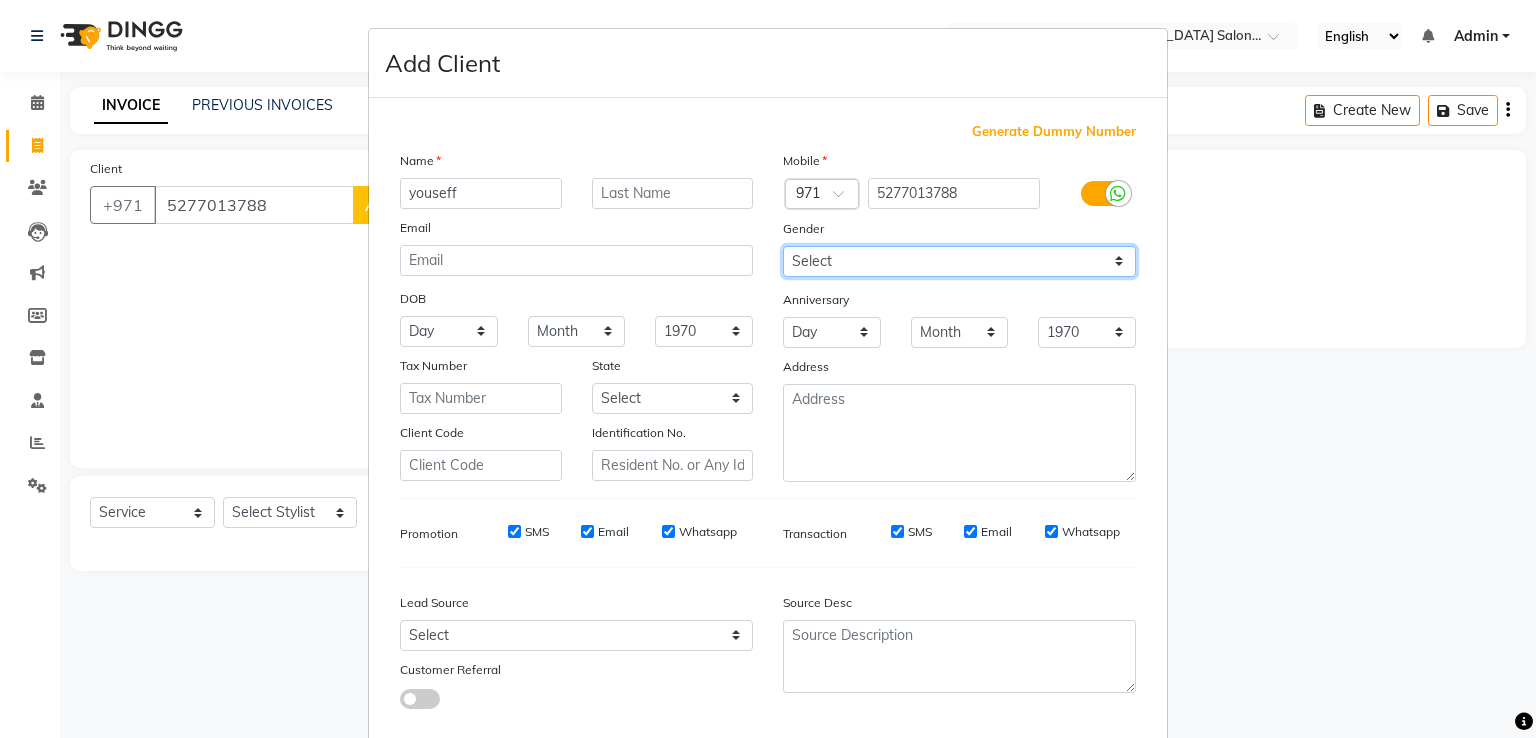 click on "Select Male Female Other Prefer Not To Say" at bounding box center (959, 261) 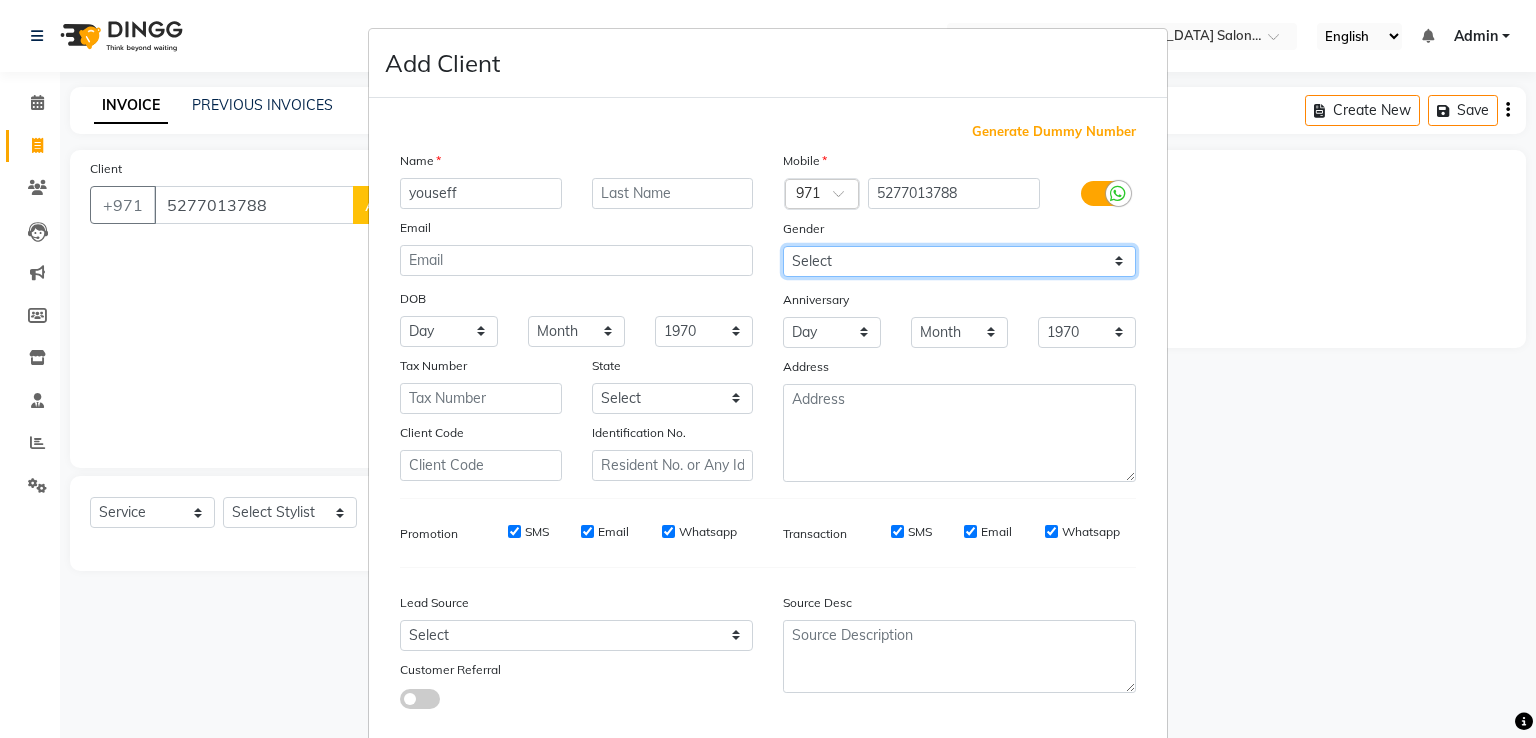 click on "Select Male Female Other Prefer Not To Say" at bounding box center [959, 261] 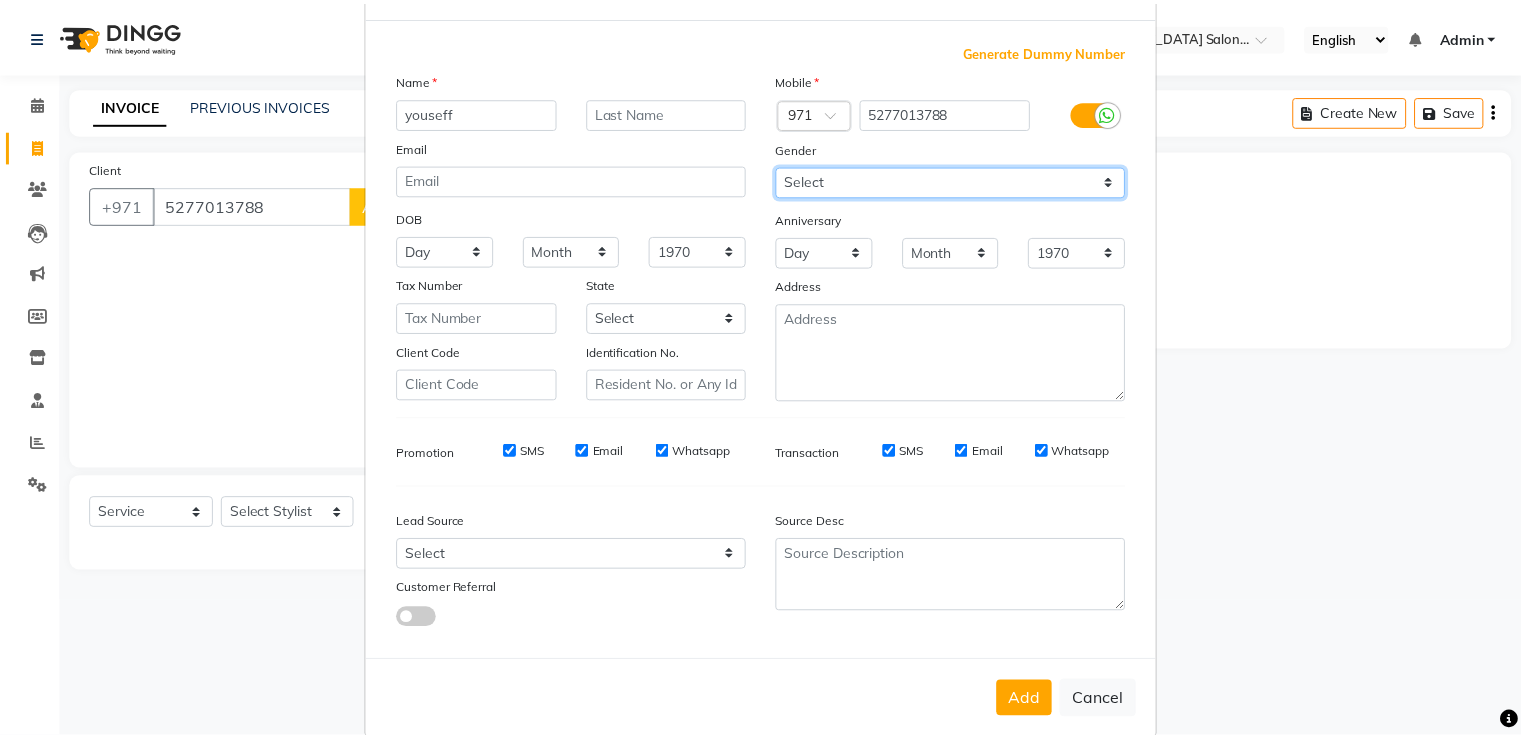 scroll, scrollTop: 119, scrollLeft: 0, axis: vertical 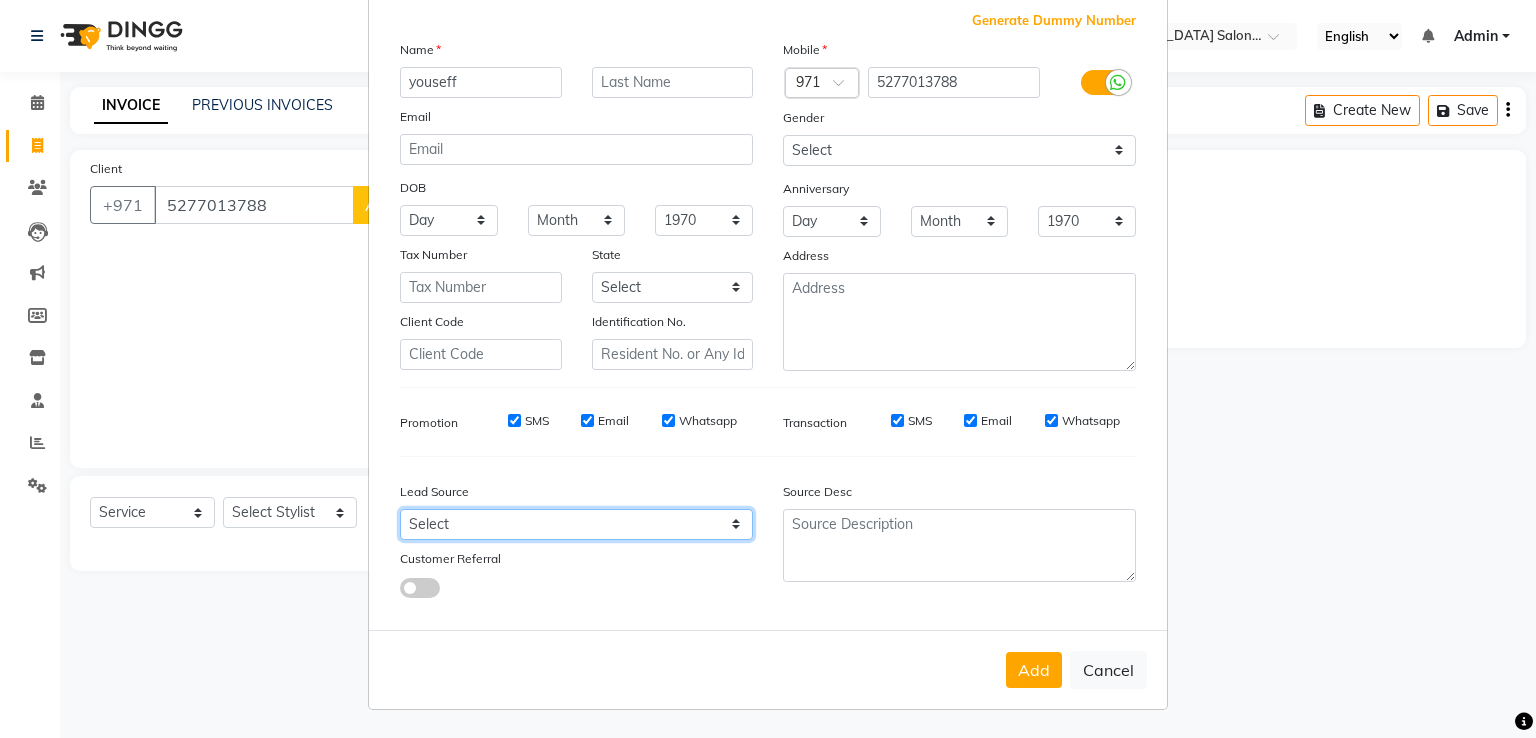 click on "Select Walk-in Referral Internet Friend Word of Mouth Advertisement Facebook JustDial Google Other" at bounding box center [576, 524] 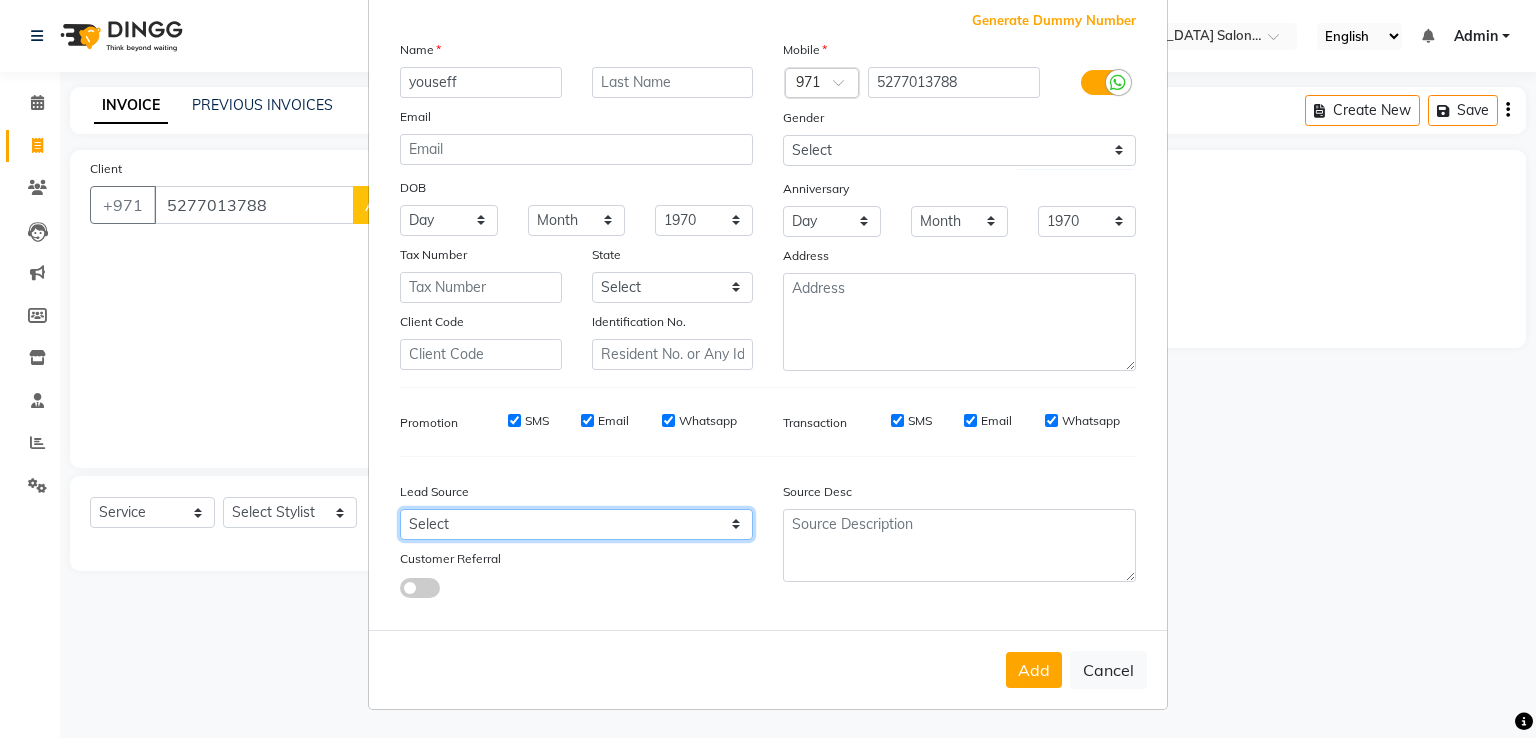 select on "55231" 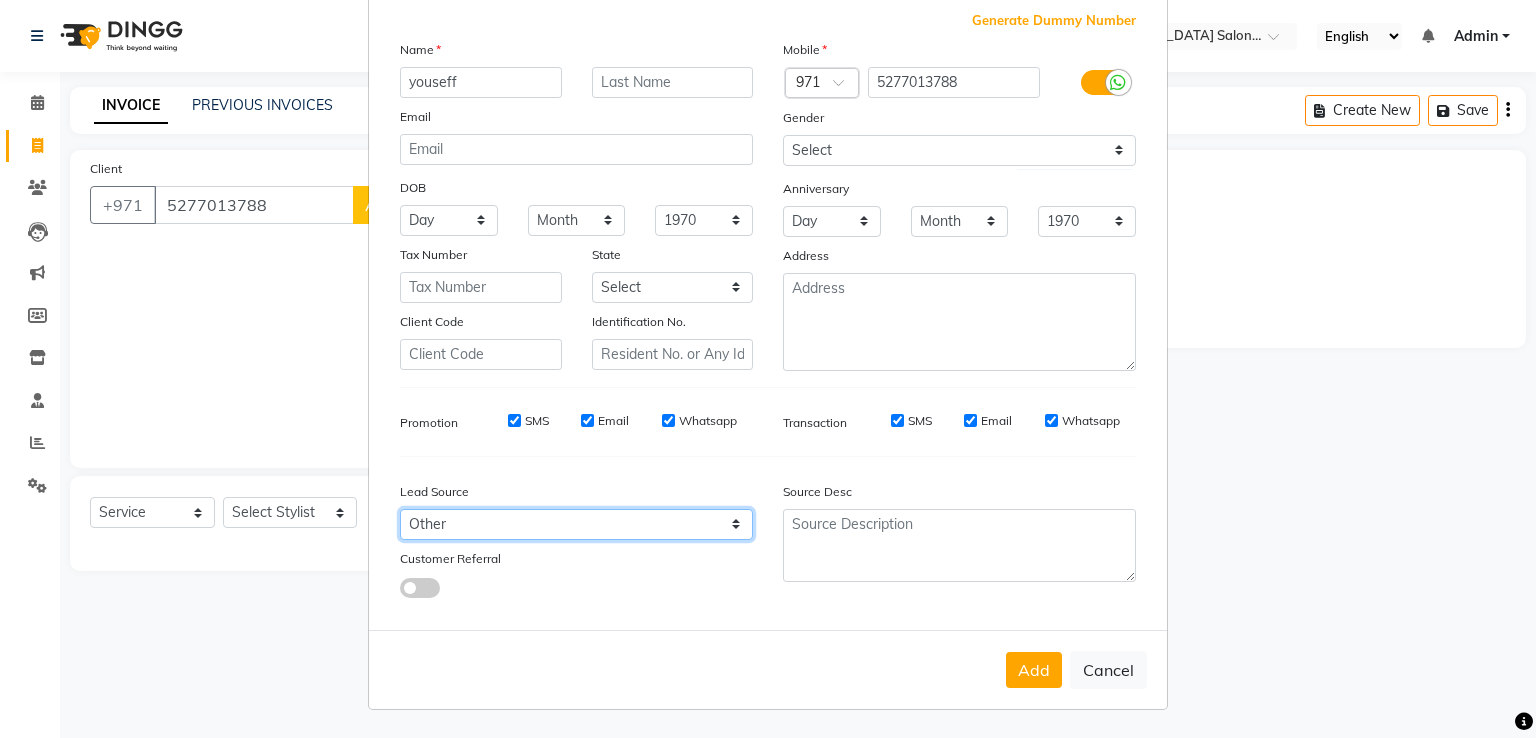 click on "Select Walk-in Referral Internet Friend Word of Mouth Advertisement Facebook JustDial Google Other" at bounding box center (576, 524) 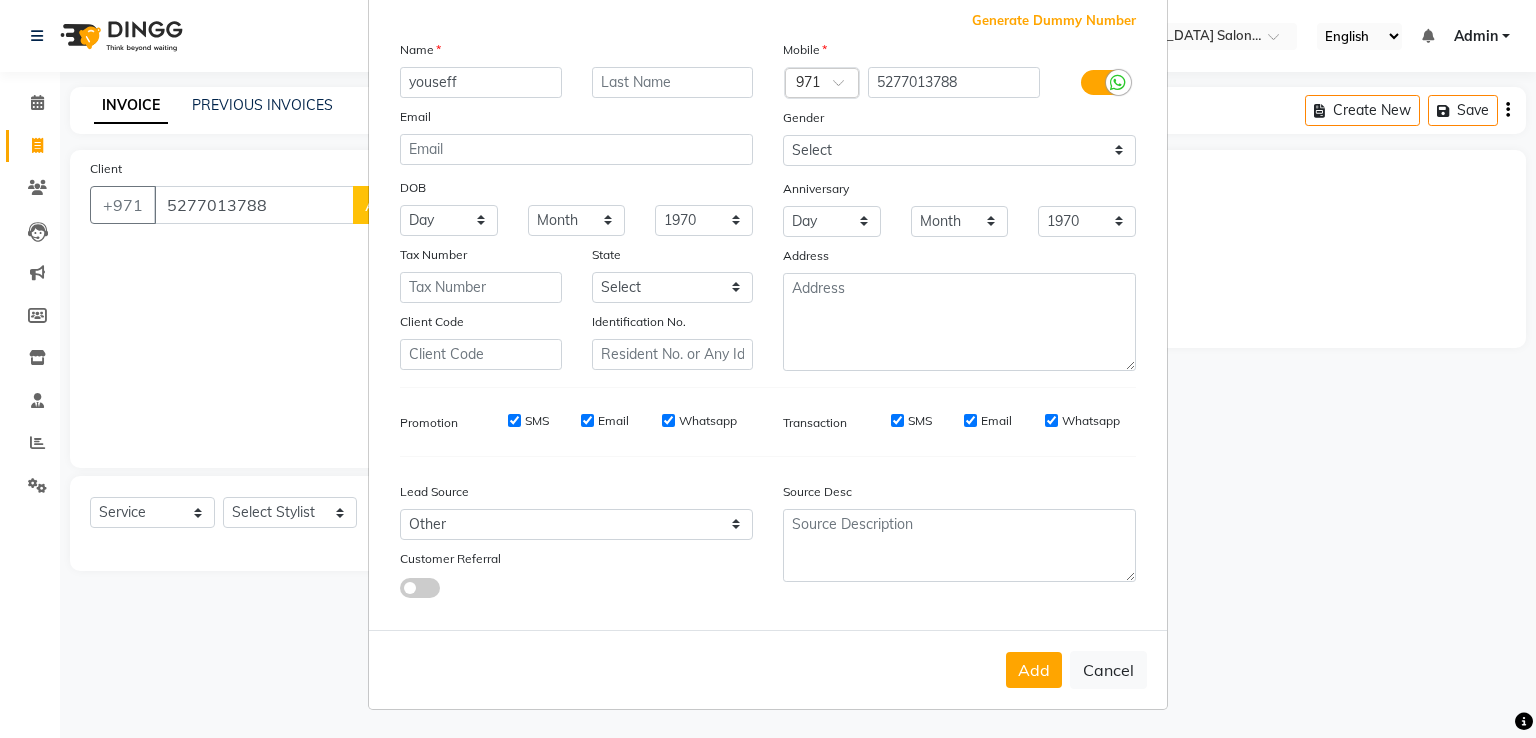 click on "Add" at bounding box center (1034, 670) 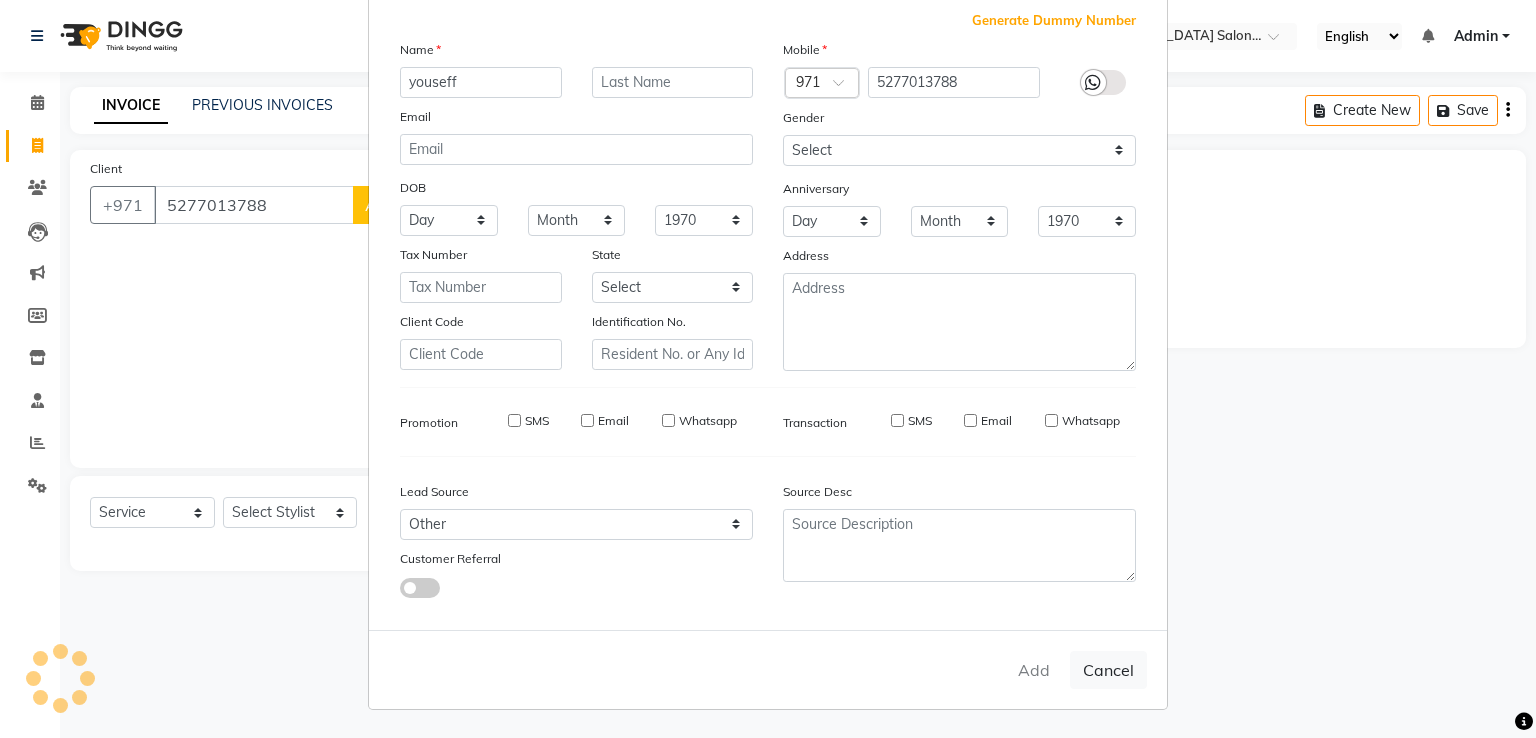 type 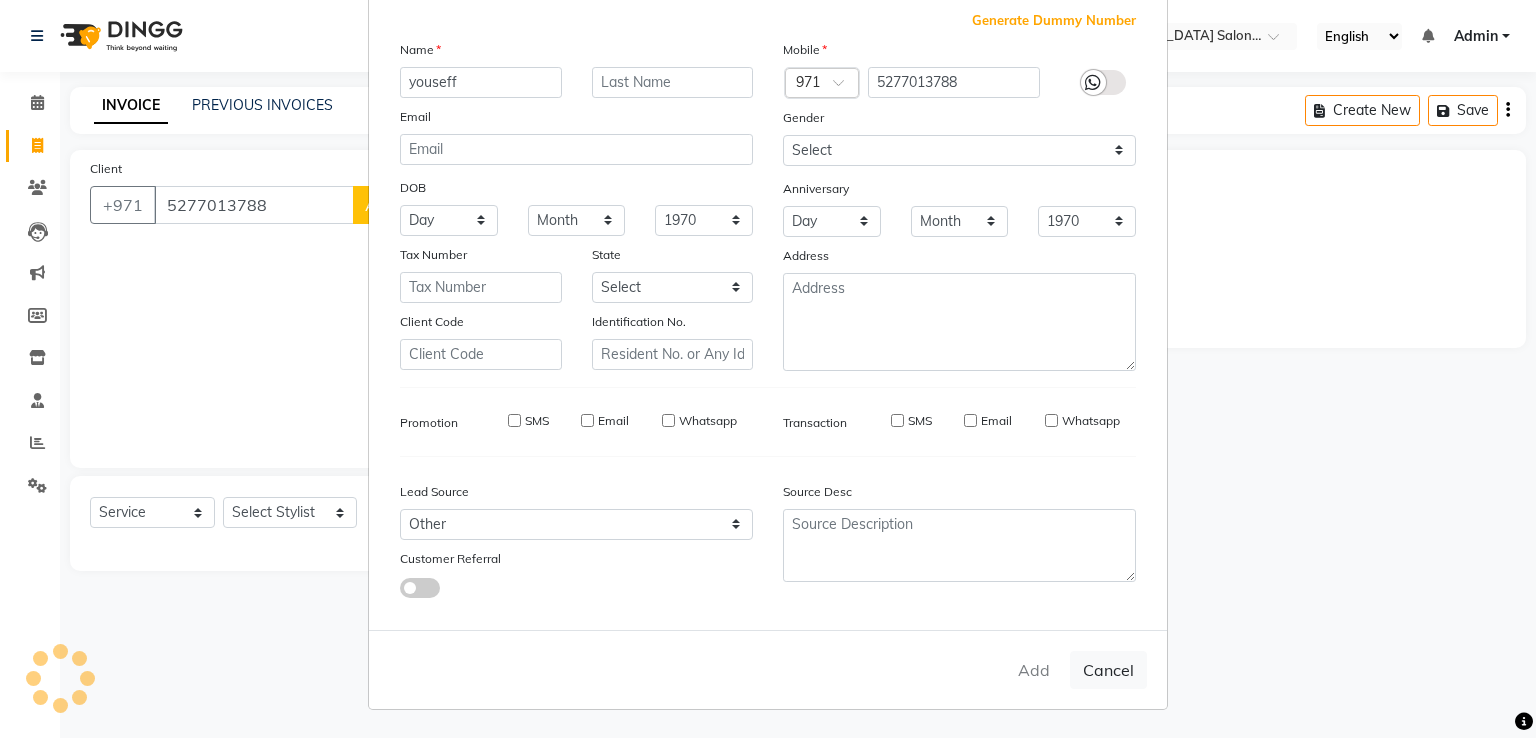 select 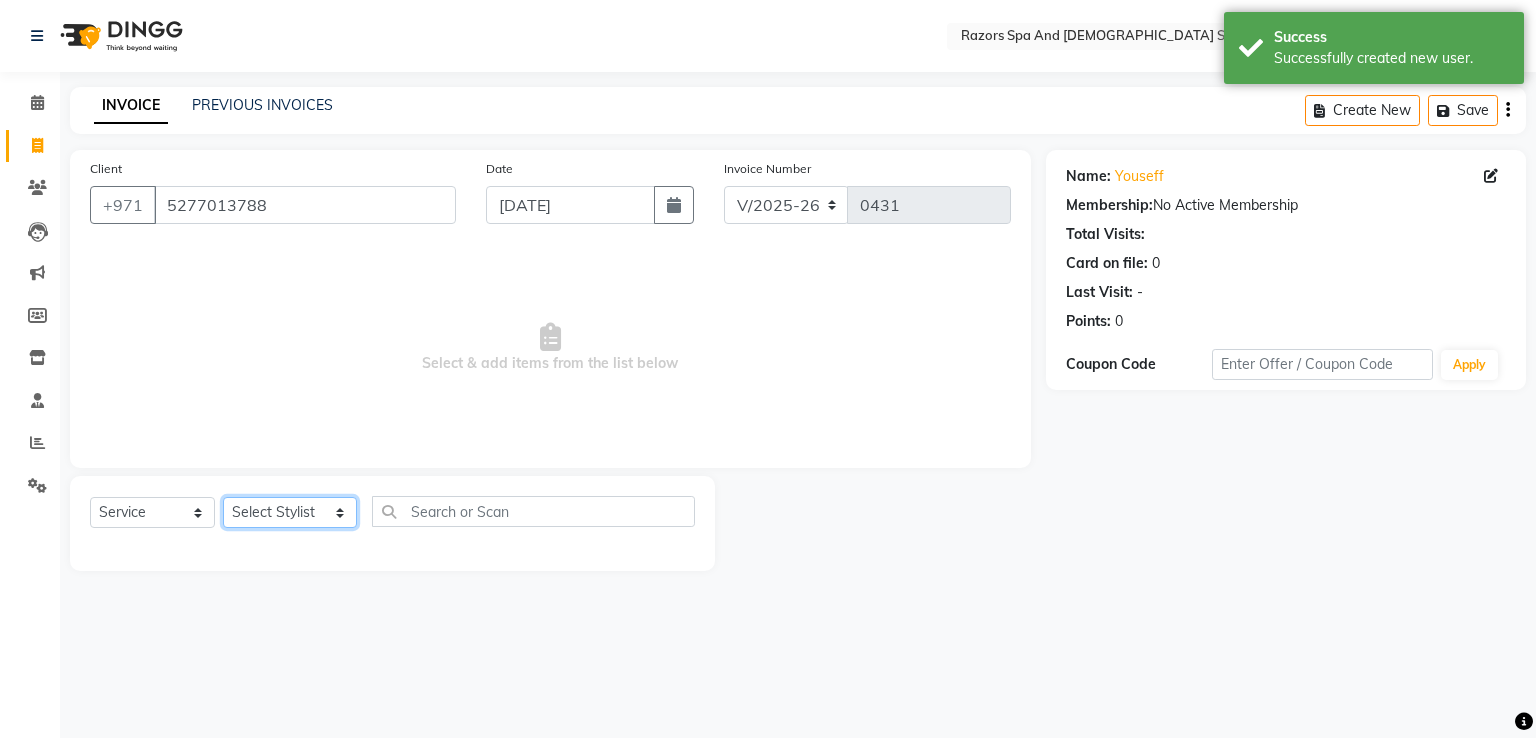 click on "Select Stylist Alaseel Abdul Rahim Baber Emmie Islam Darwish Oualid Zahir Youseef Mohamed" 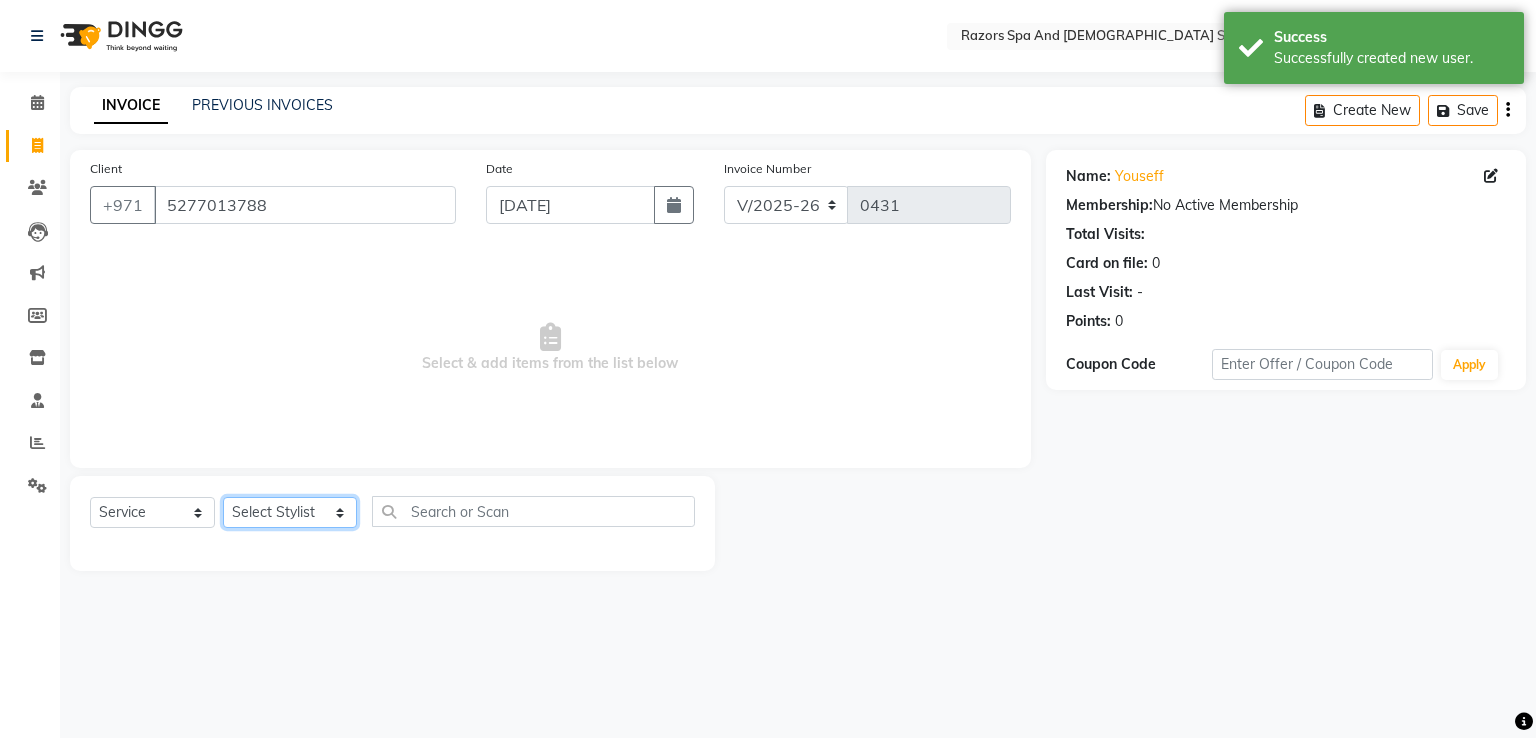 select on "81367" 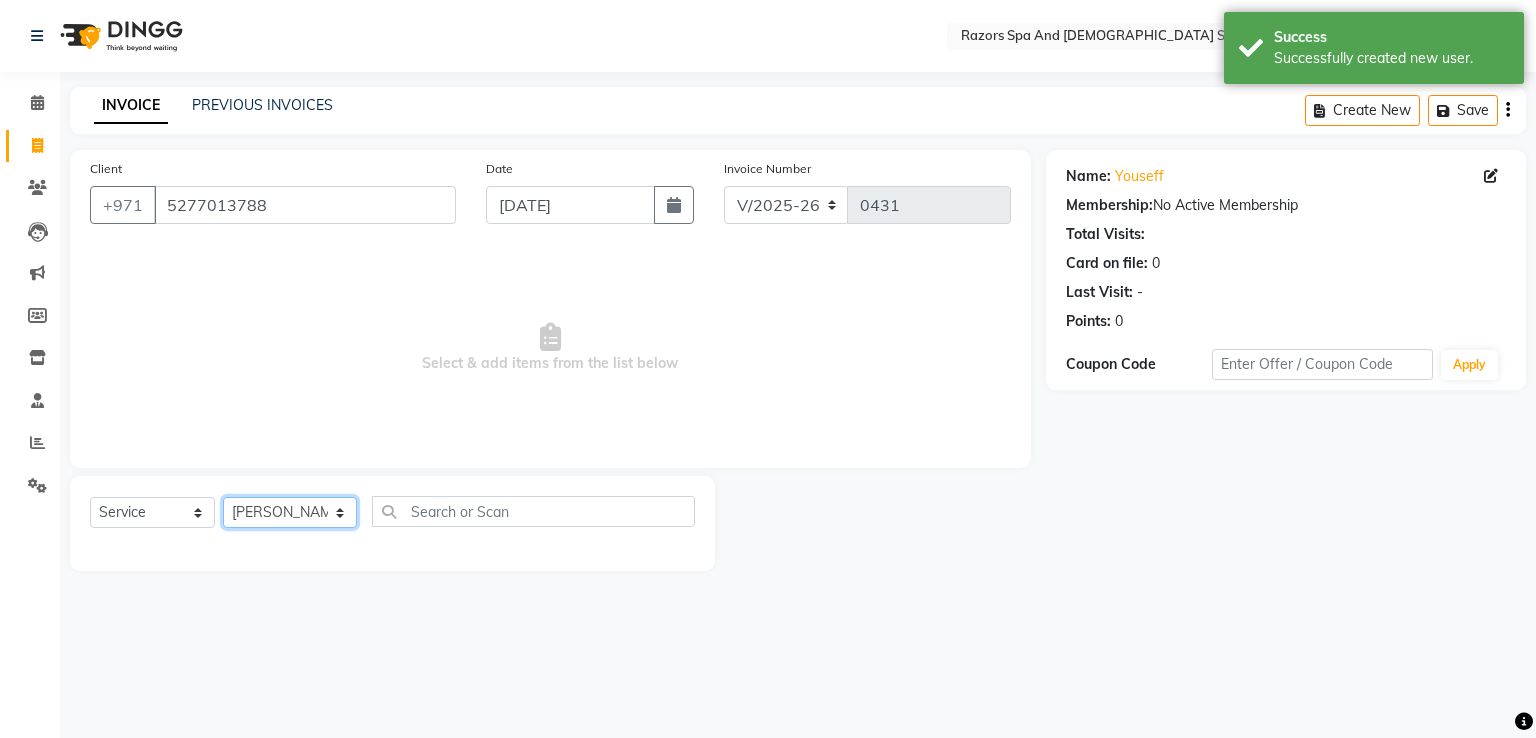 click on "Select Stylist Alaseel Abdul Rahim Baber Emmie Islam Darwish Oualid Zahir Youseef Mohamed" 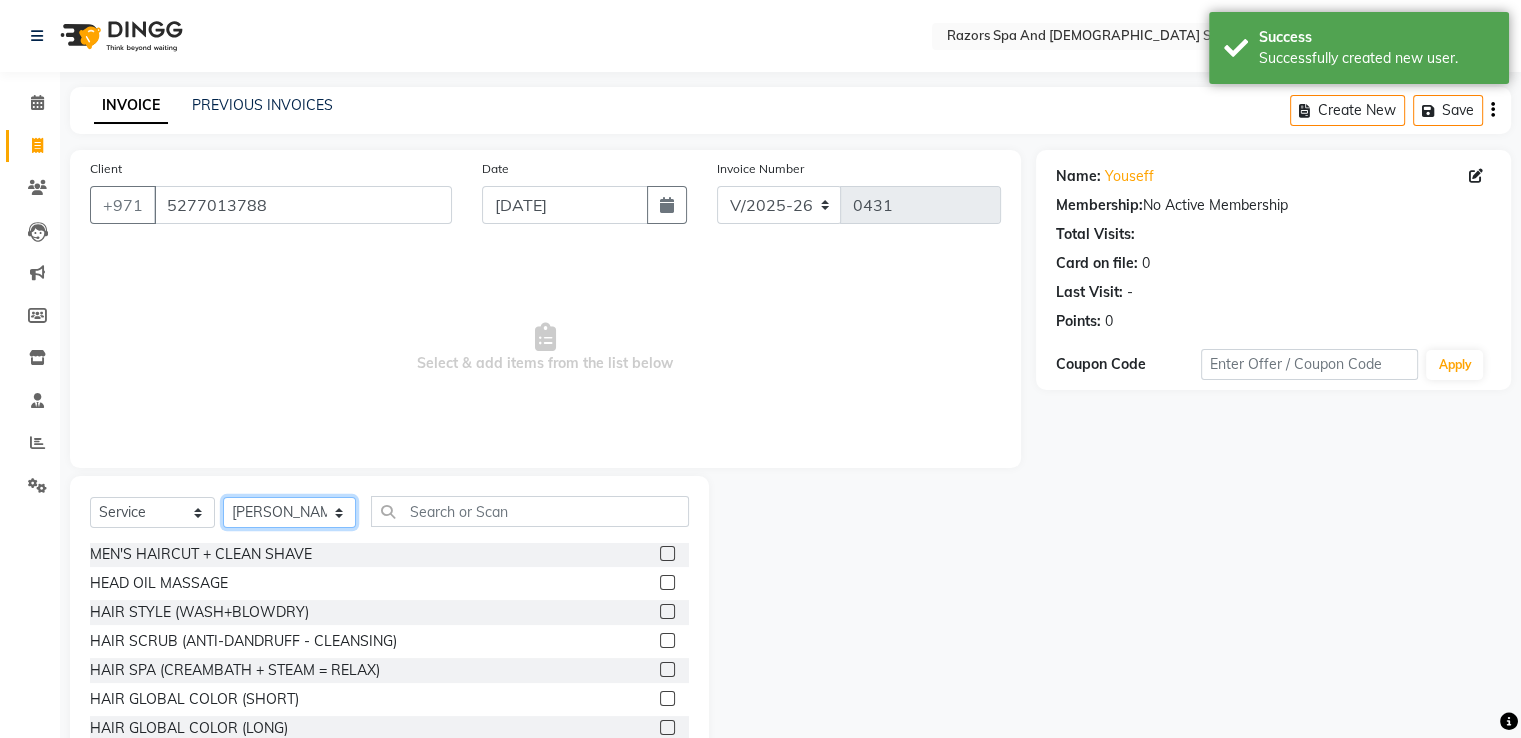 scroll, scrollTop: 0, scrollLeft: 0, axis: both 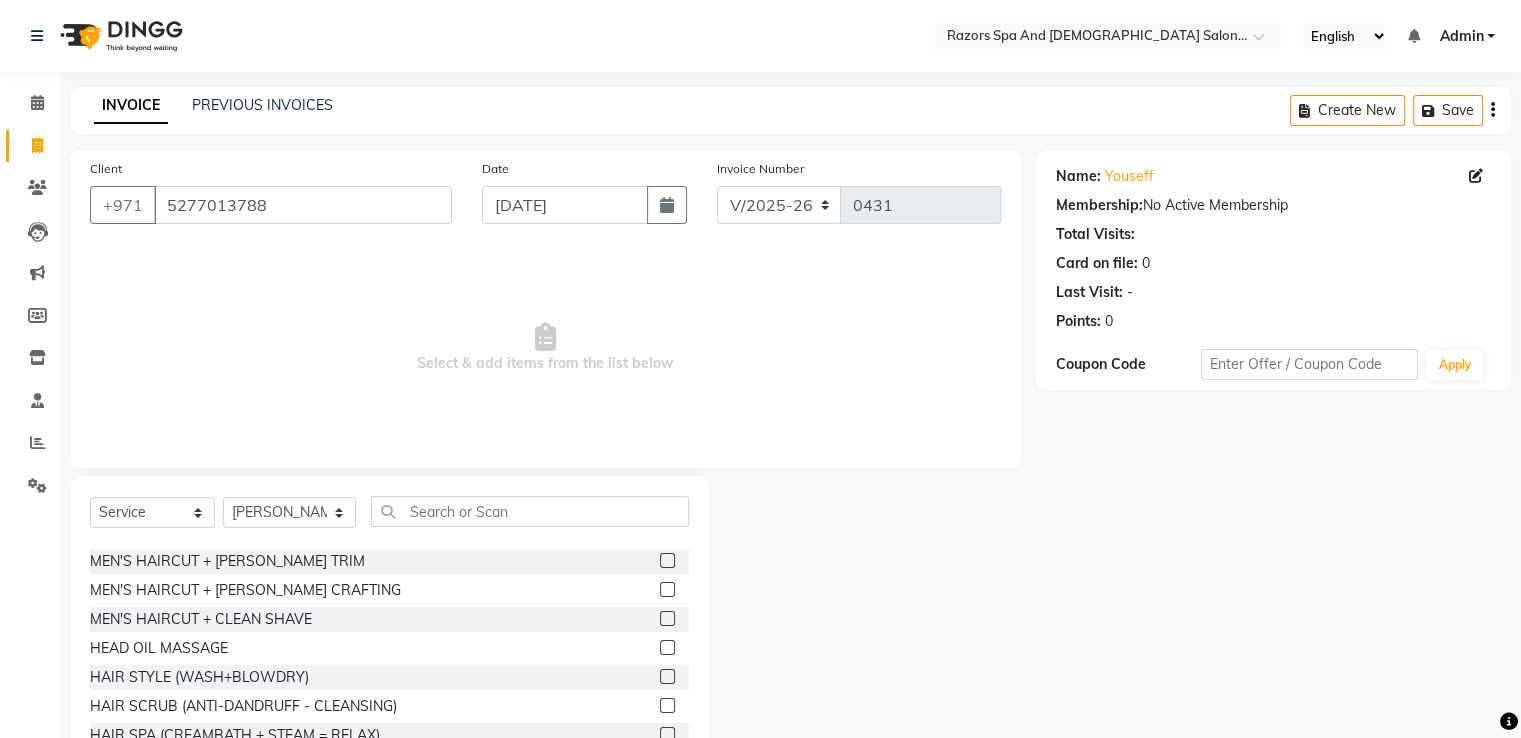 click 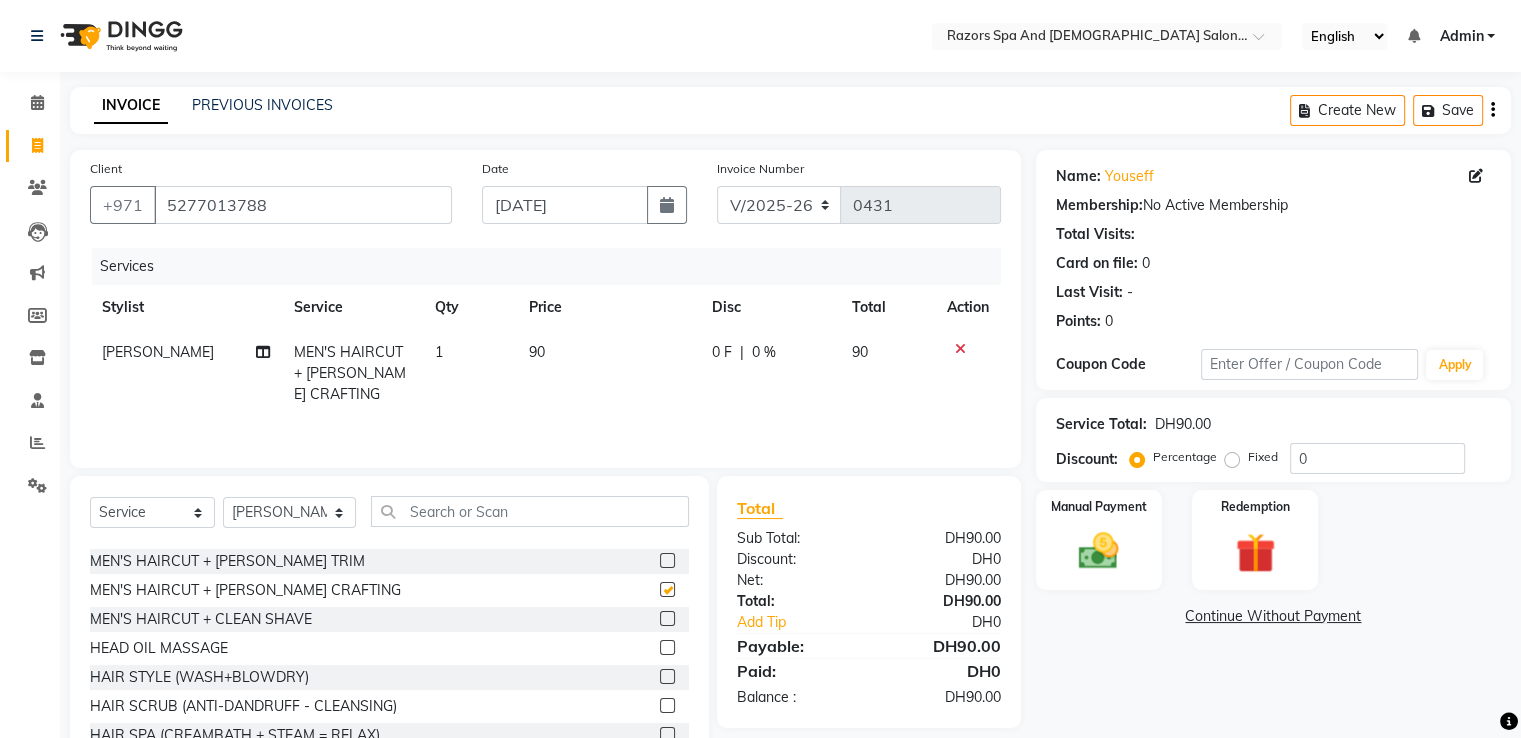 checkbox on "false" 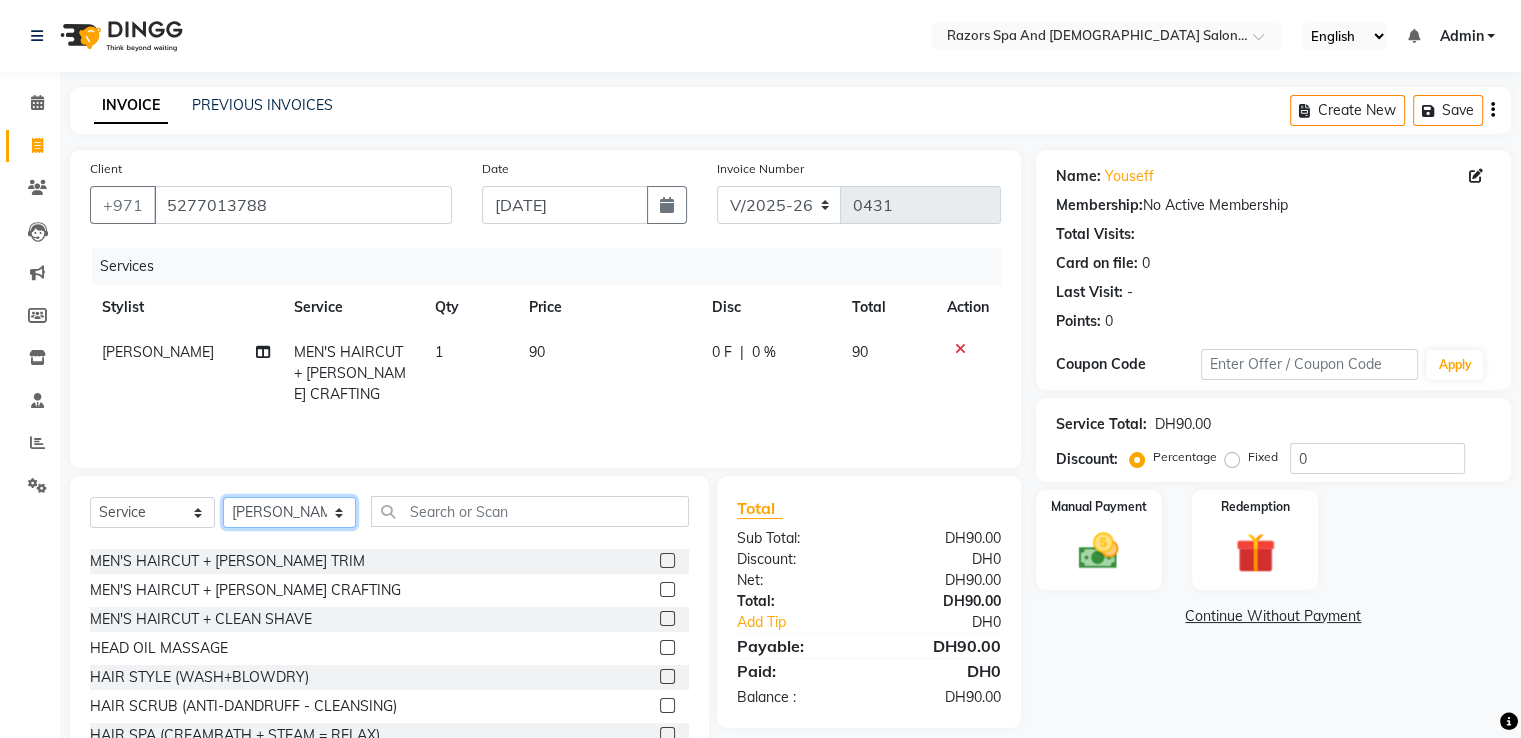 click on "Select Stylist Alaseel Abdul Rahim Baber Emmie Islam Darwish Oualid Zahir Youseef Mohamed" 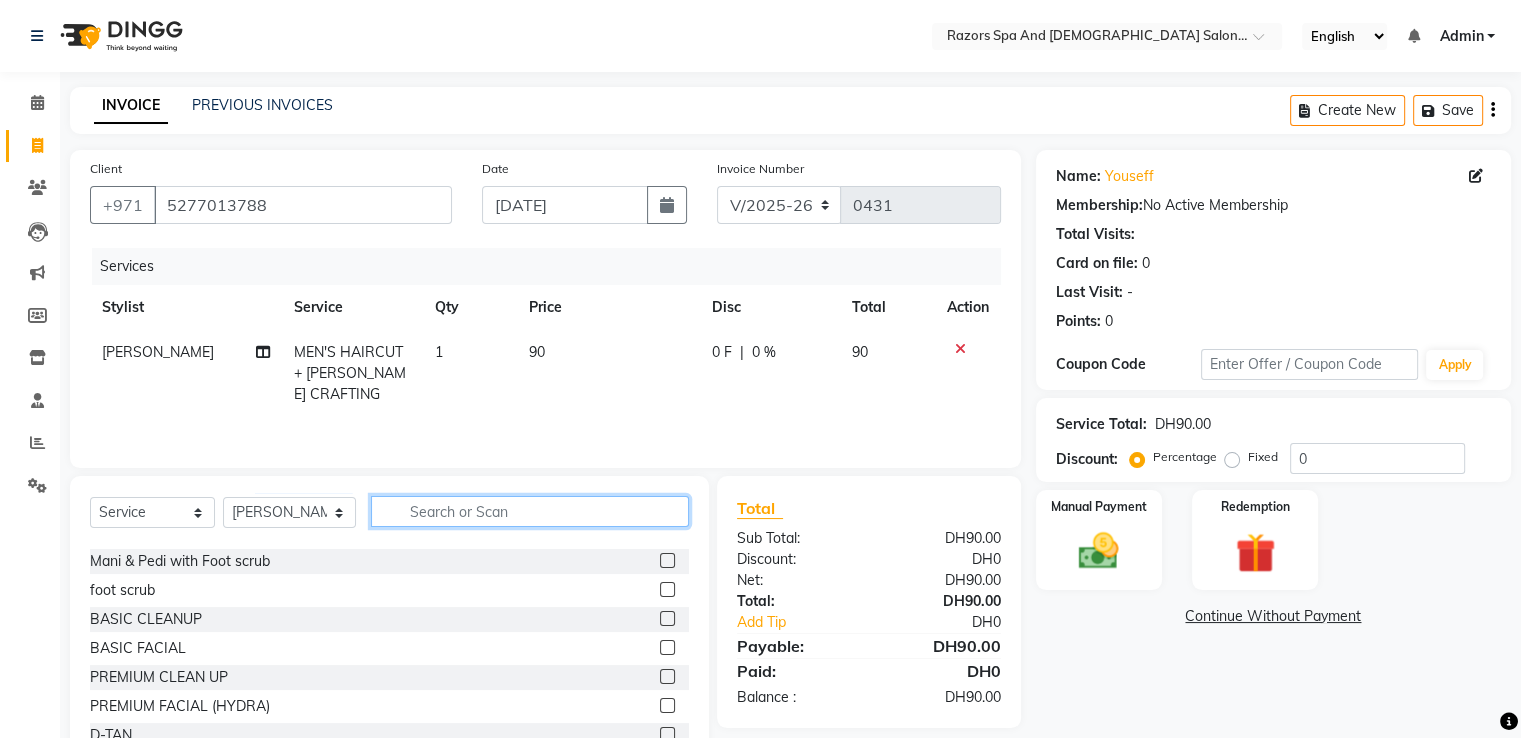 click 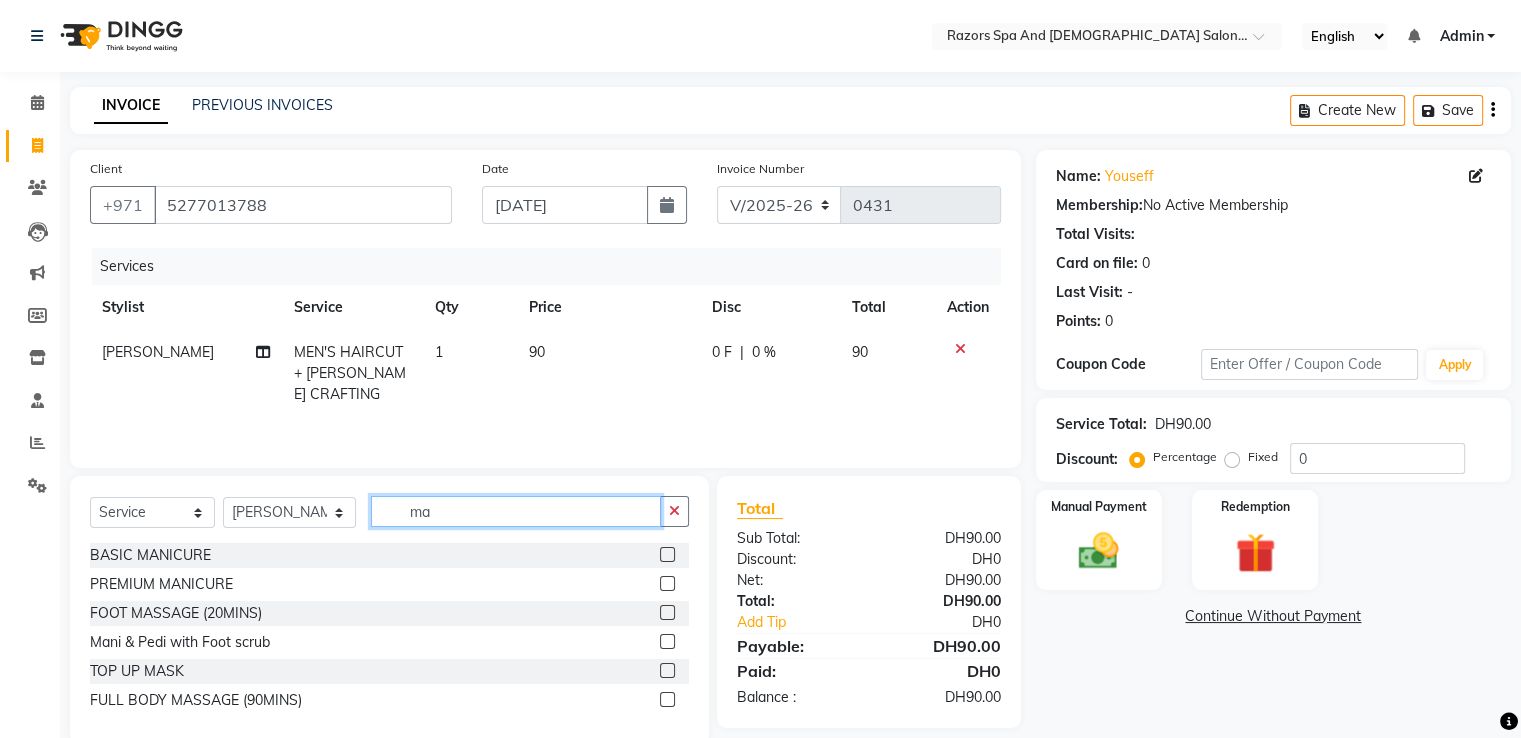 scroll, scrollTop: 0, scrollLeft: 0, axis: both 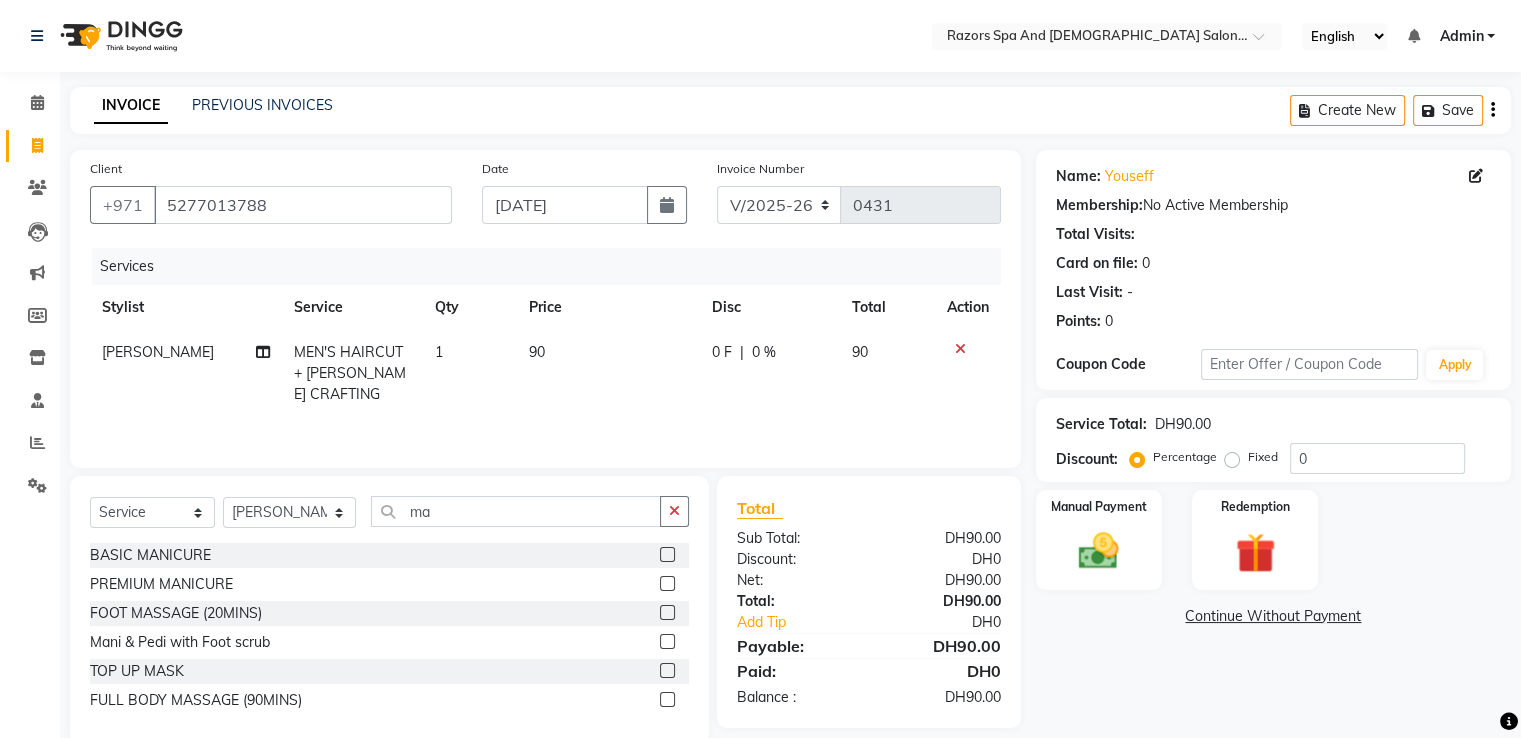 click 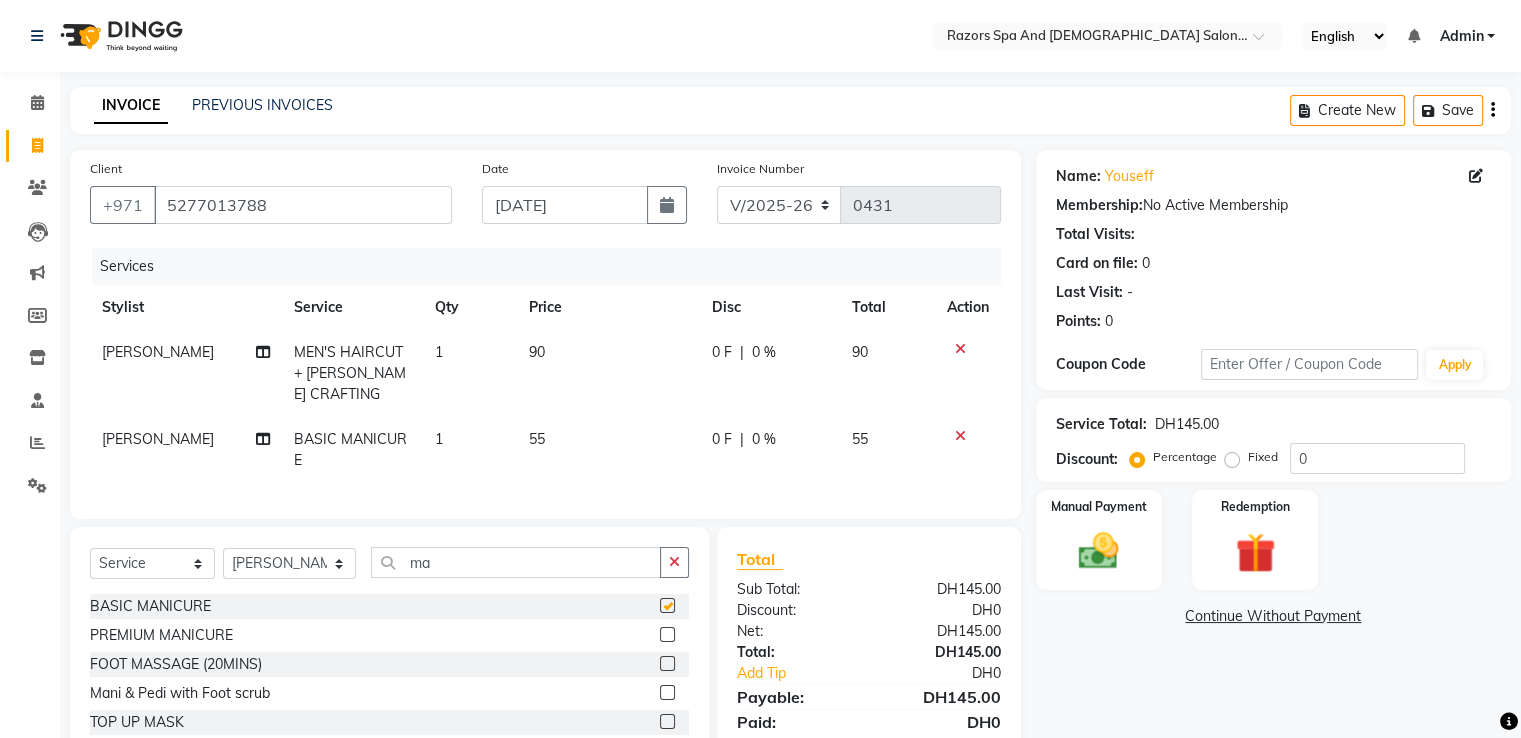 checkbox on "false" 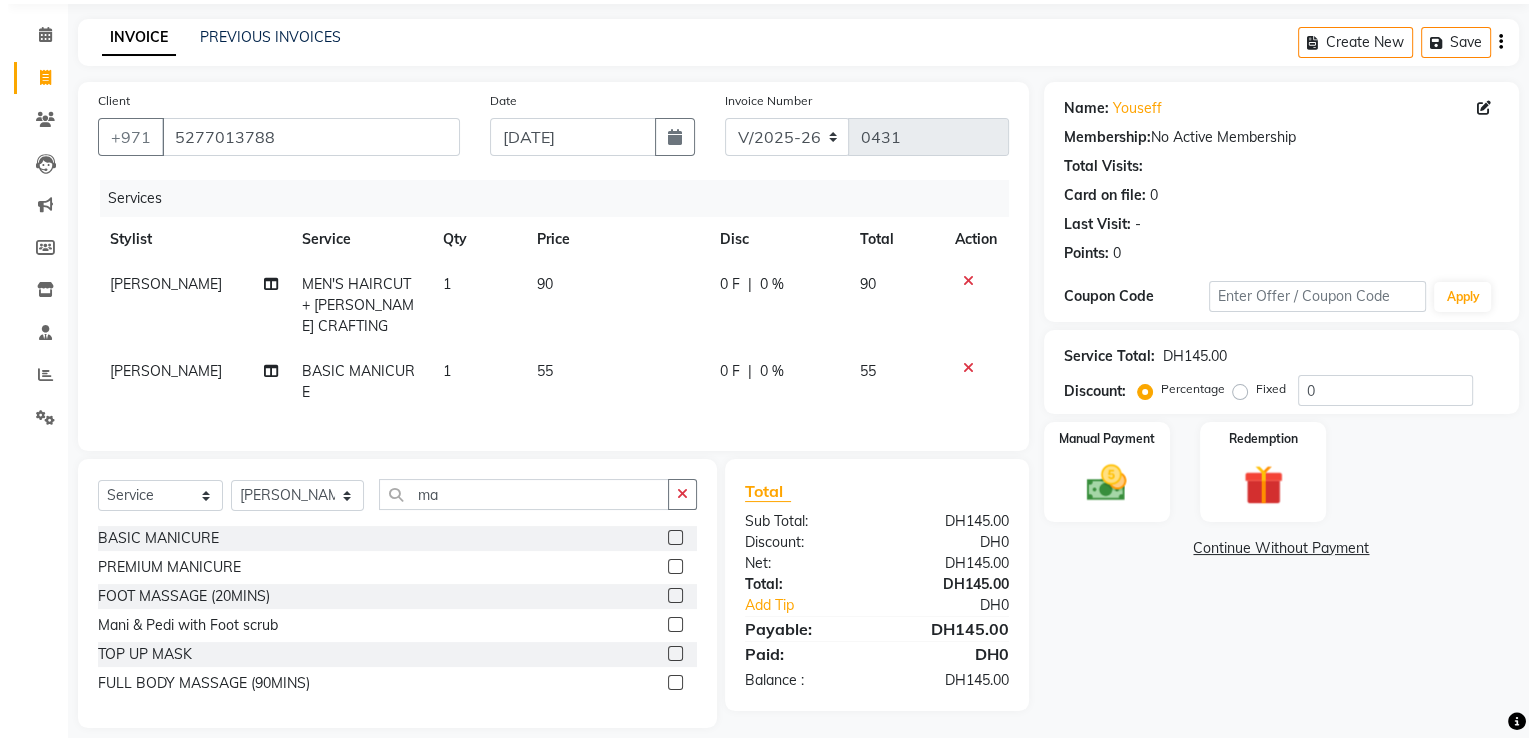 scroll, scrollTop: 104, scrollLeft: 0, axis: vertical 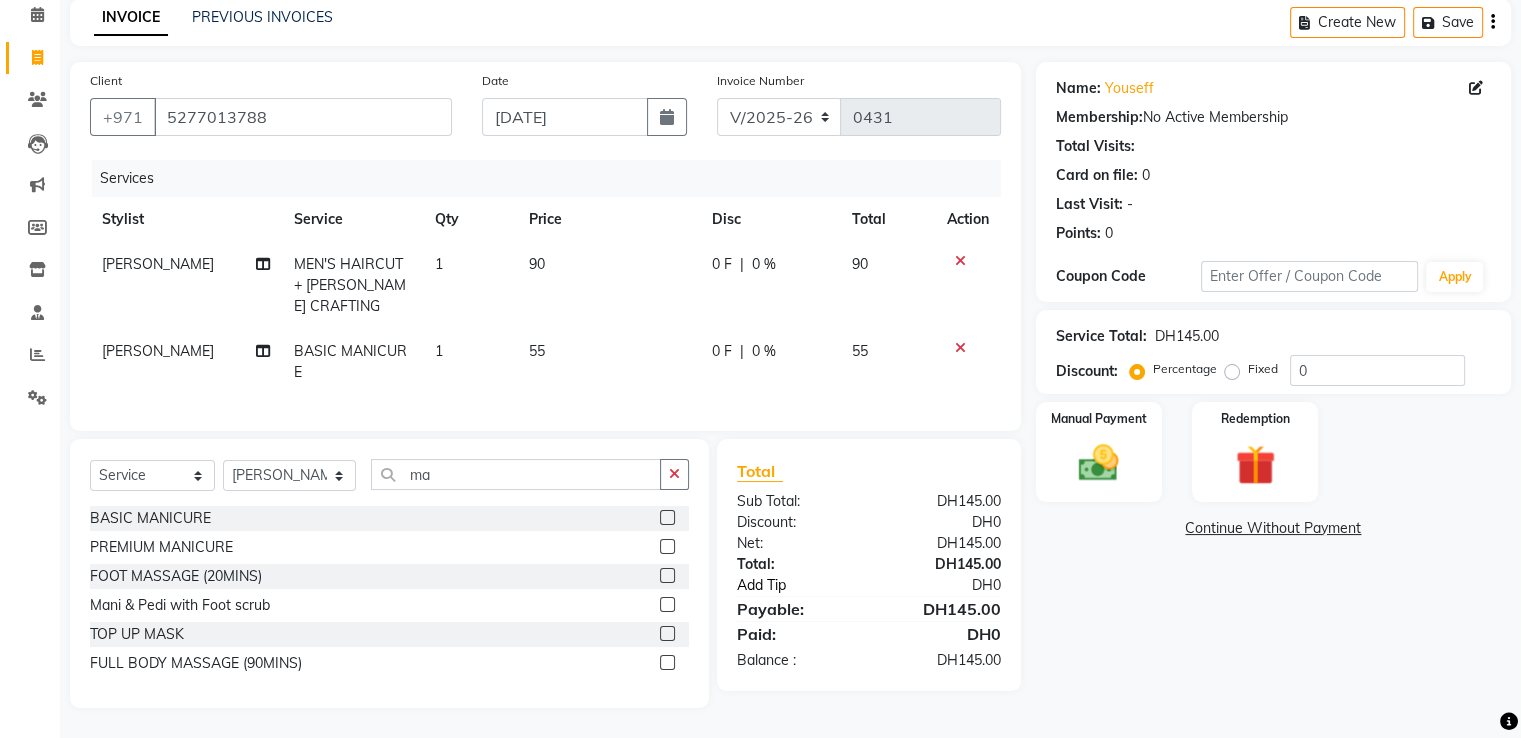 click on "Add Tip" 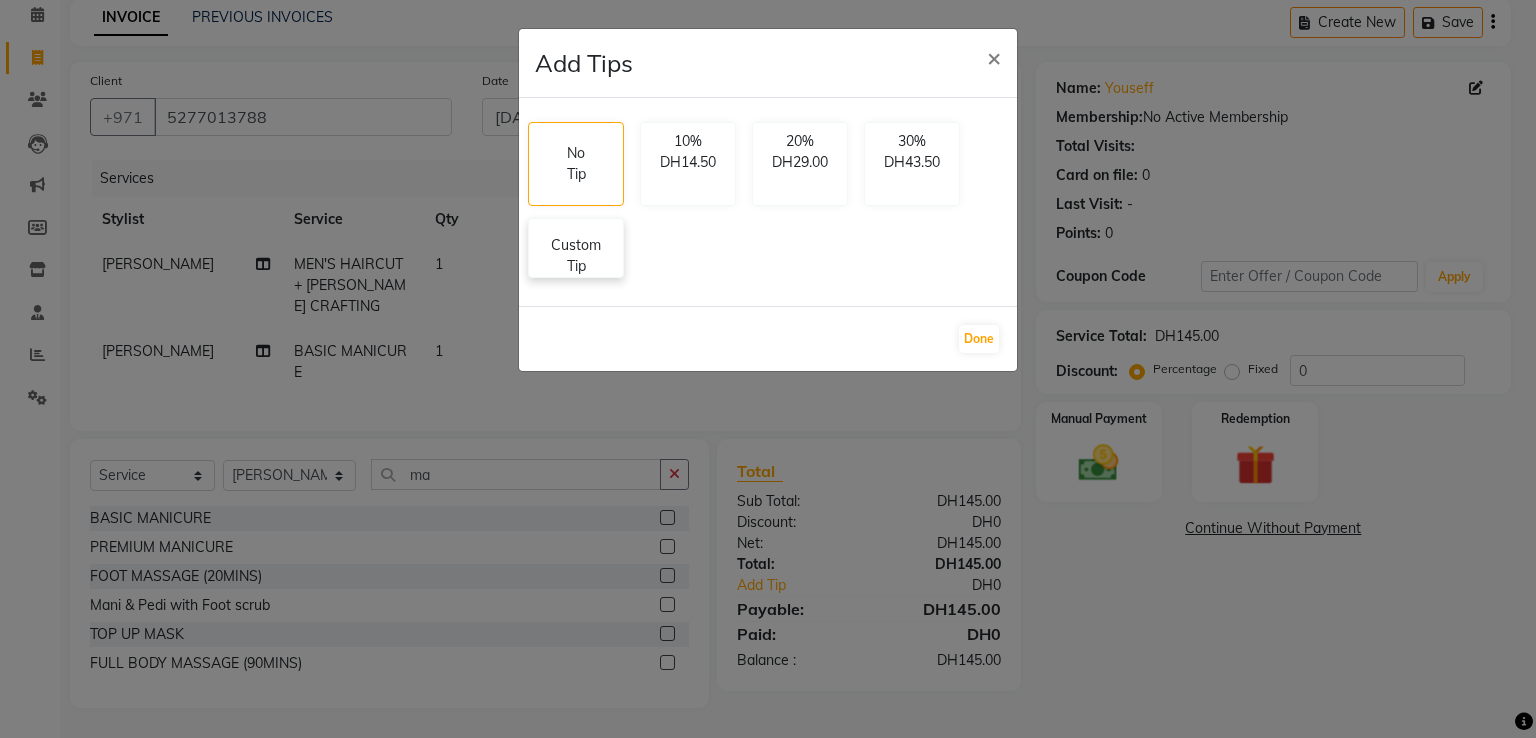 click on "Custom Tip" 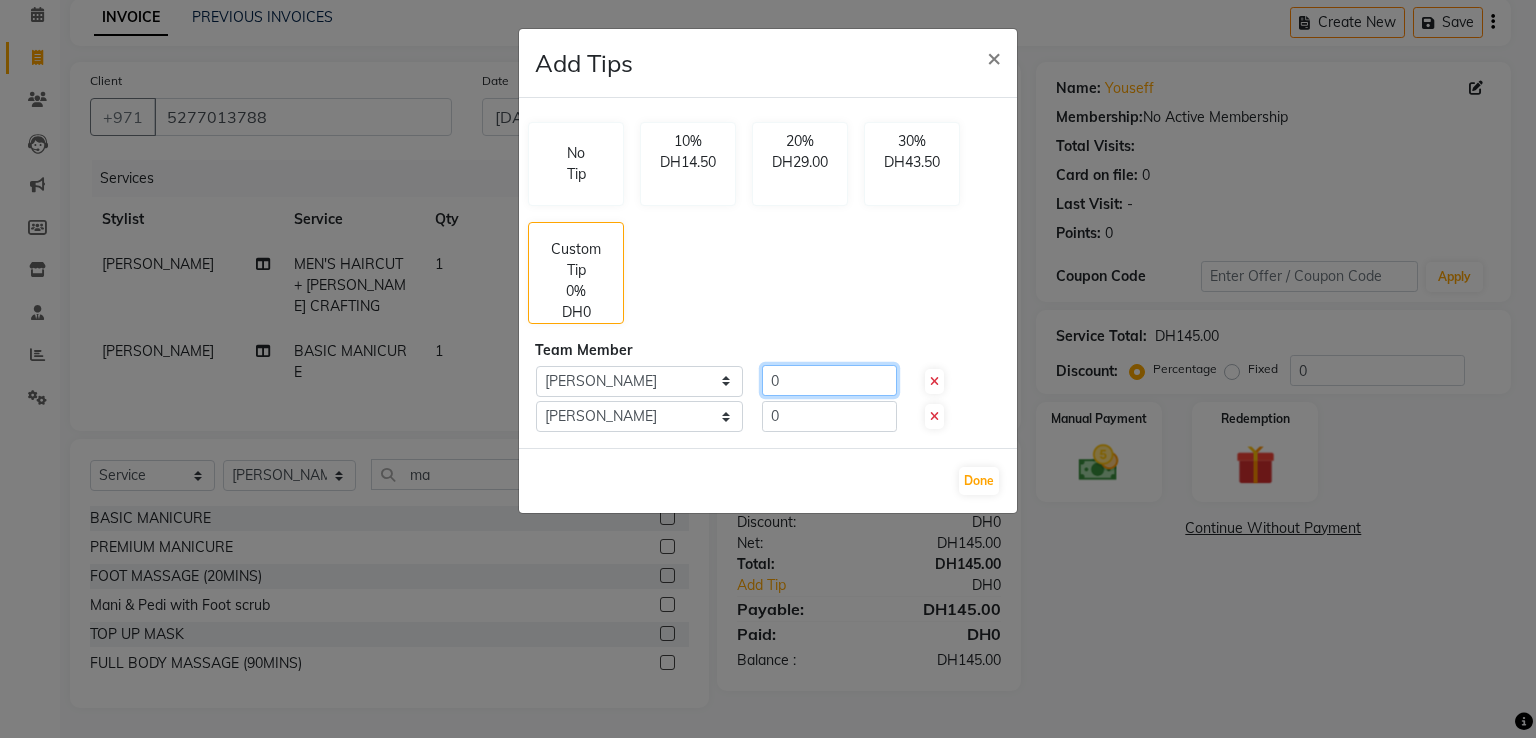 click on "0" 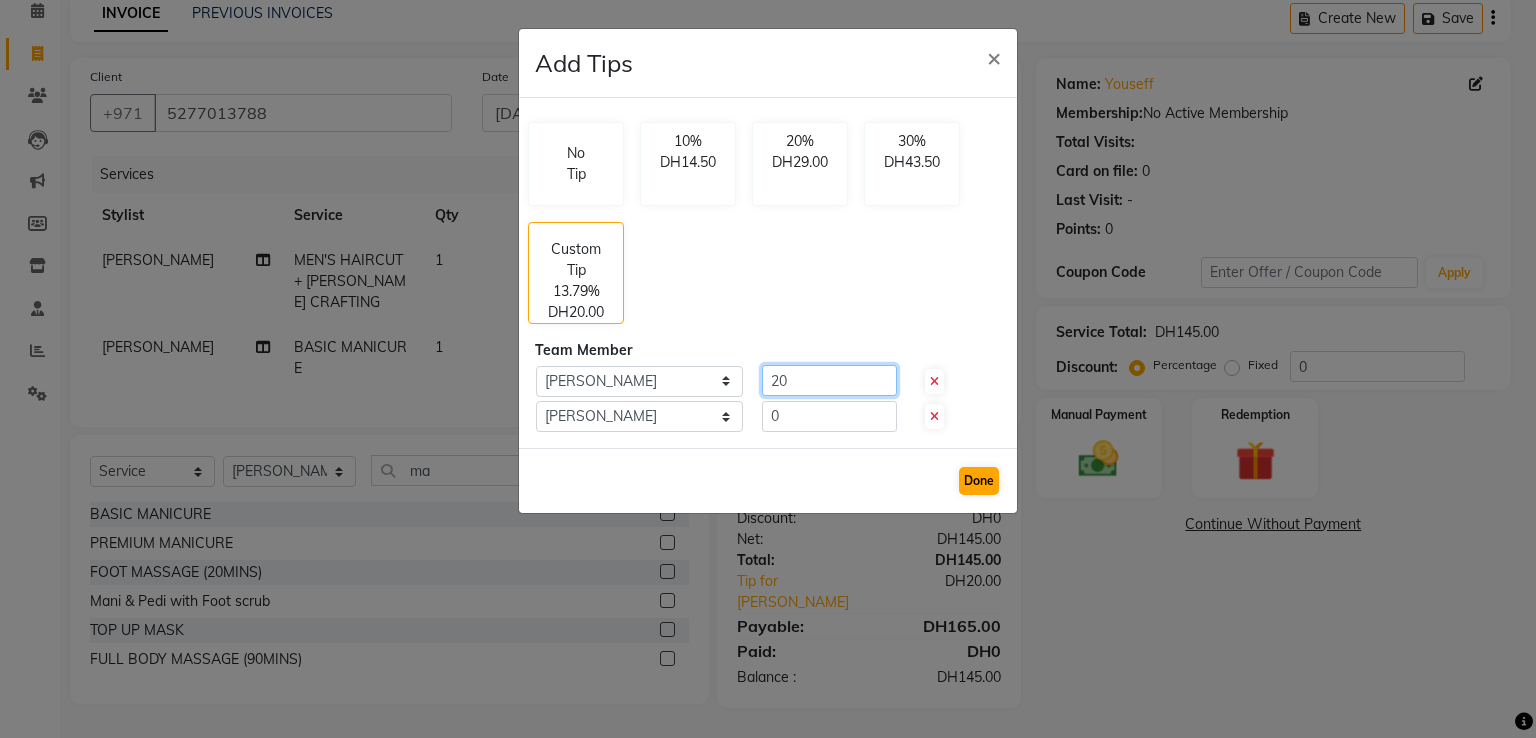 type on "20" 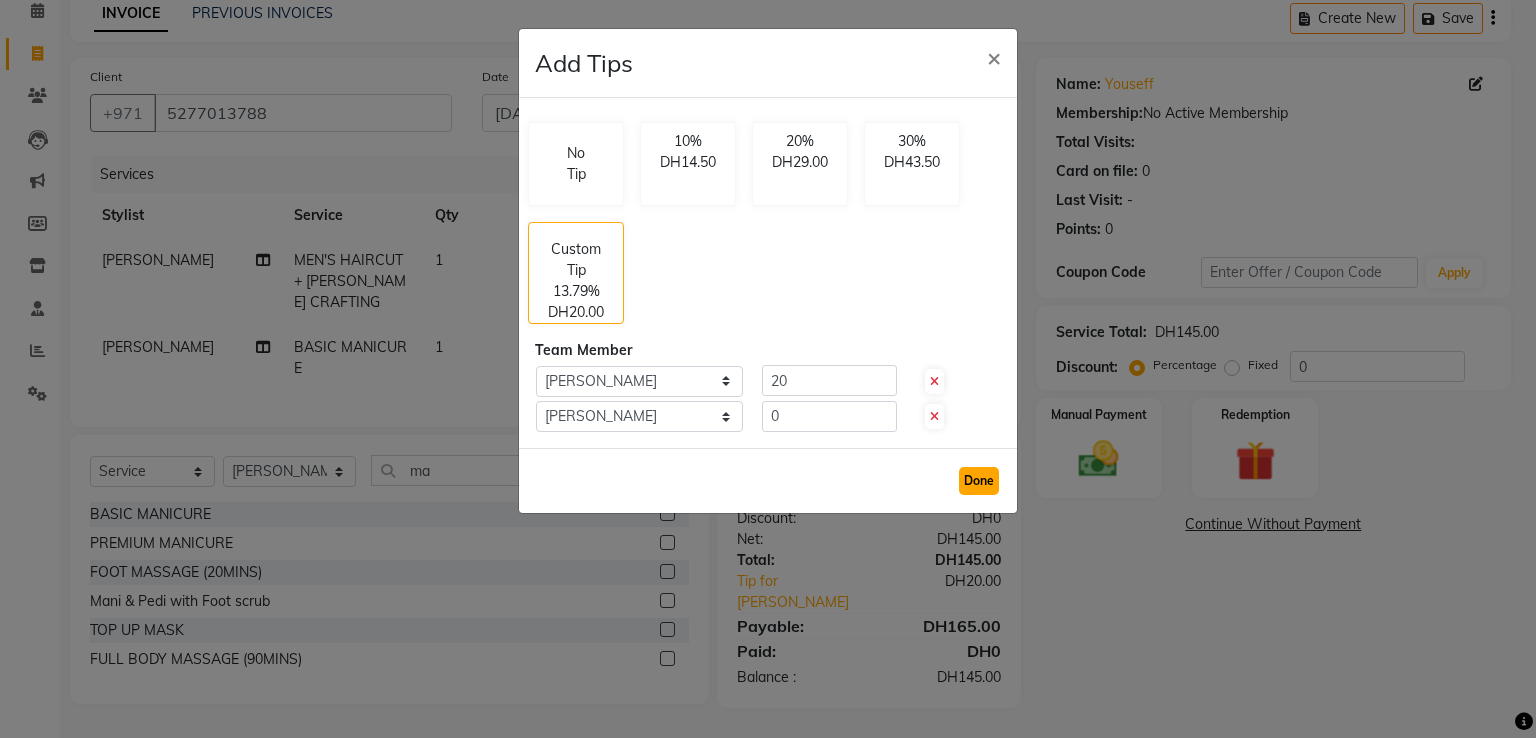 click on "Done" 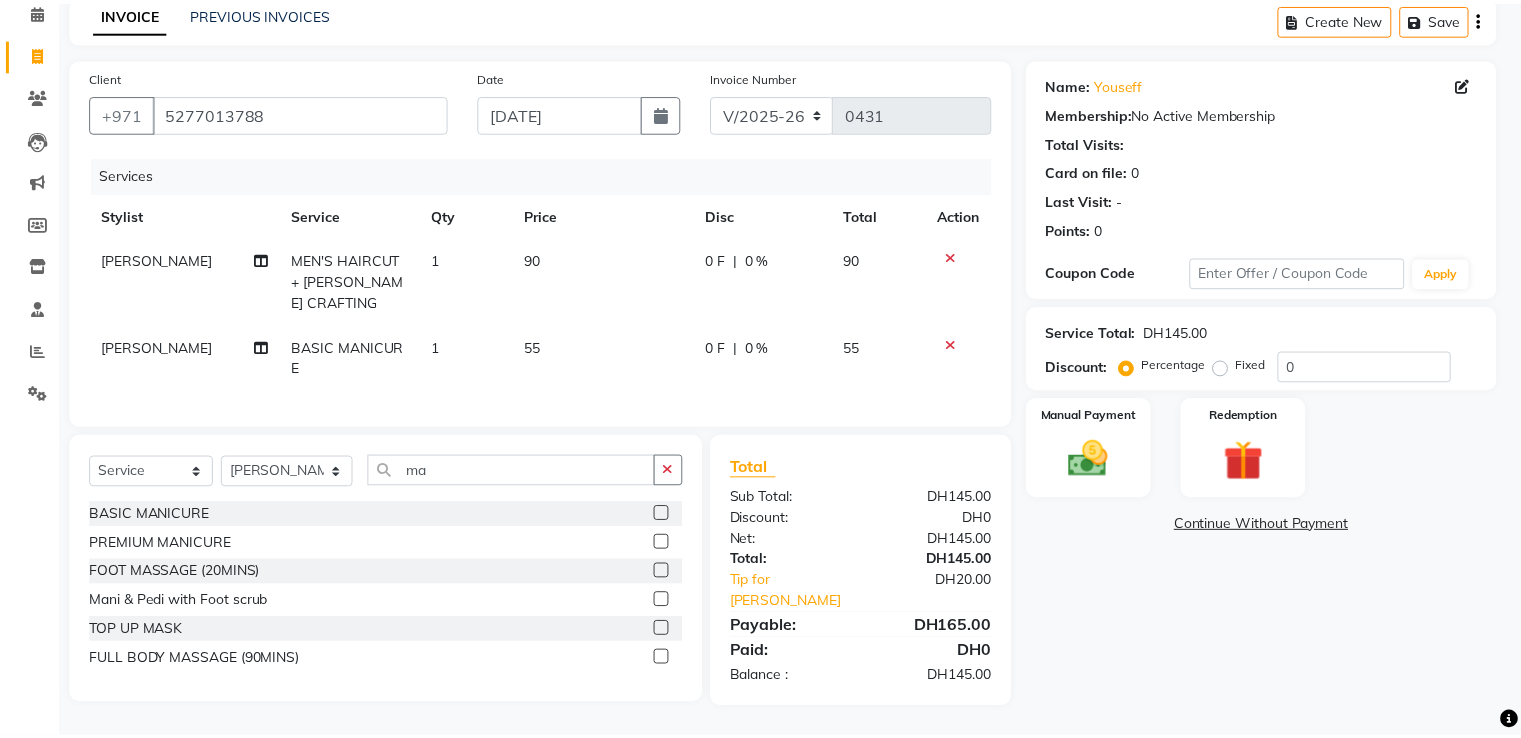 scroll, scrollTop: 83, scrollLeft: 0, axis: vertical 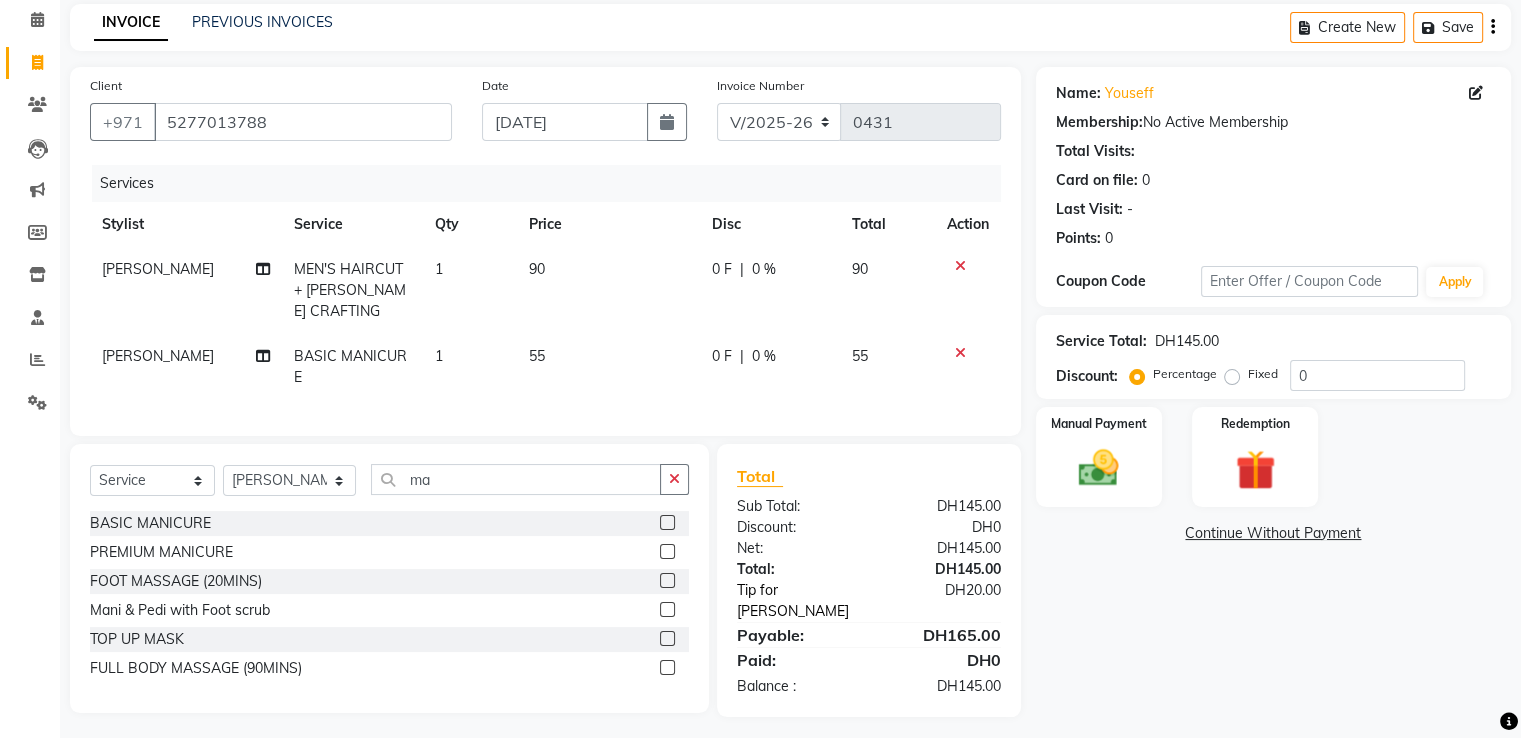 click on "Tip for Oualid Zahir" 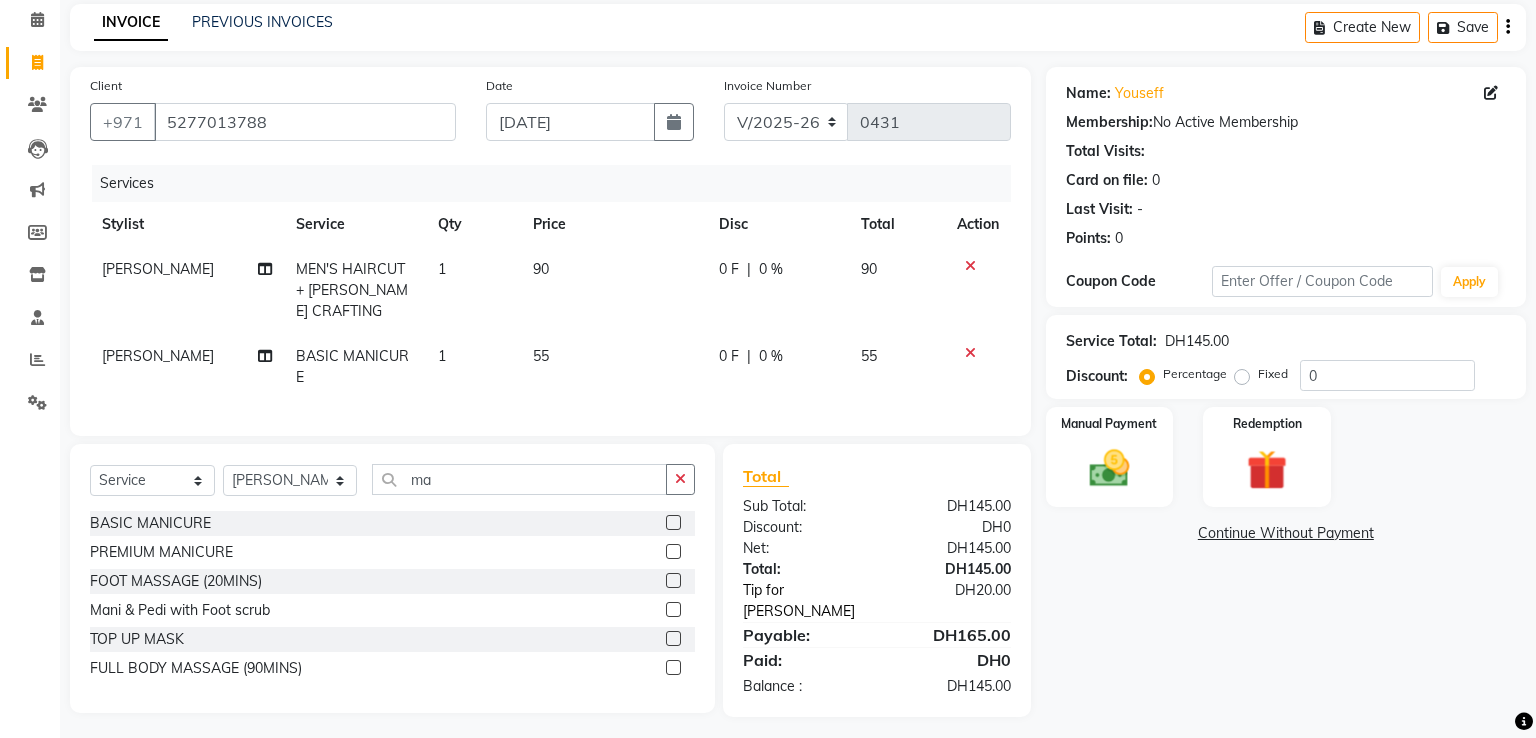 select on "81367" 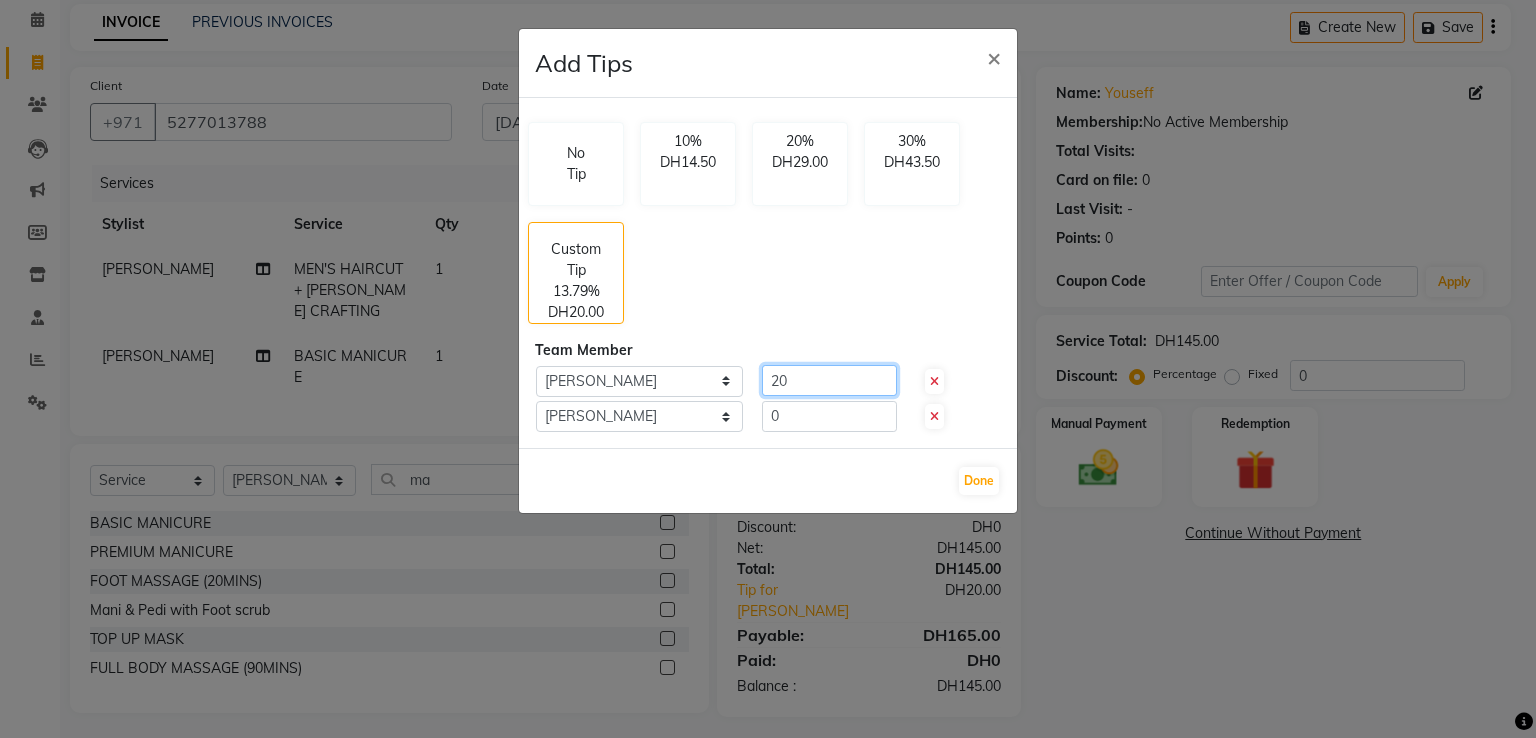 click on "20" 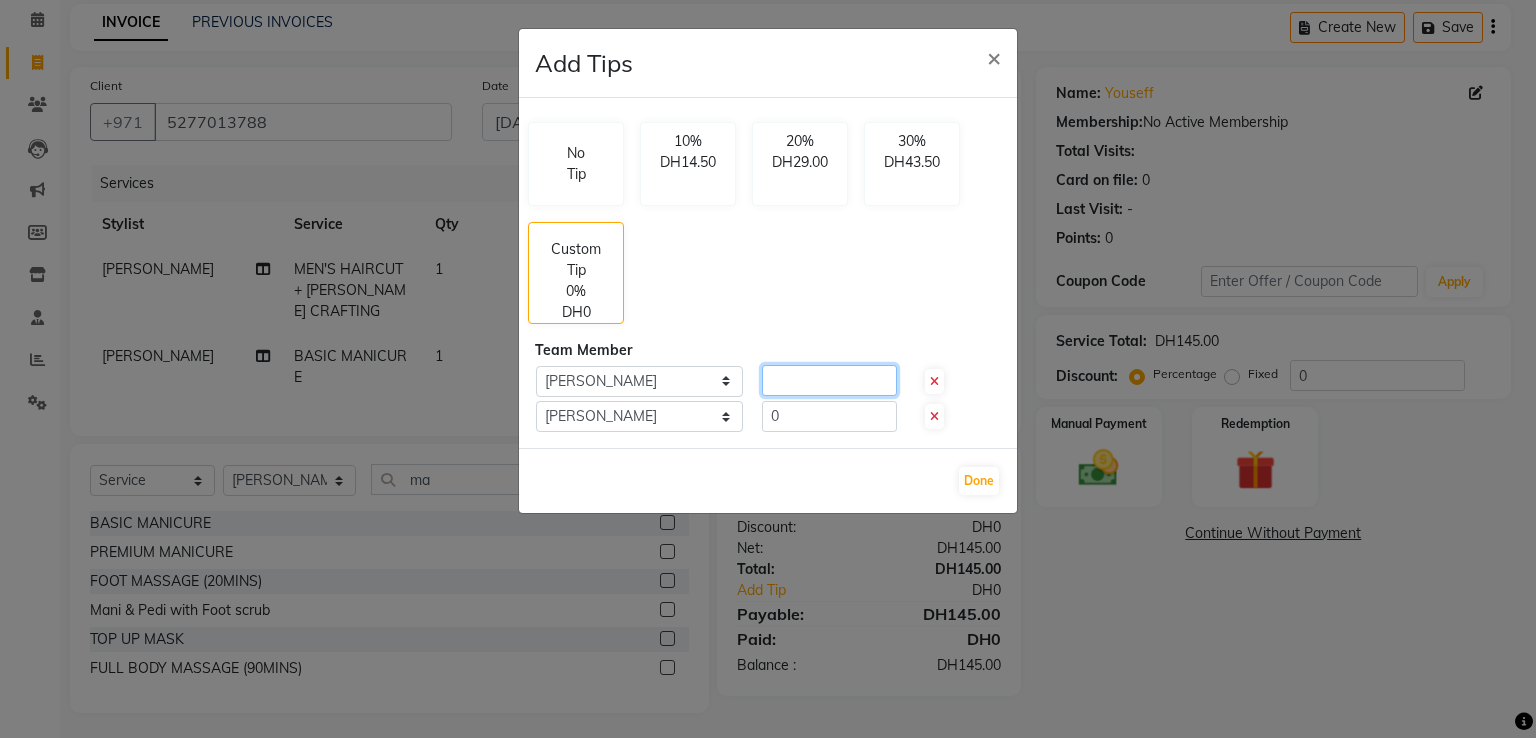 type on "3" 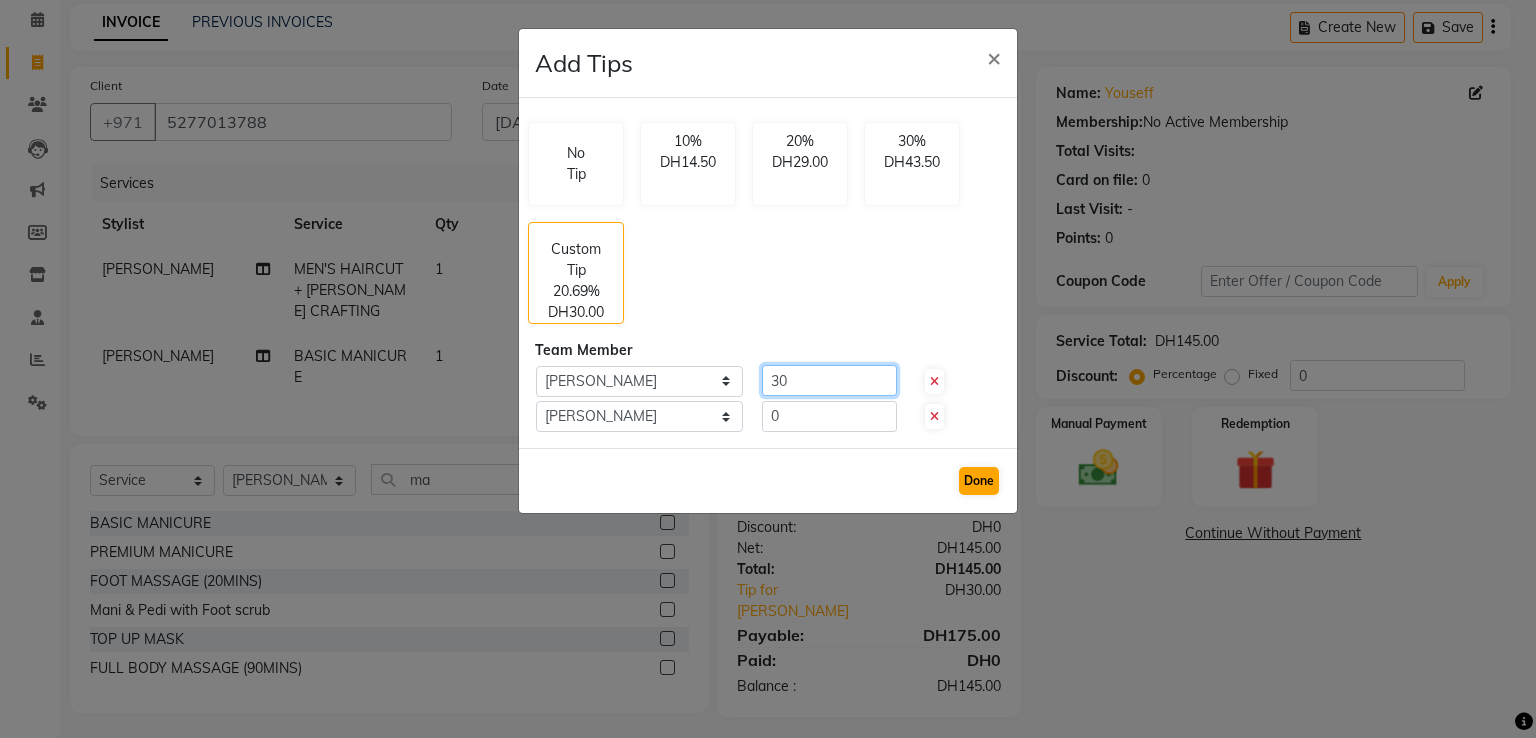 type on "30" 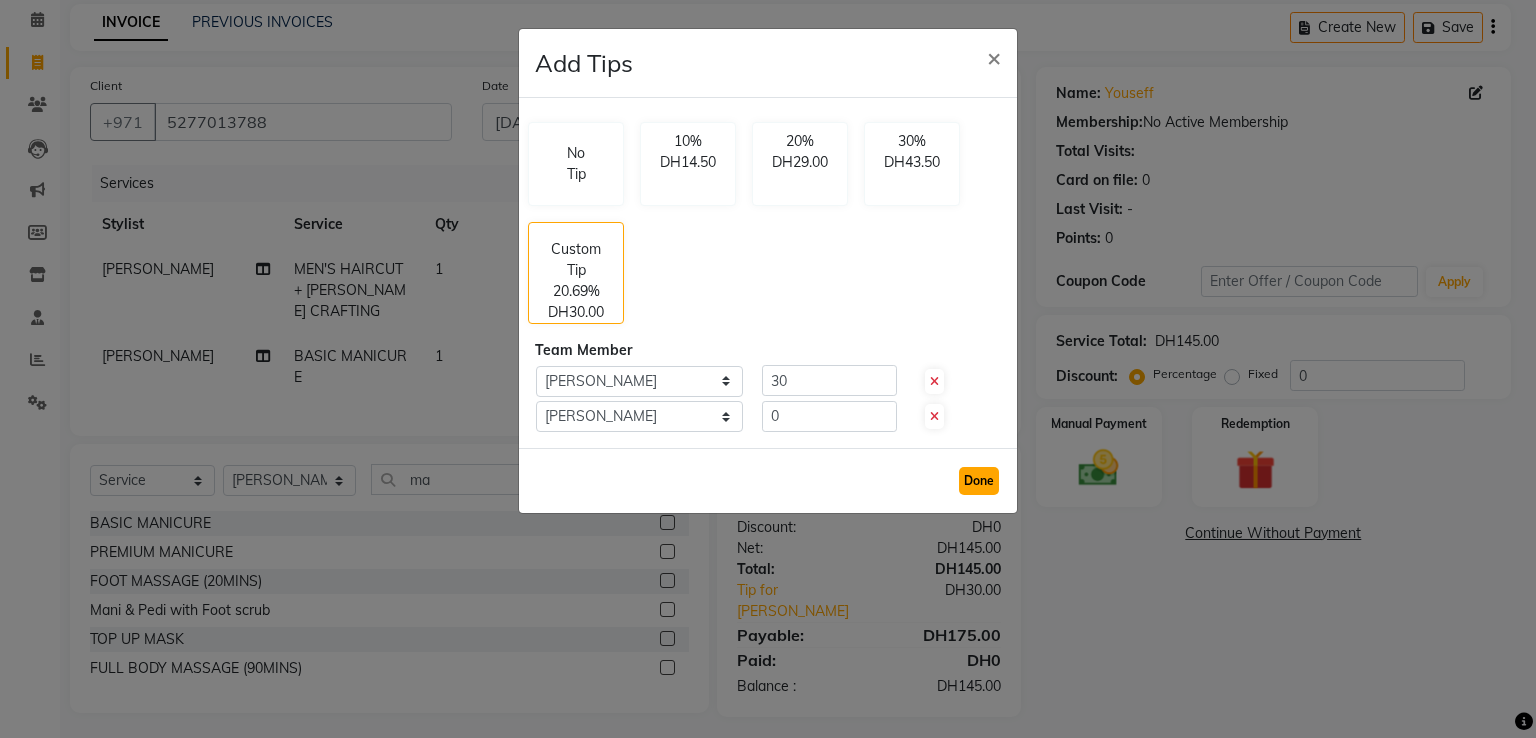 click on "Done" 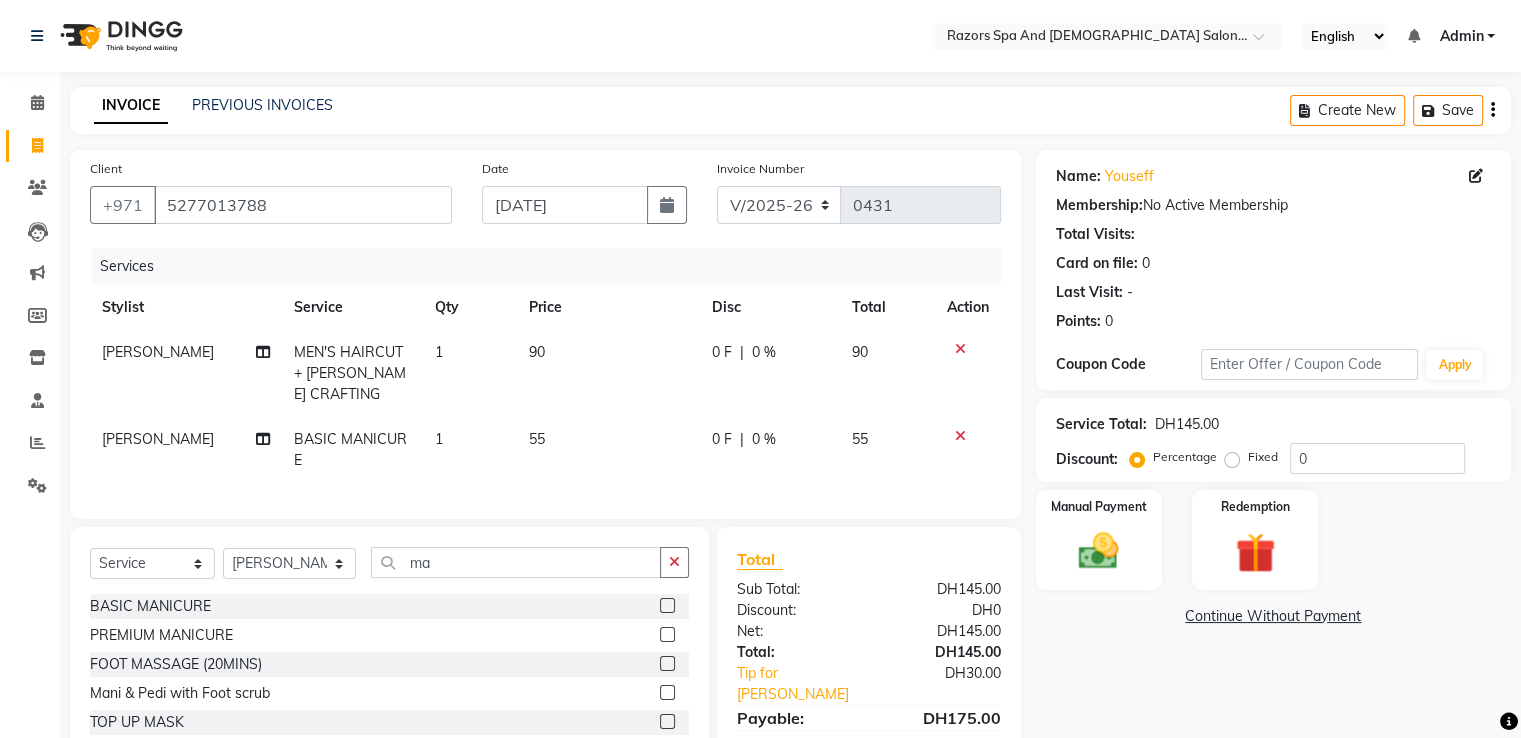 scroll, scrollTop: 104, scrollLeft: 0, axis: vertical 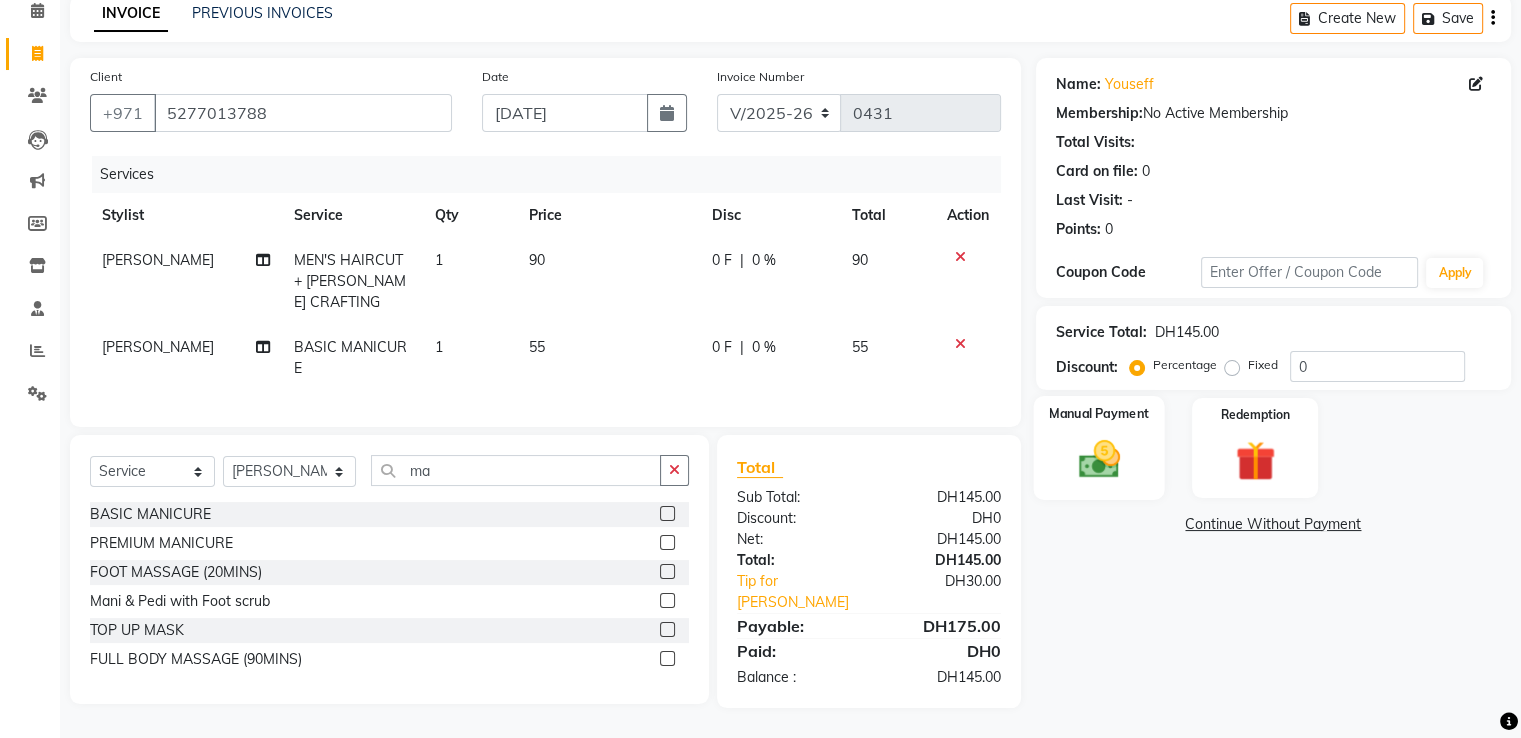 click 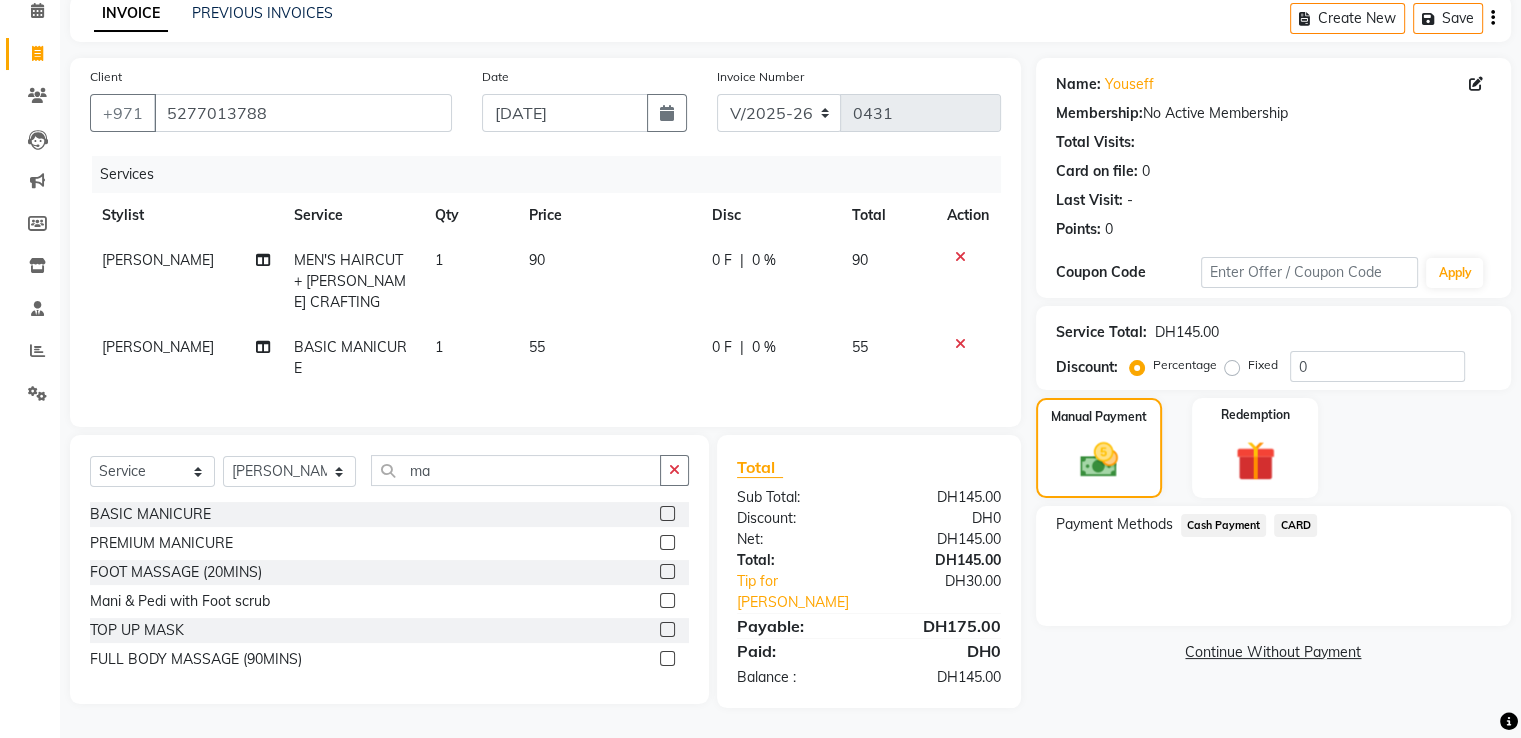 click on "CARD" 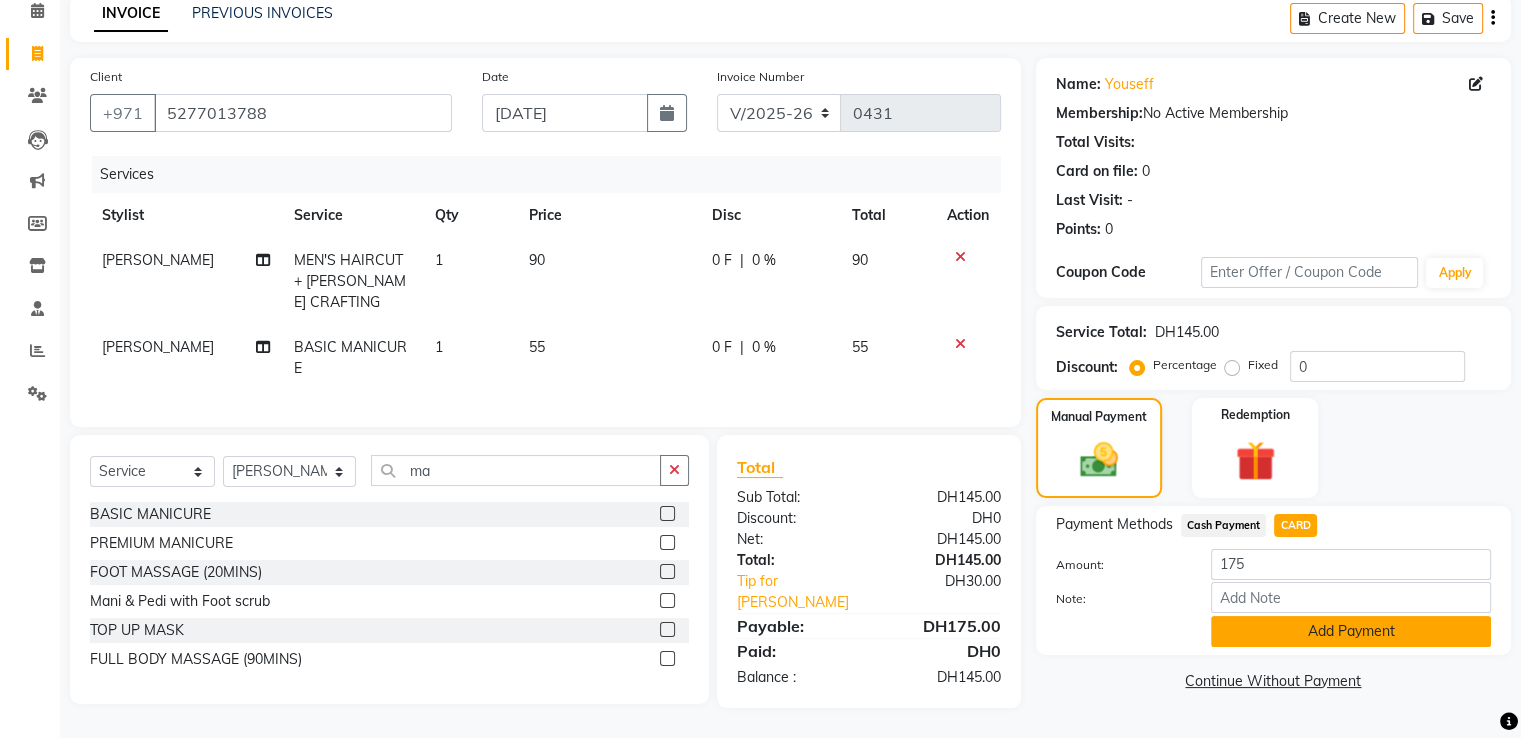 click on "Add Payment" 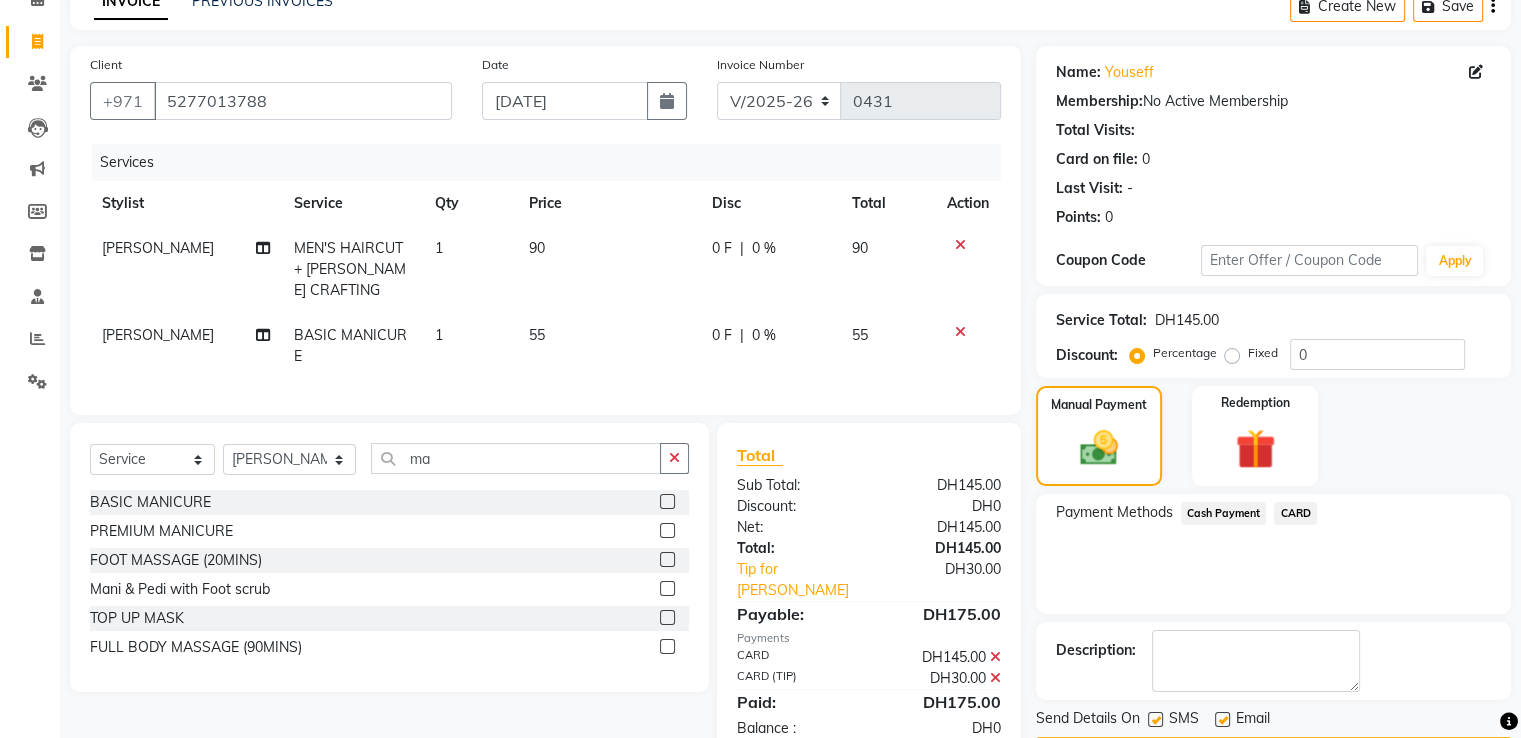 scroll, scrollTop: 163, scrollLeft: 0, axis: vertical 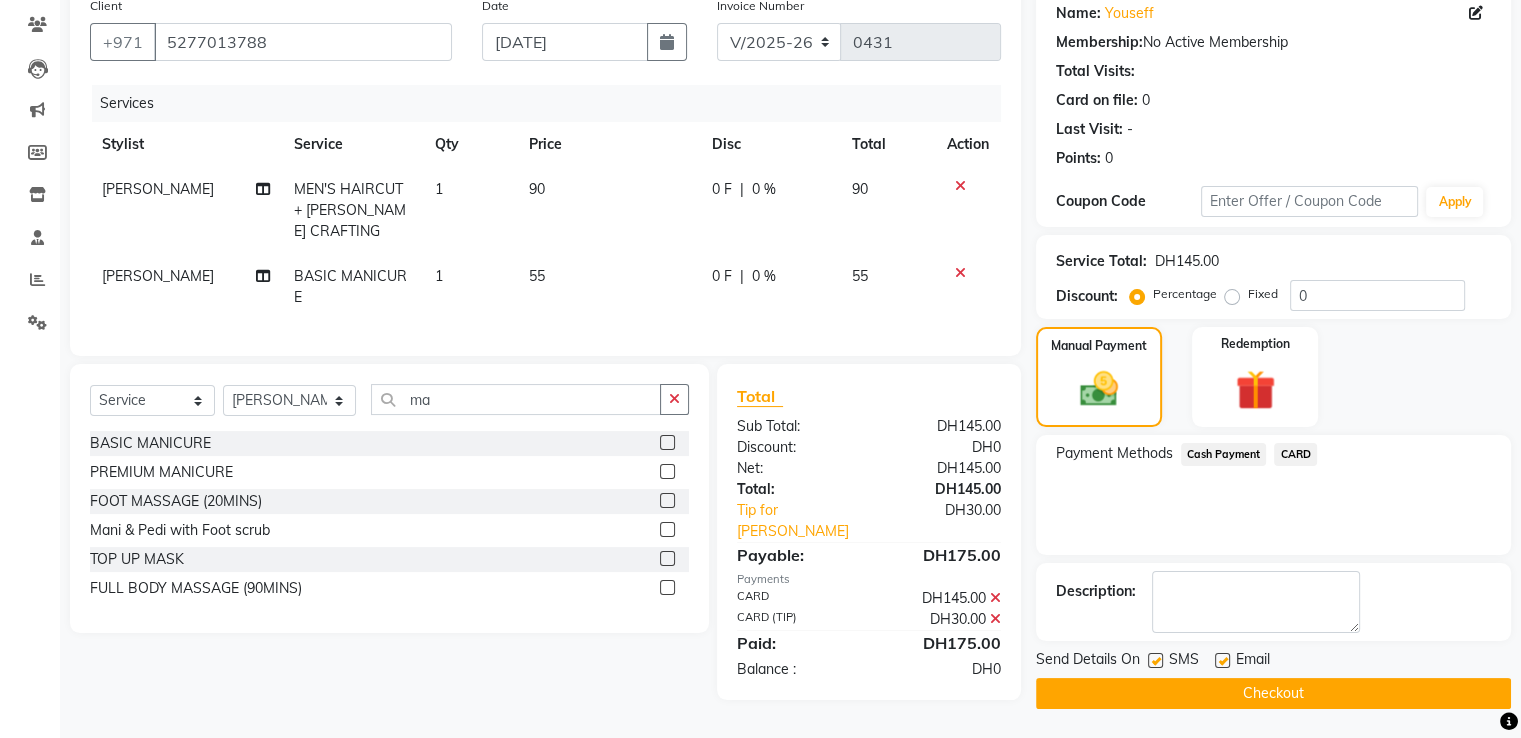 click on "Checkout" 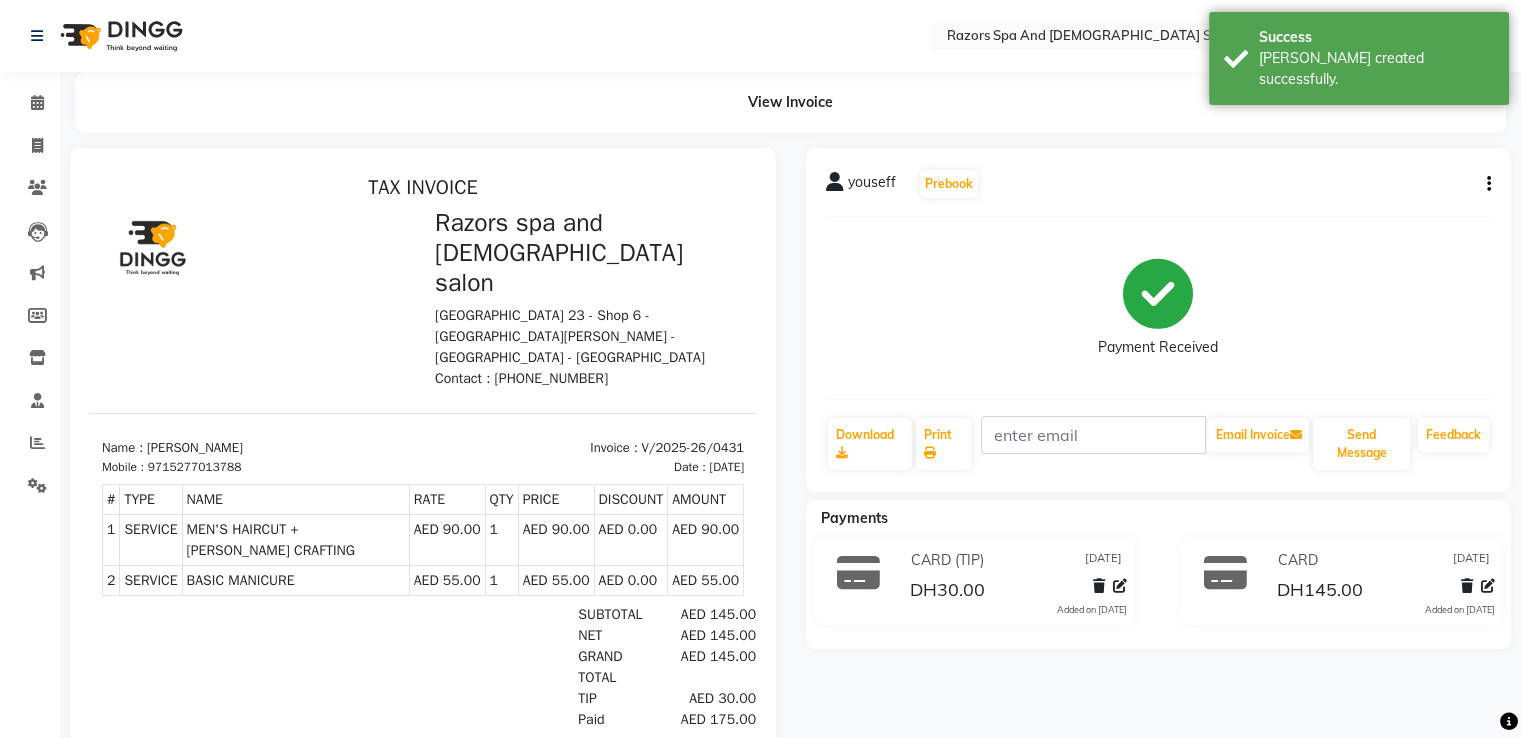 scroll, scrollTop: 0, scrollLeft: 0, axis: both 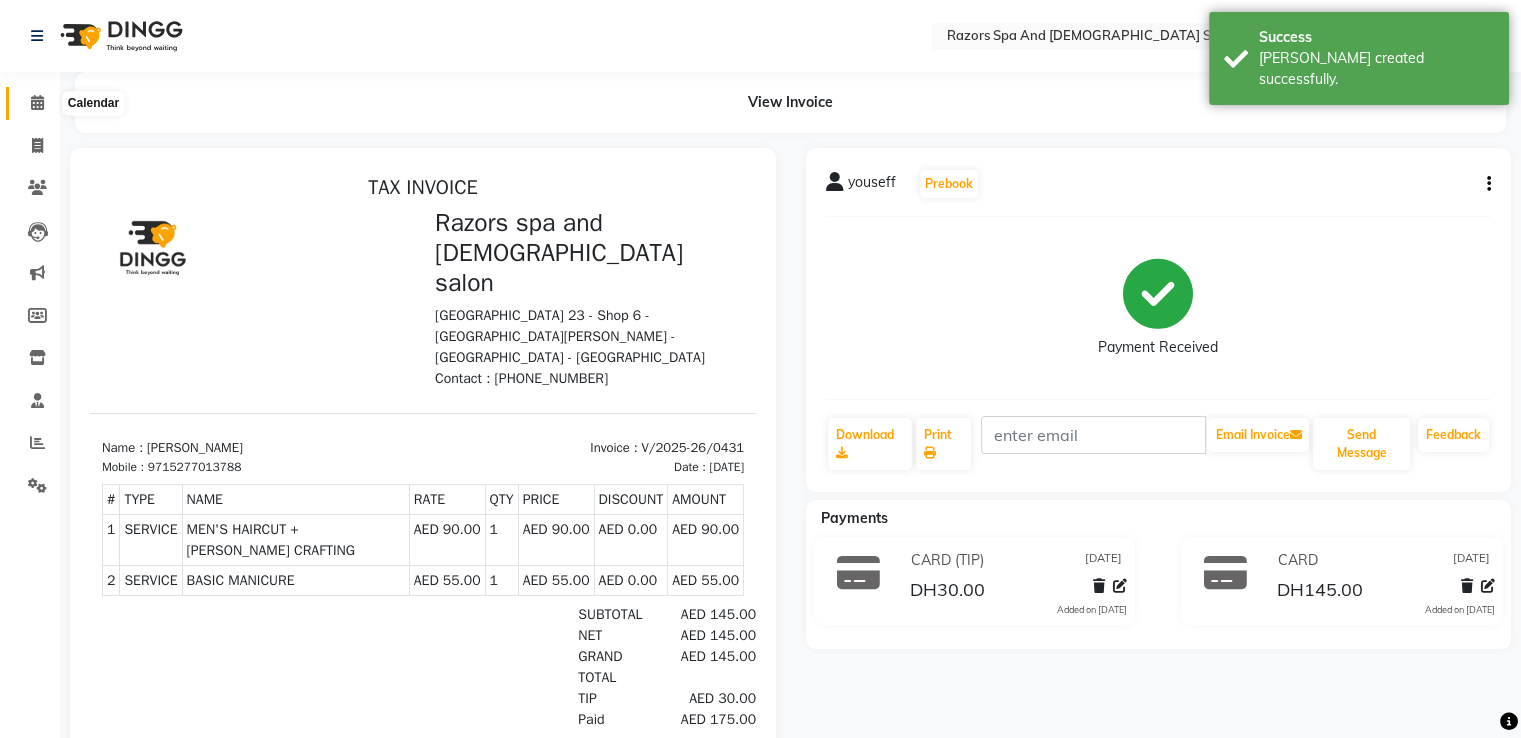 click 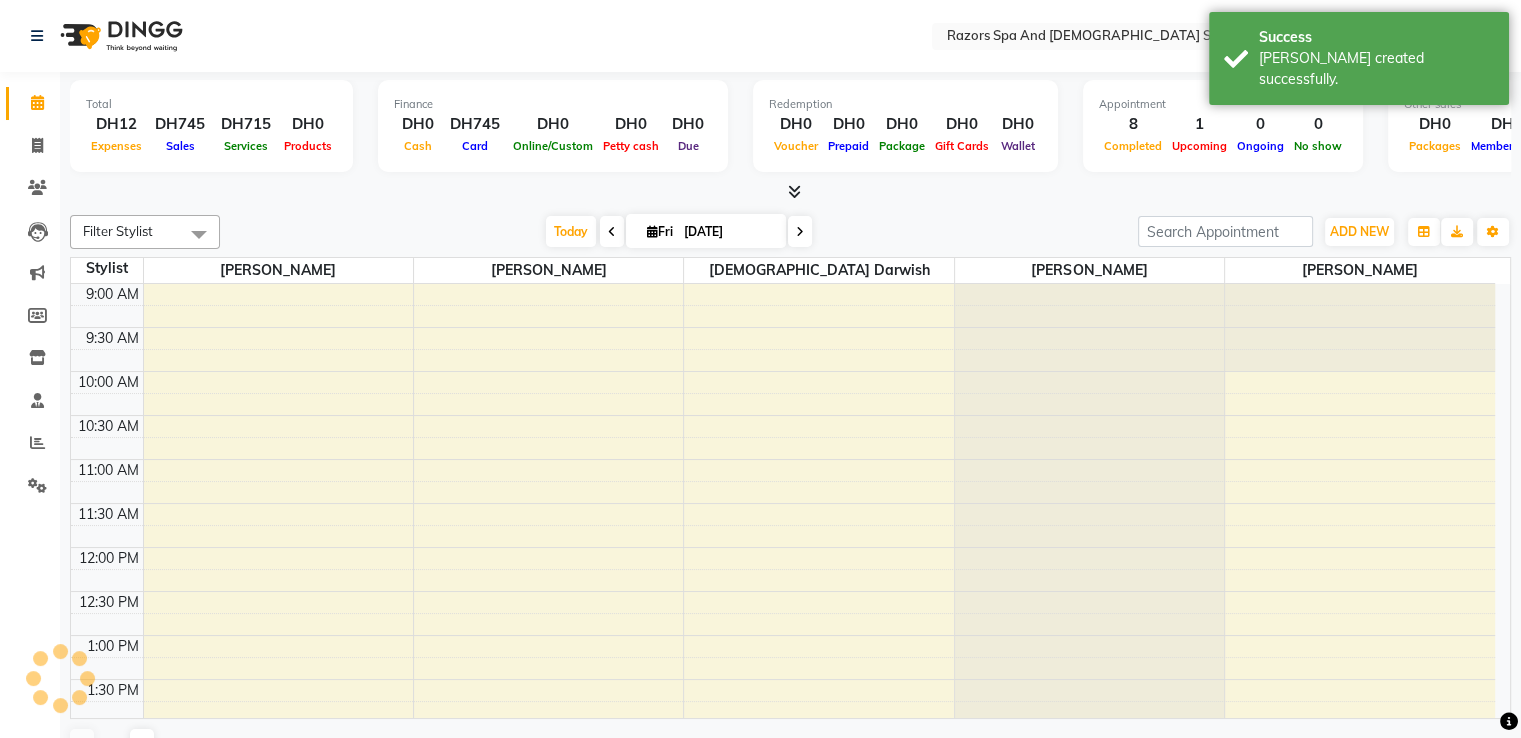 scroll, scrollTop: 0, scrollLeft: 0, axis: both 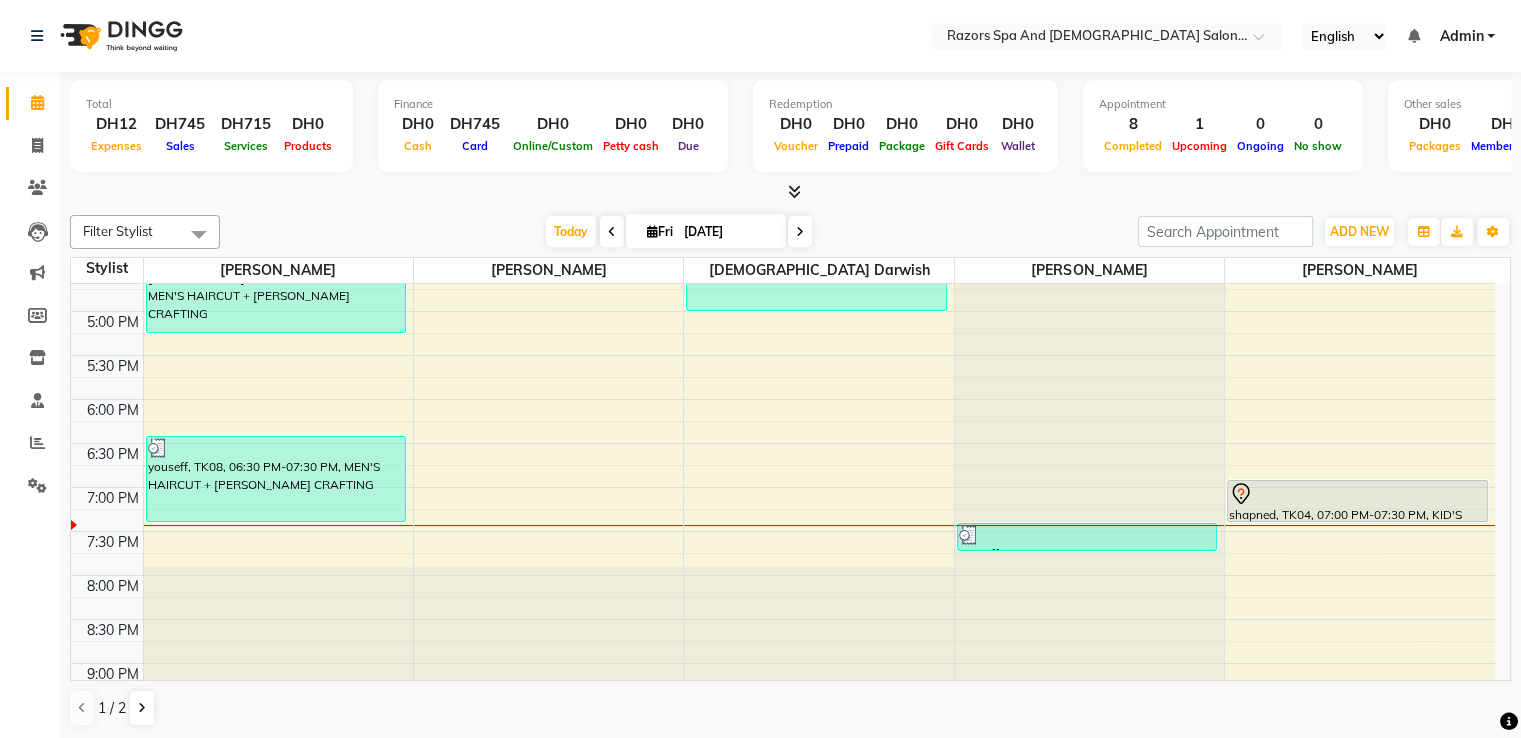 click on "youseff, TK08, 06:30 PM-07:30 PM, MEN'S HAIRCUT + [PERSON_NAME] CRAFTING" at bounding box center (276, 479) 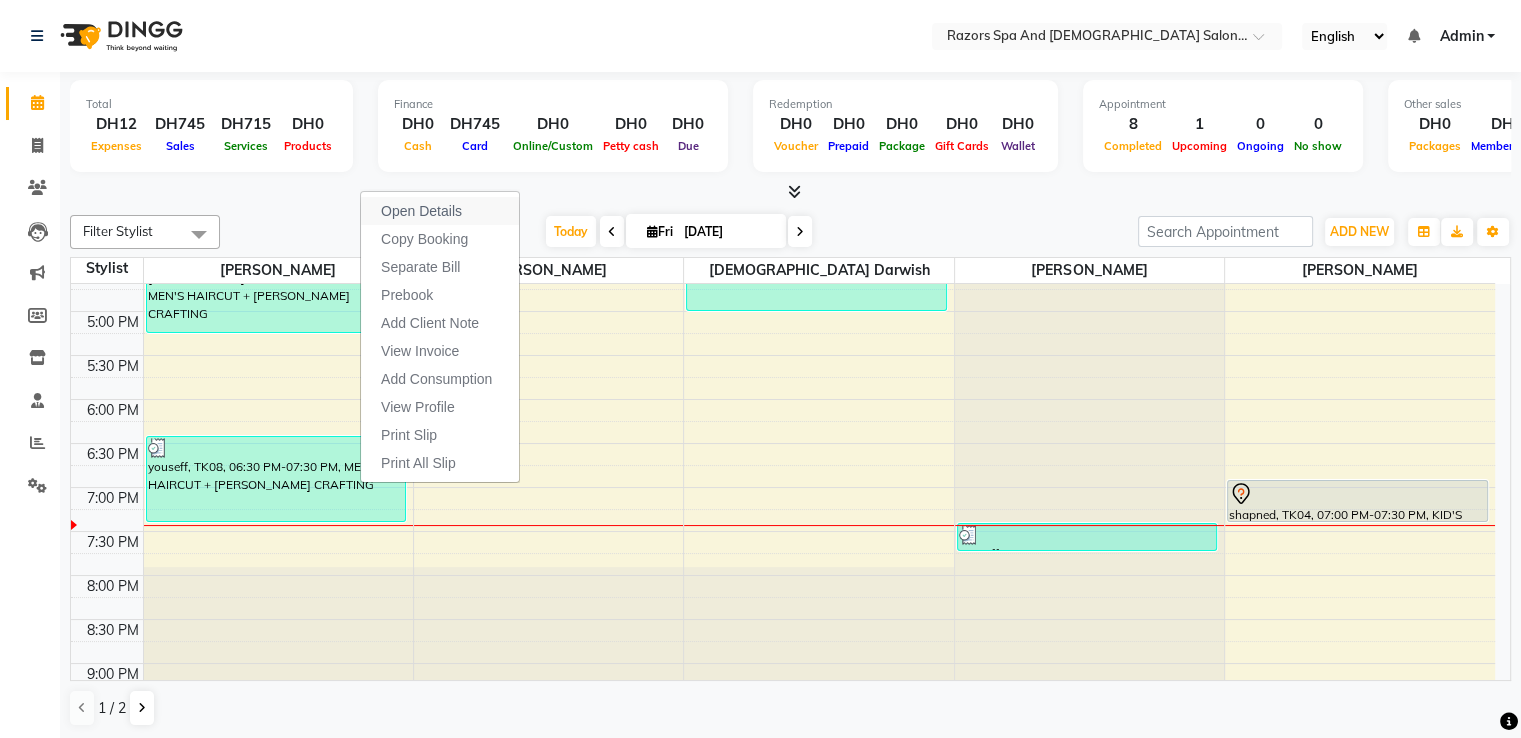 click on "Open Details" at bounding box center (440, 211) 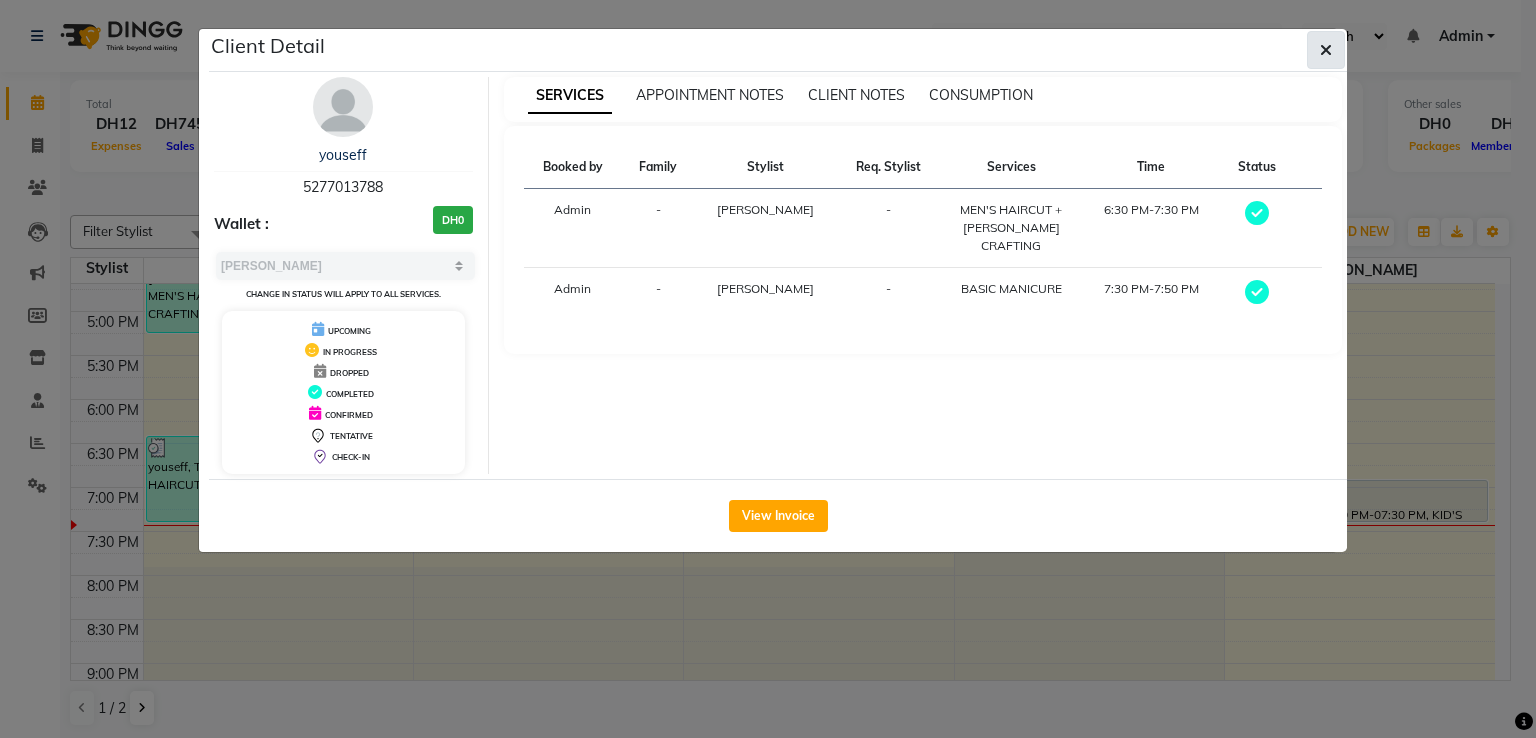 click 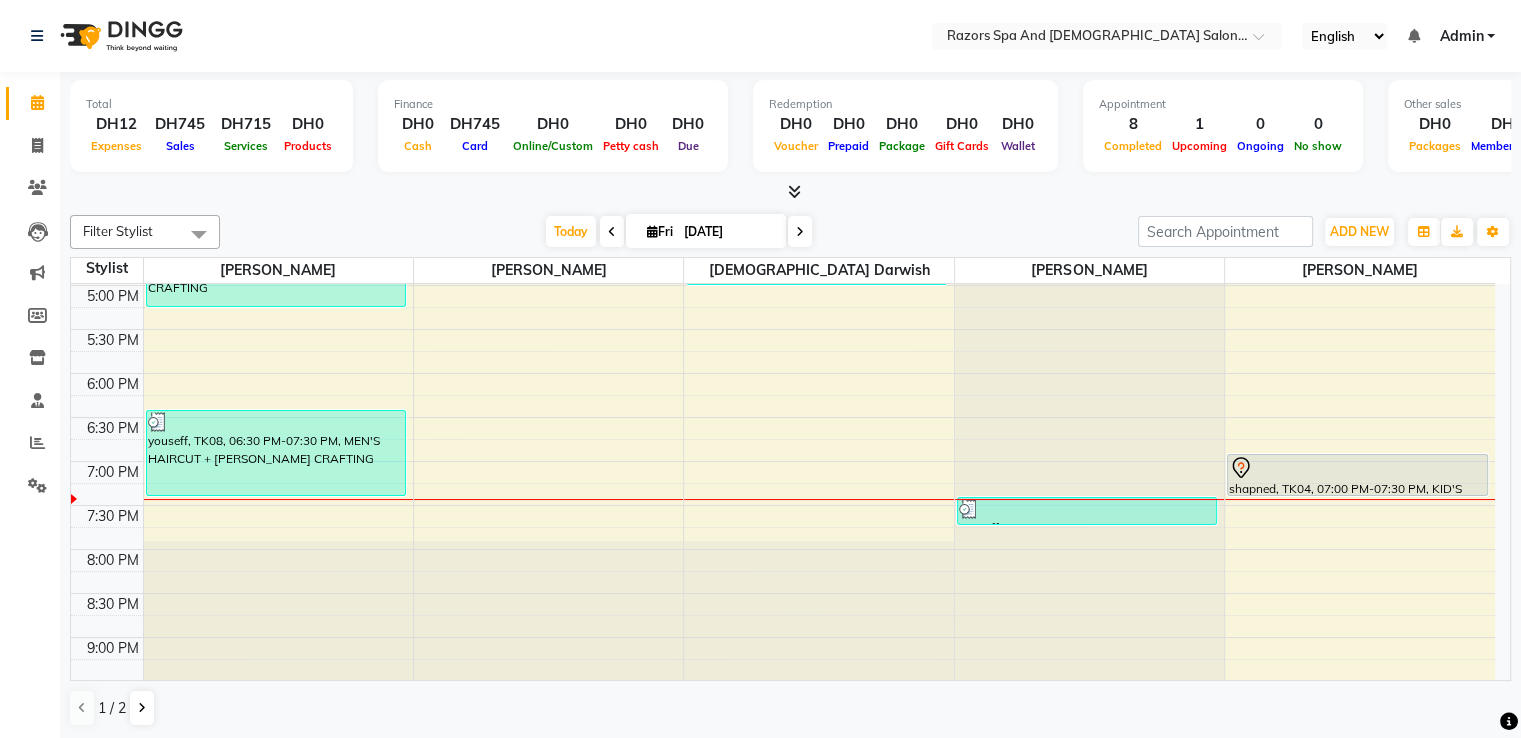 scroll, scrollTop: 676, scrollLeft: 0, axis: vertical 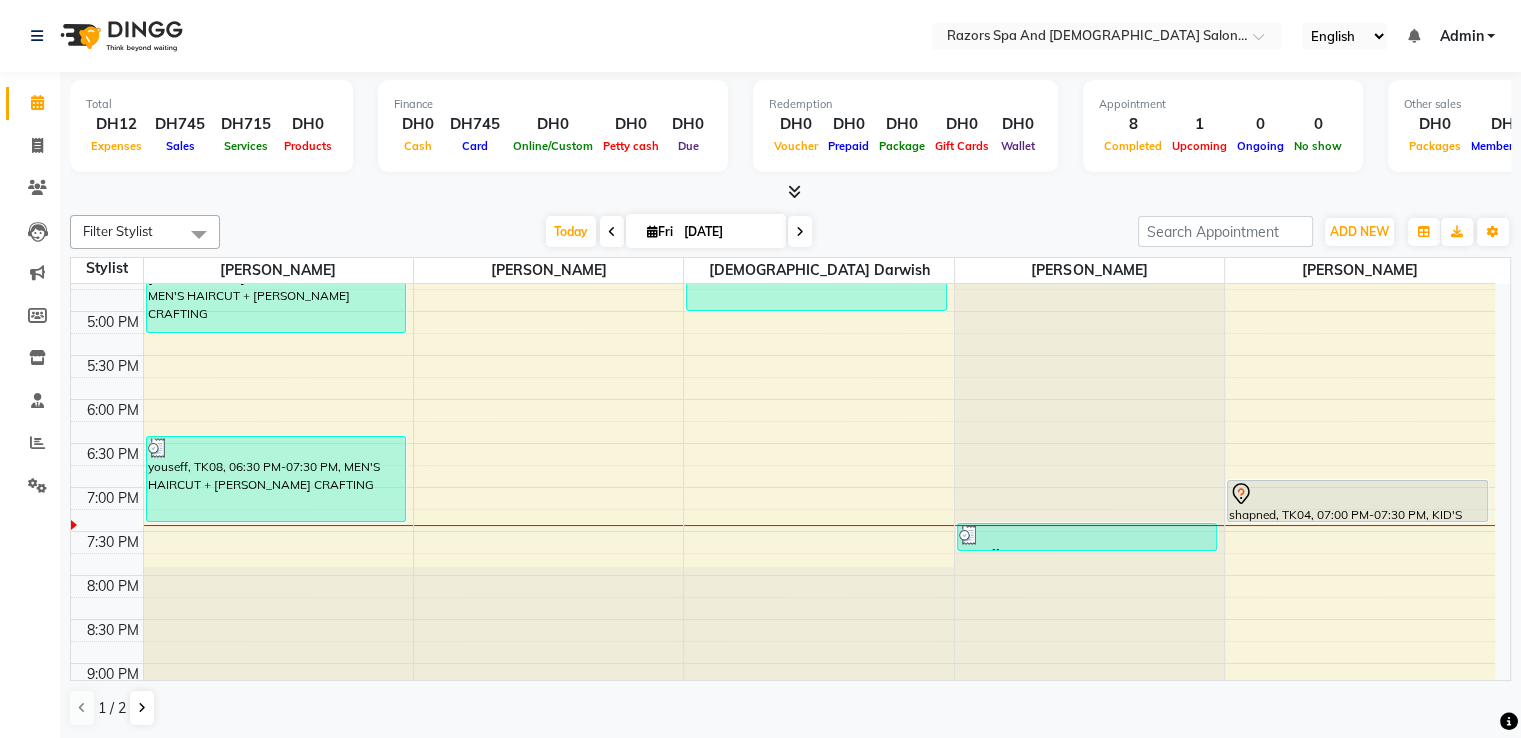 click on "youseff, TK08, 06:30 PM-07:30 PM, MEN'S HAIRCUT + [PERSON_NAME] CRAFTING" at bounding box center (276, 479) 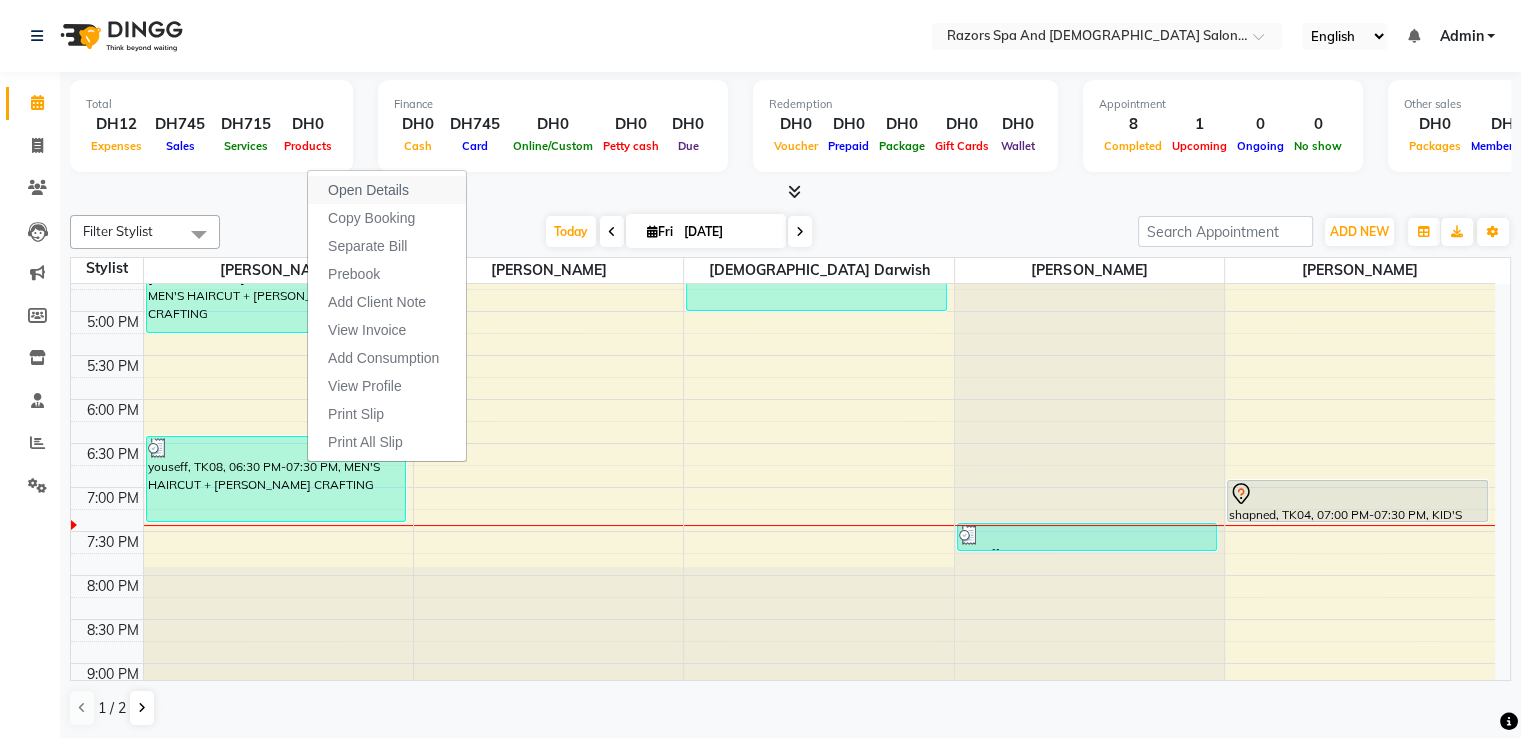 click on "Open Details" at bounding box center (368, 190) 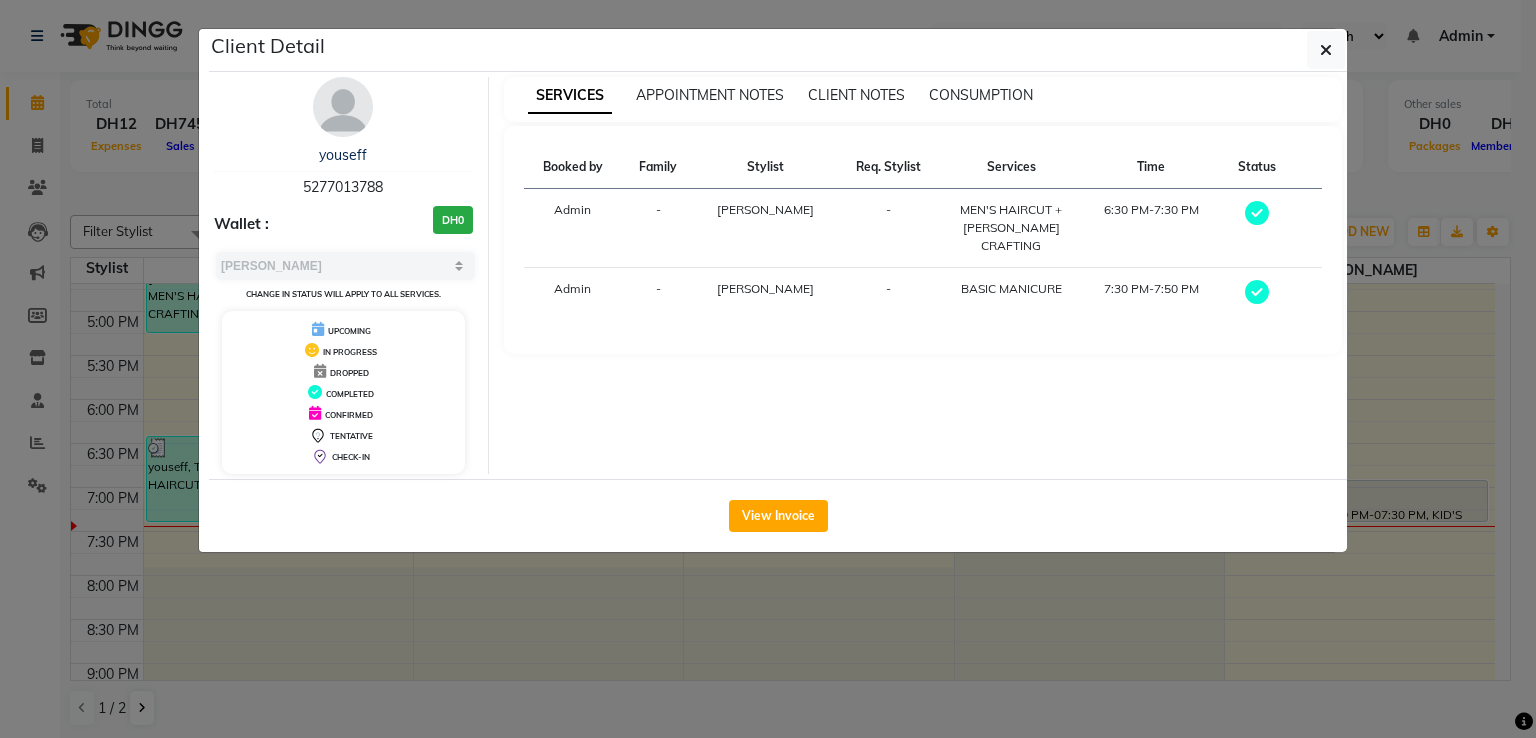drag, startPoint x: 301, startPoint y: 181, endPoint x: 410, endPoint y: 182, distance: 109.004585 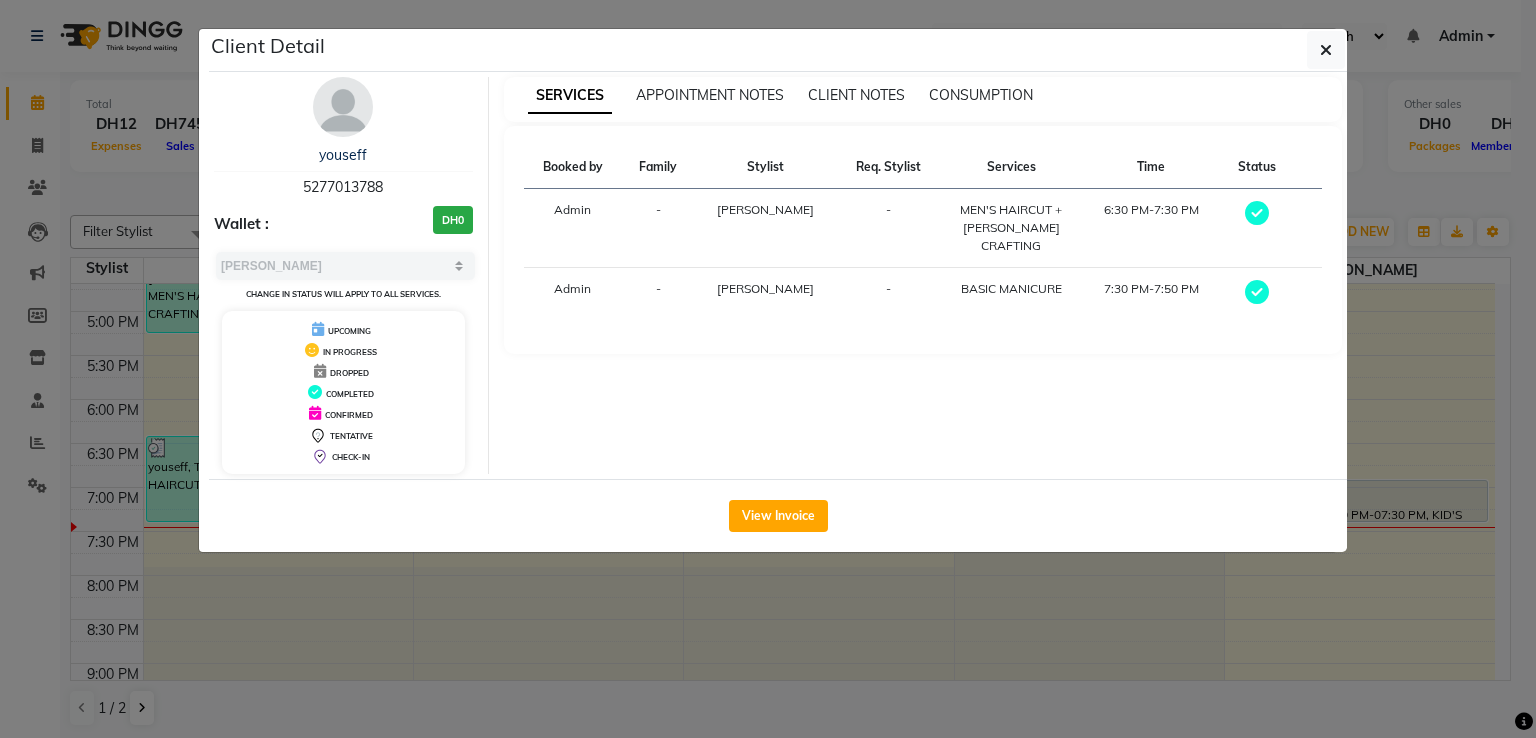 copy on "5277013788" 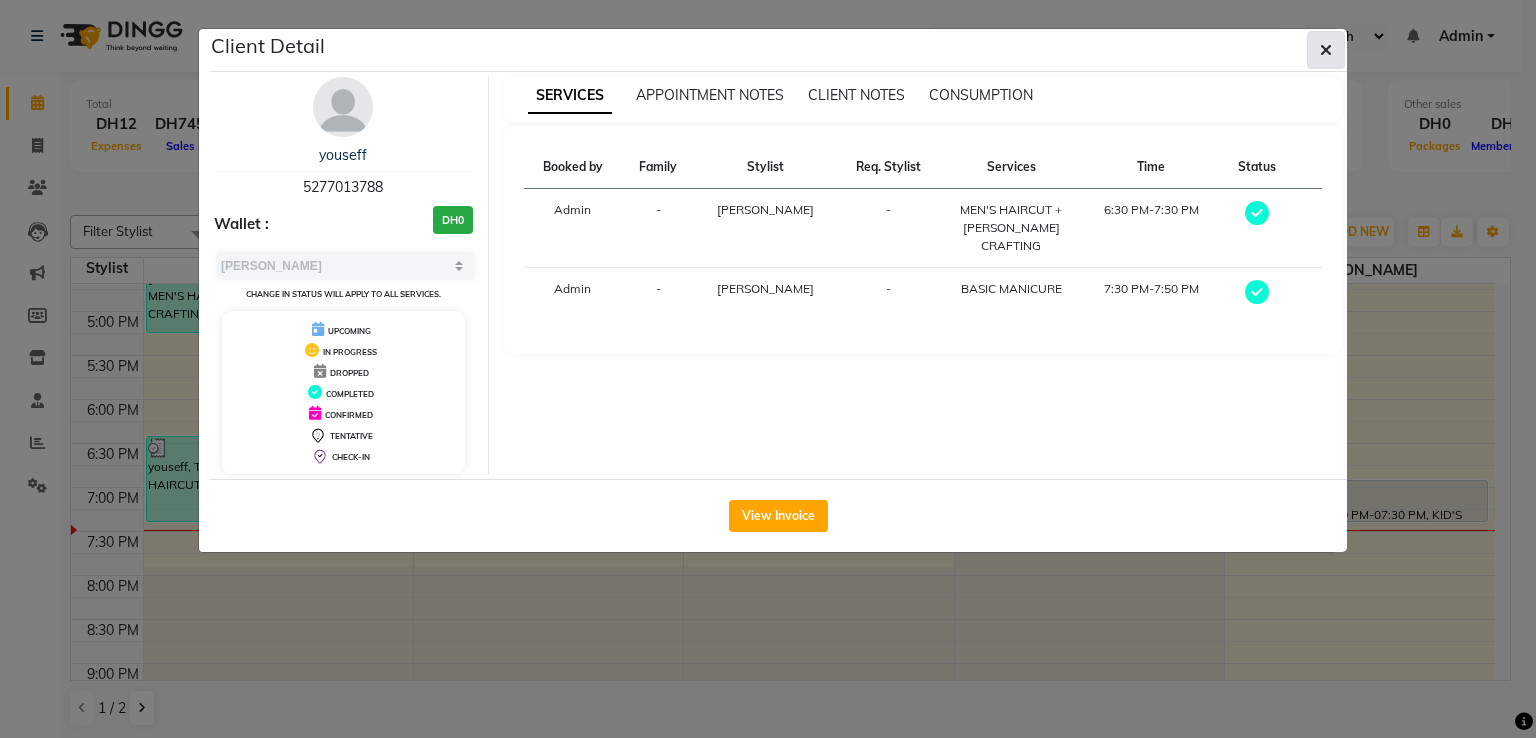 click 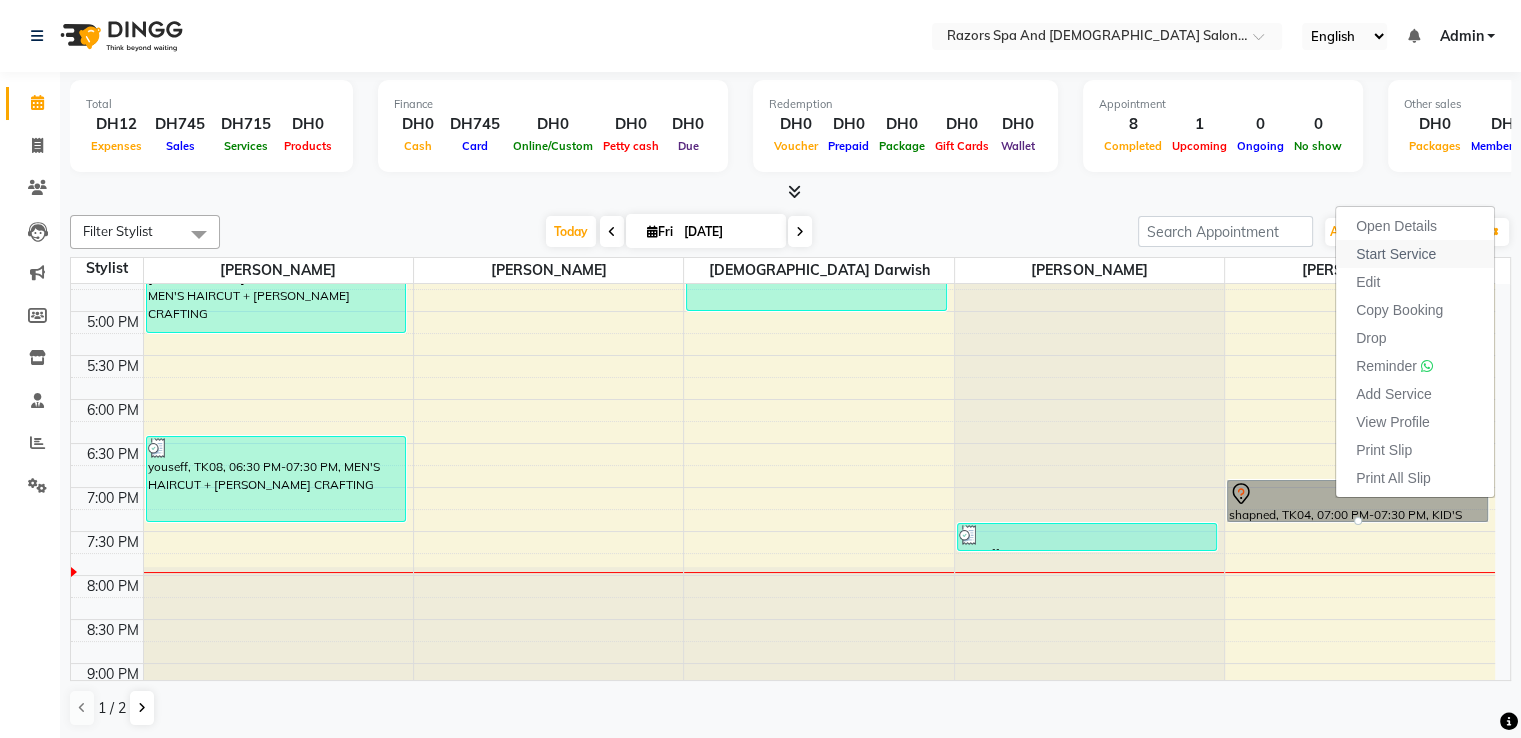 click on "Start Service" at bounding box center [1396, 254] 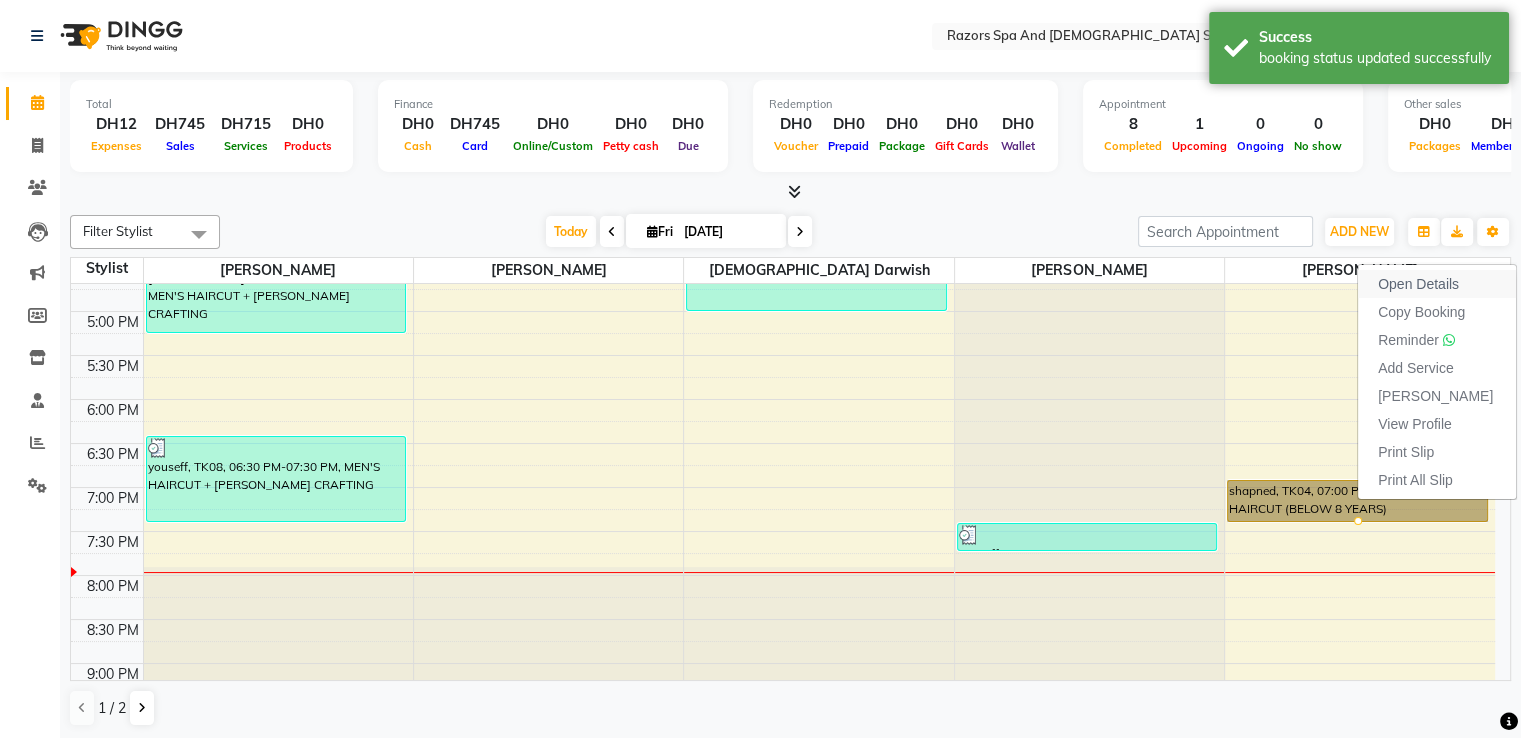 click on "Open Details" at bounding box center (1437, 284) 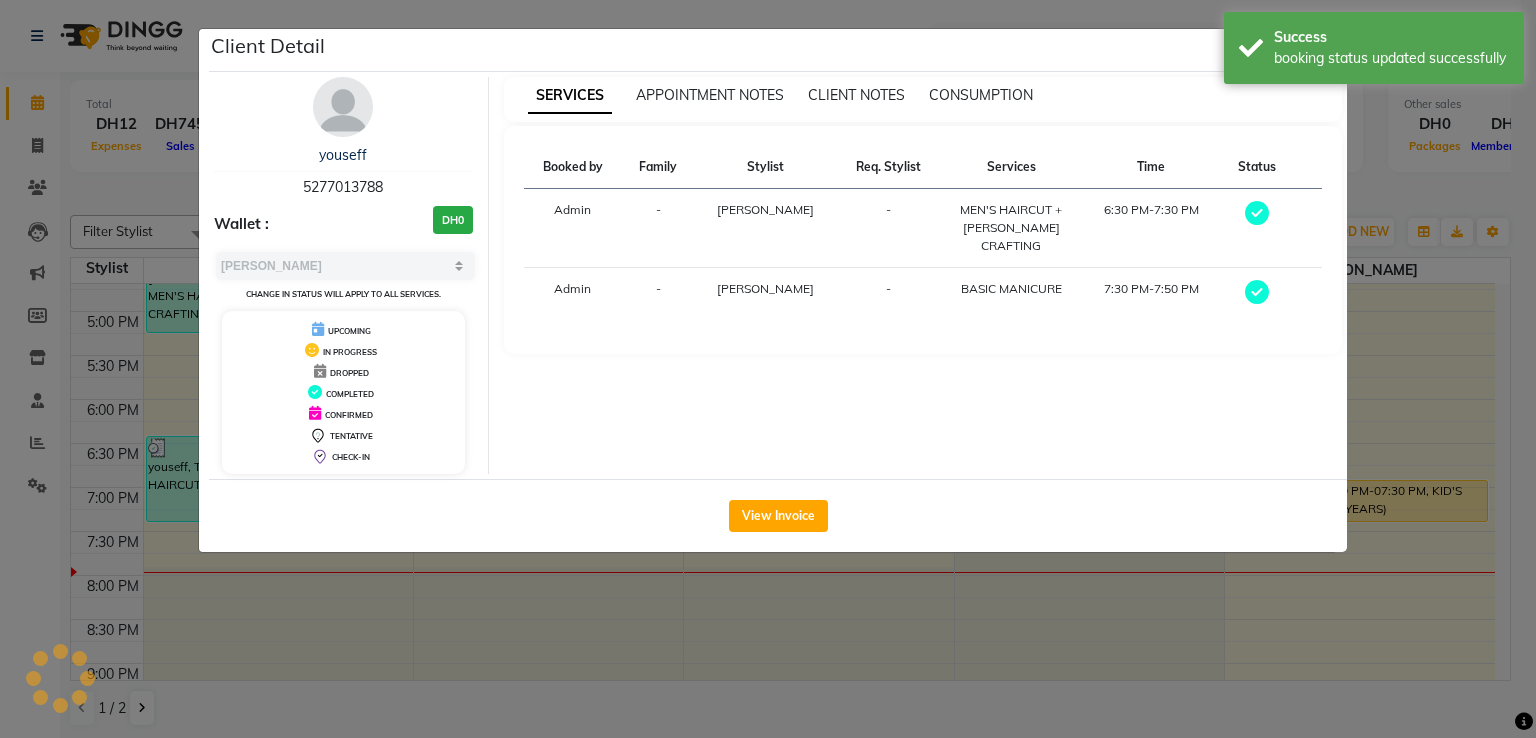 select on "1" 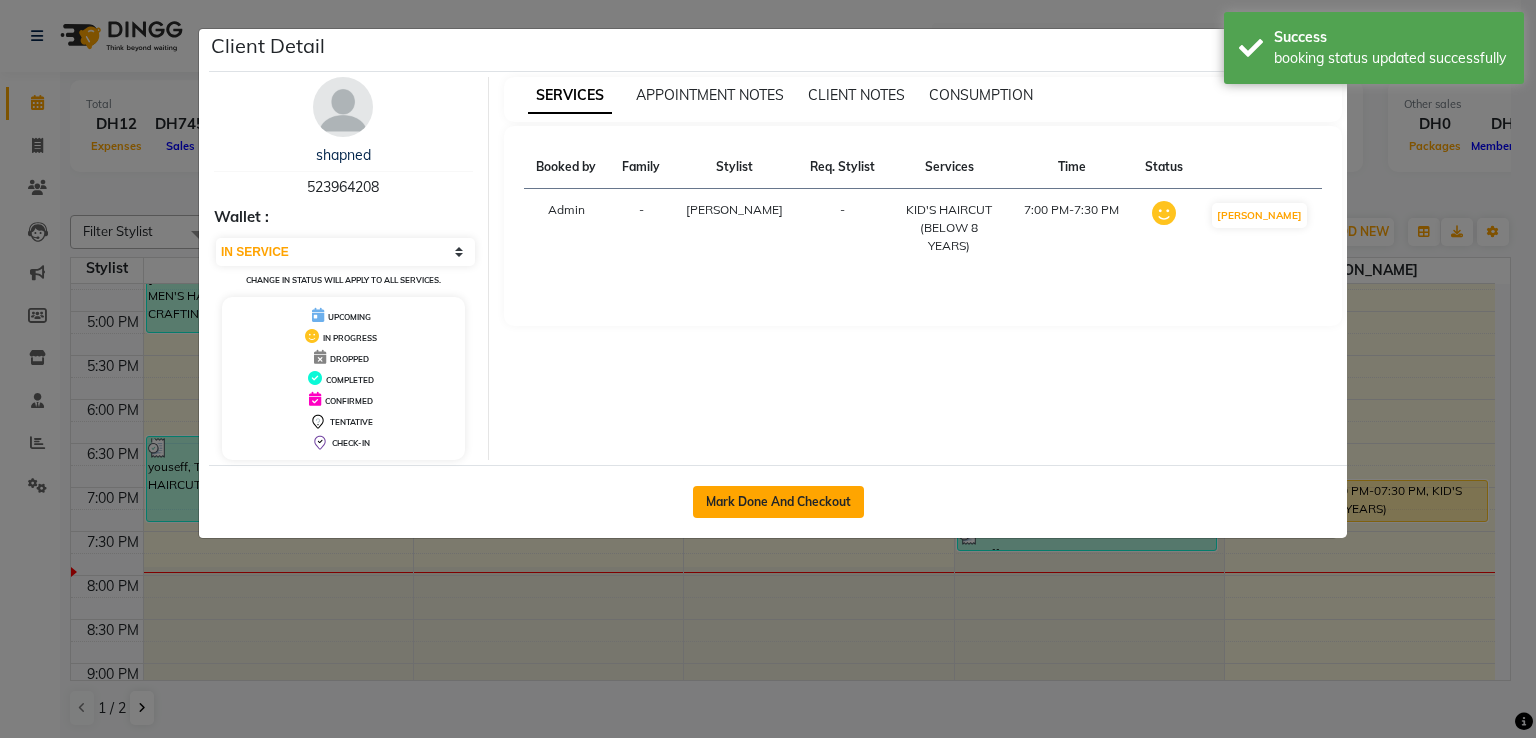 click on "Mark Done And Checkout" 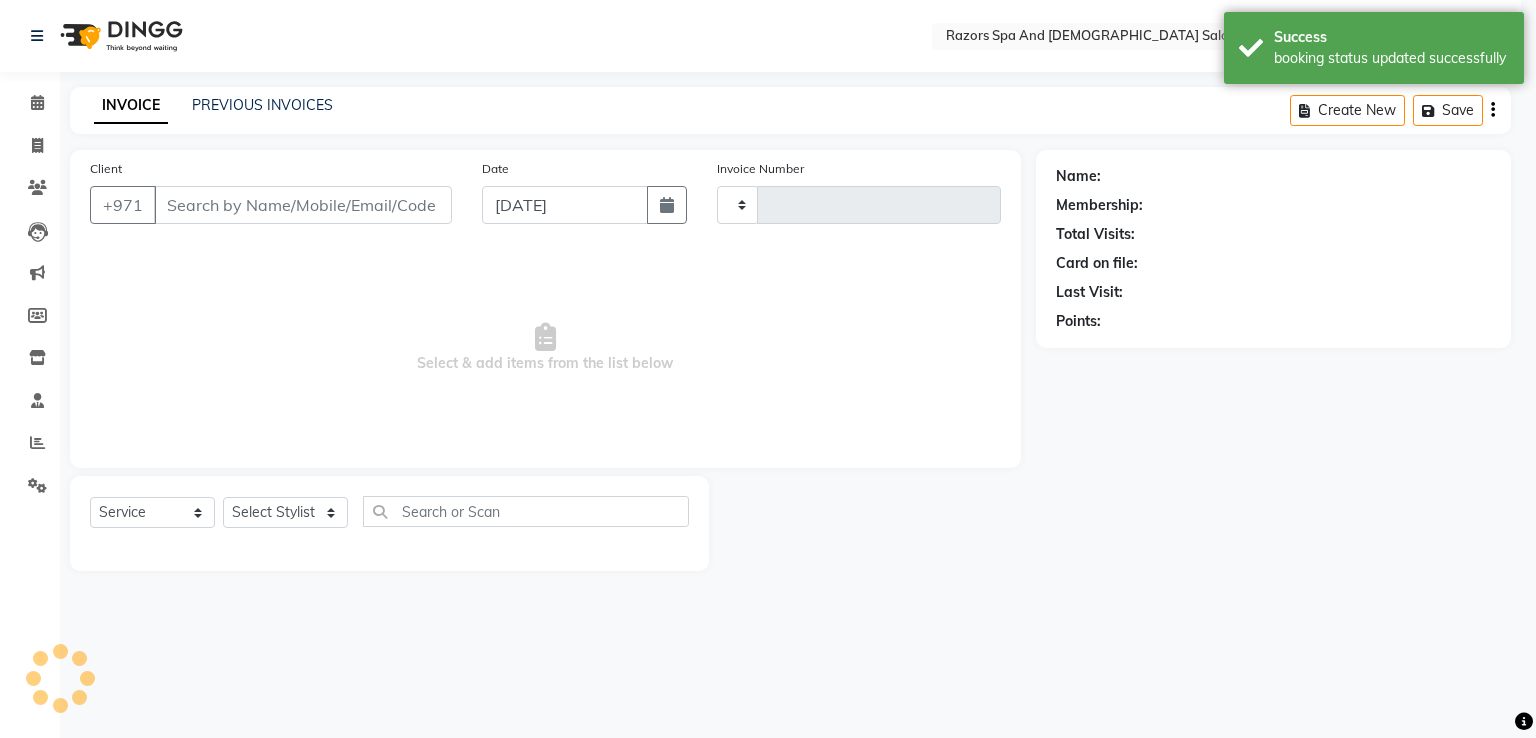 select on "3" 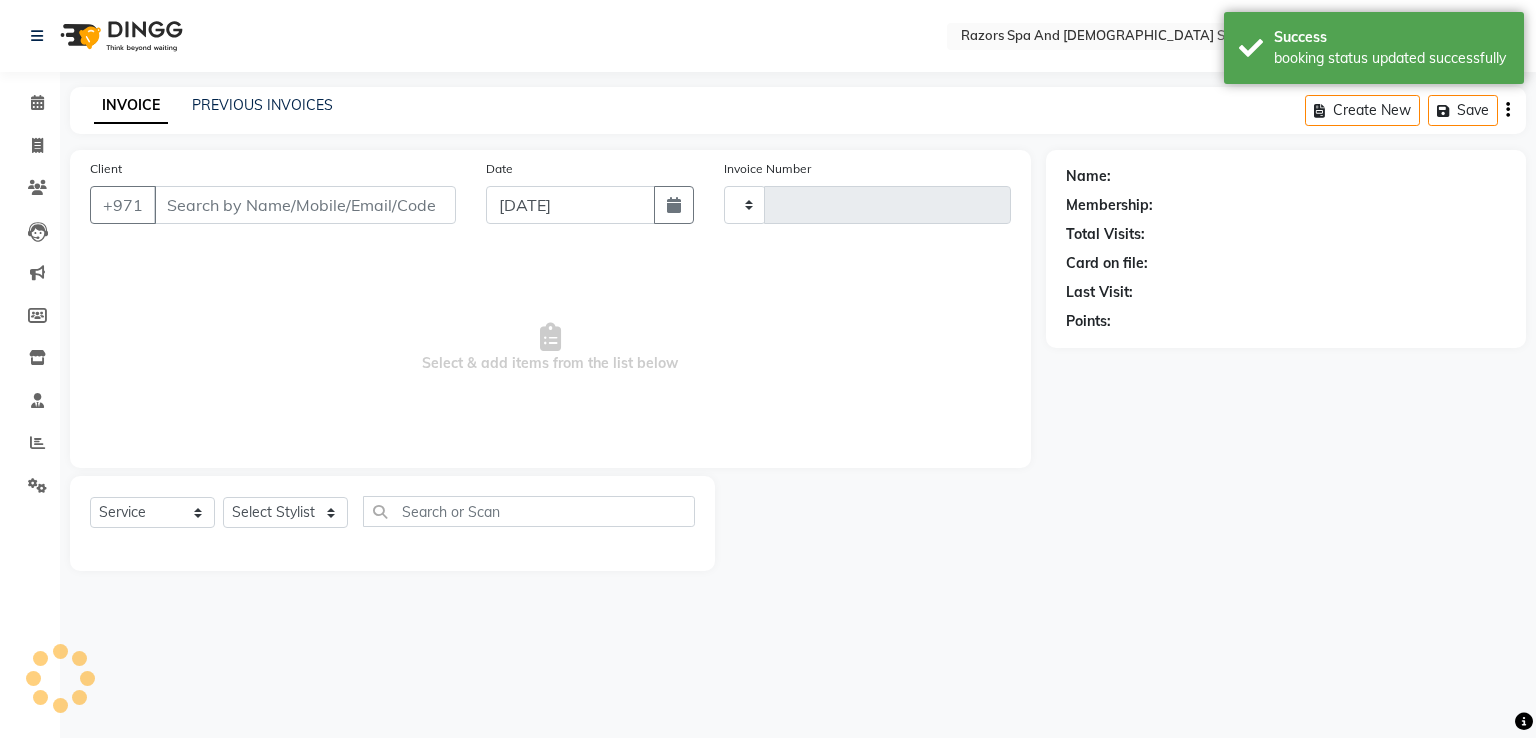 type on "0432" 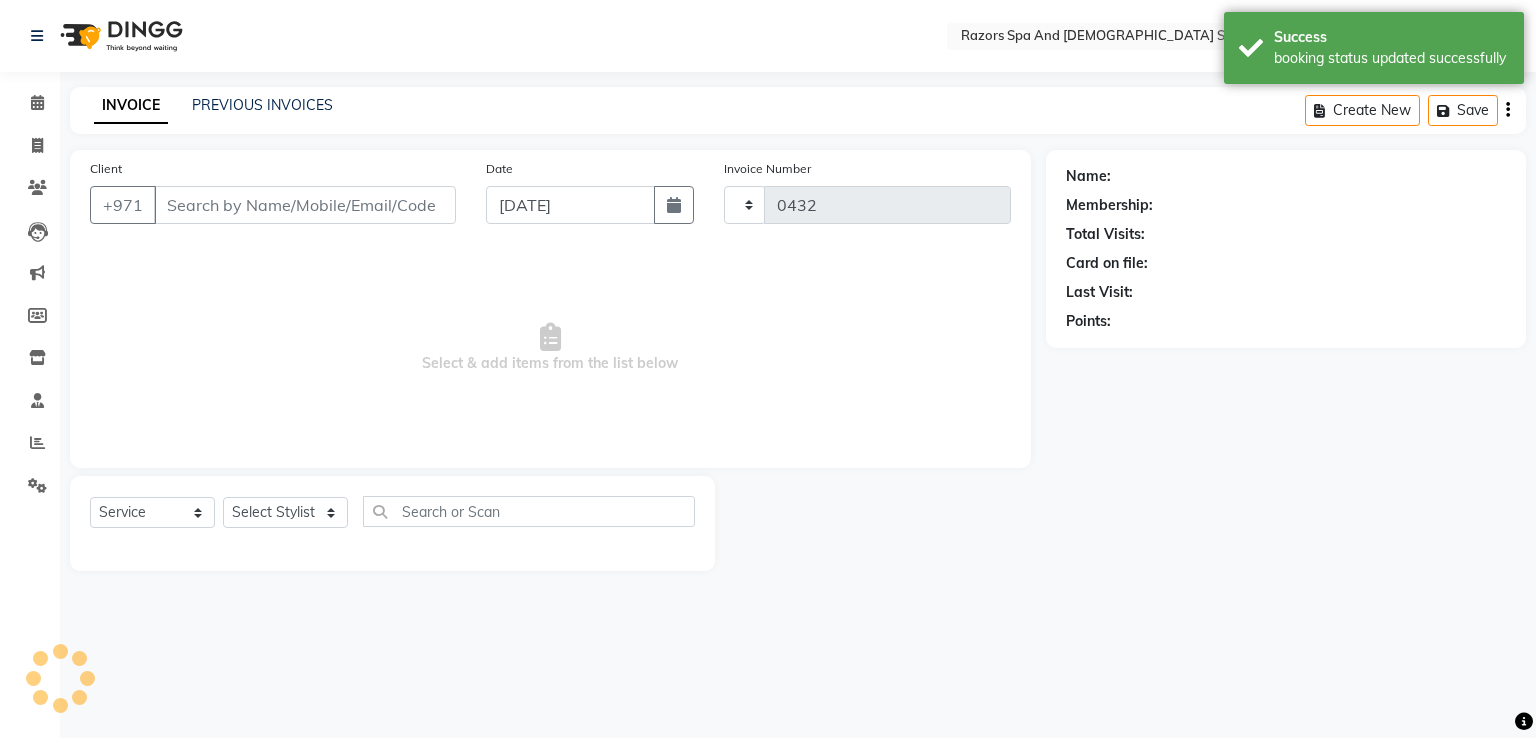 select on "8419" 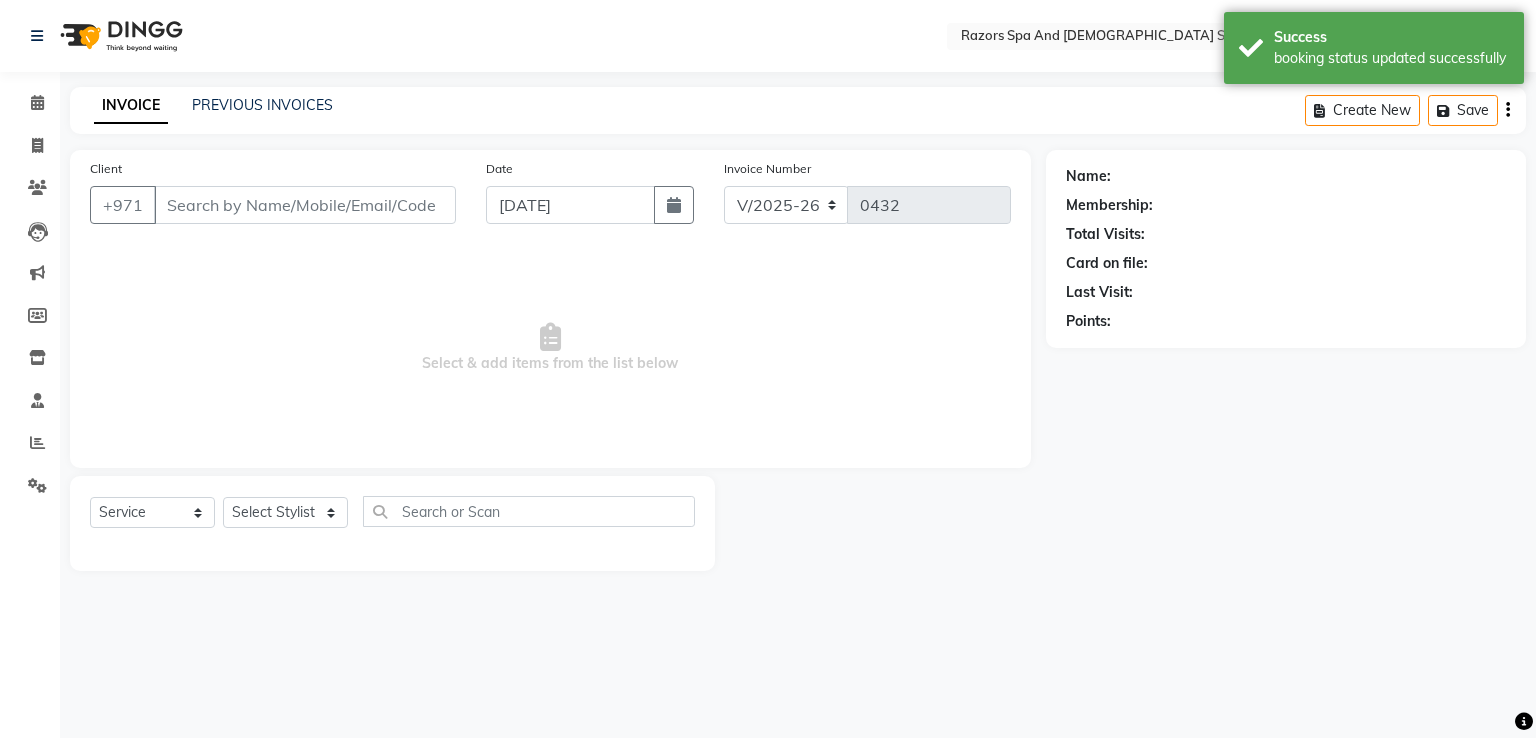 type on "523964208" 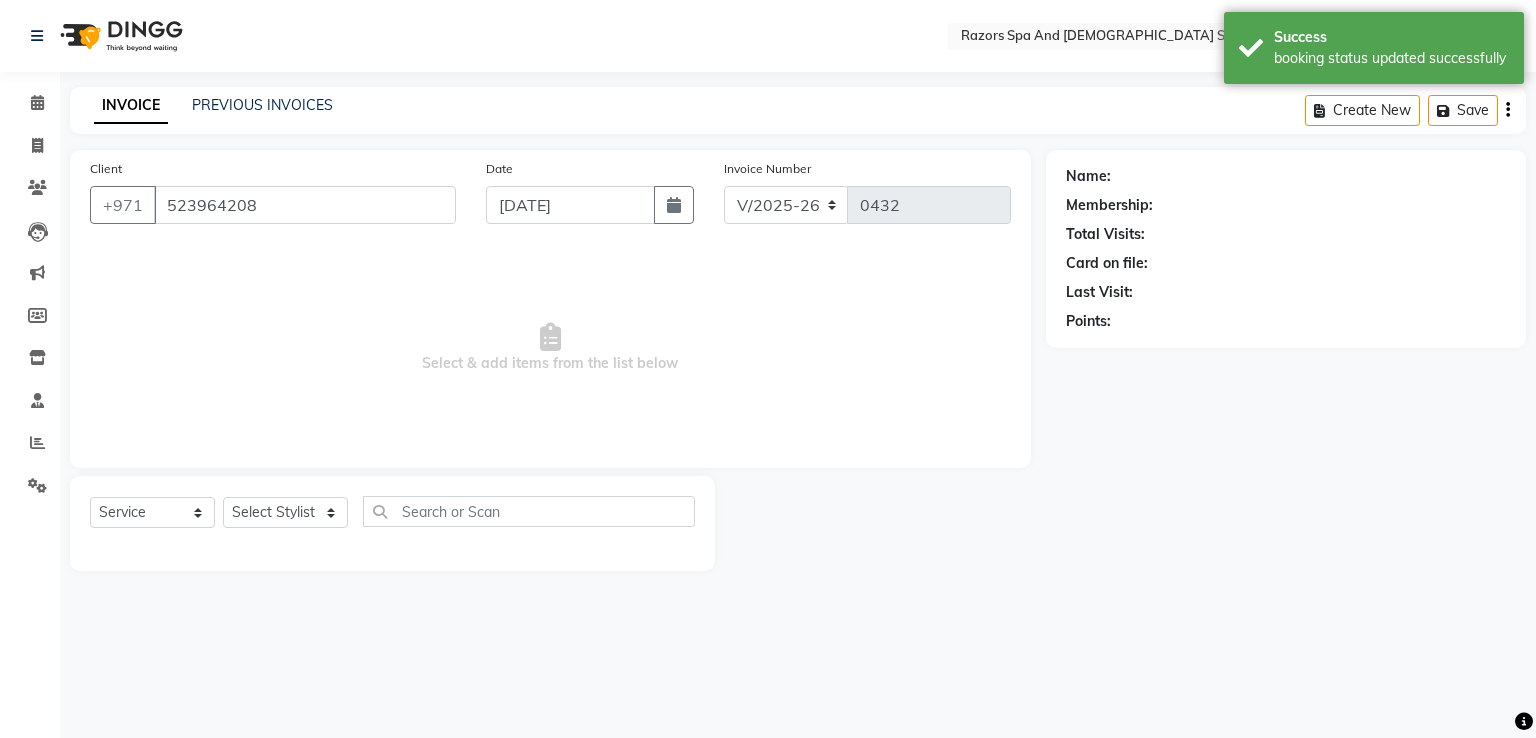 select on "85859" 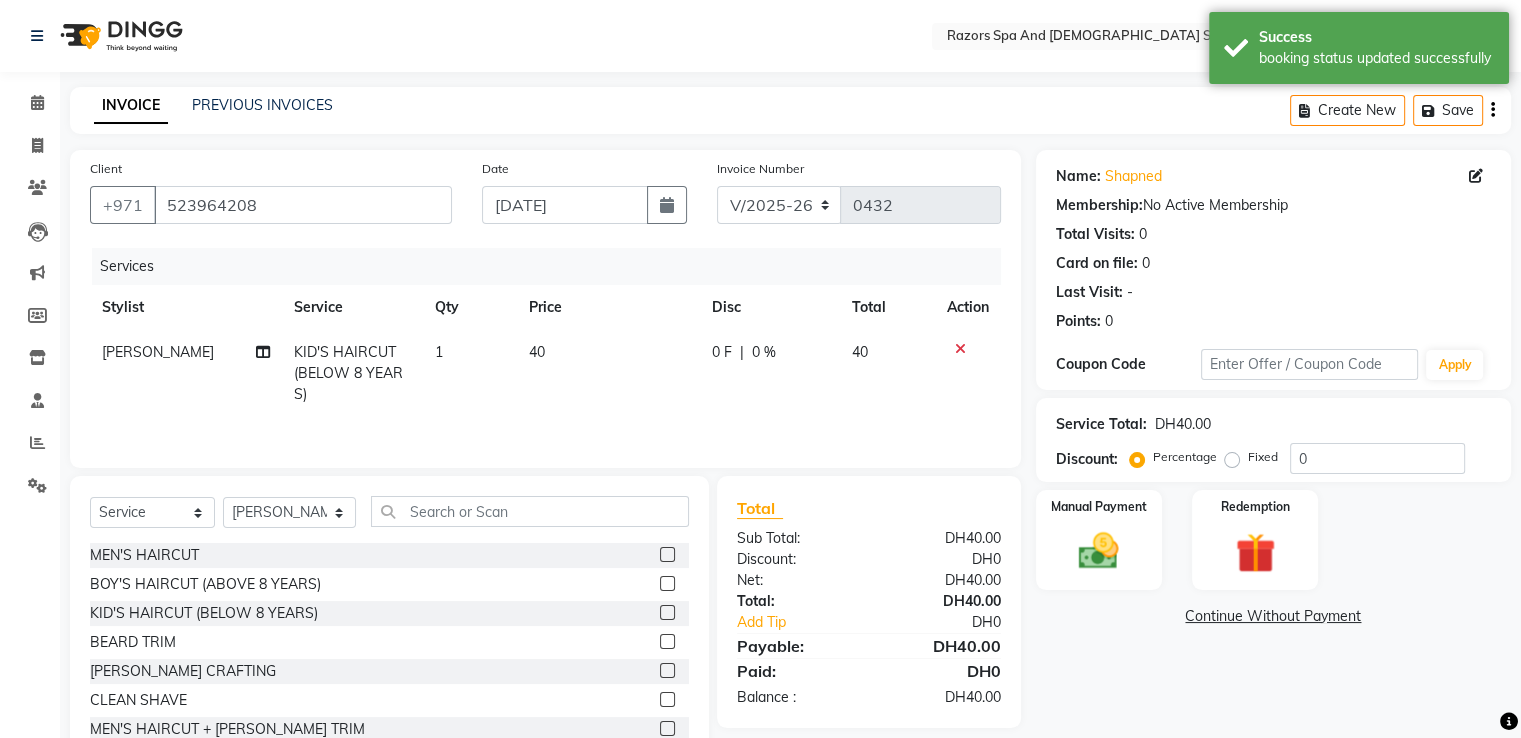 click 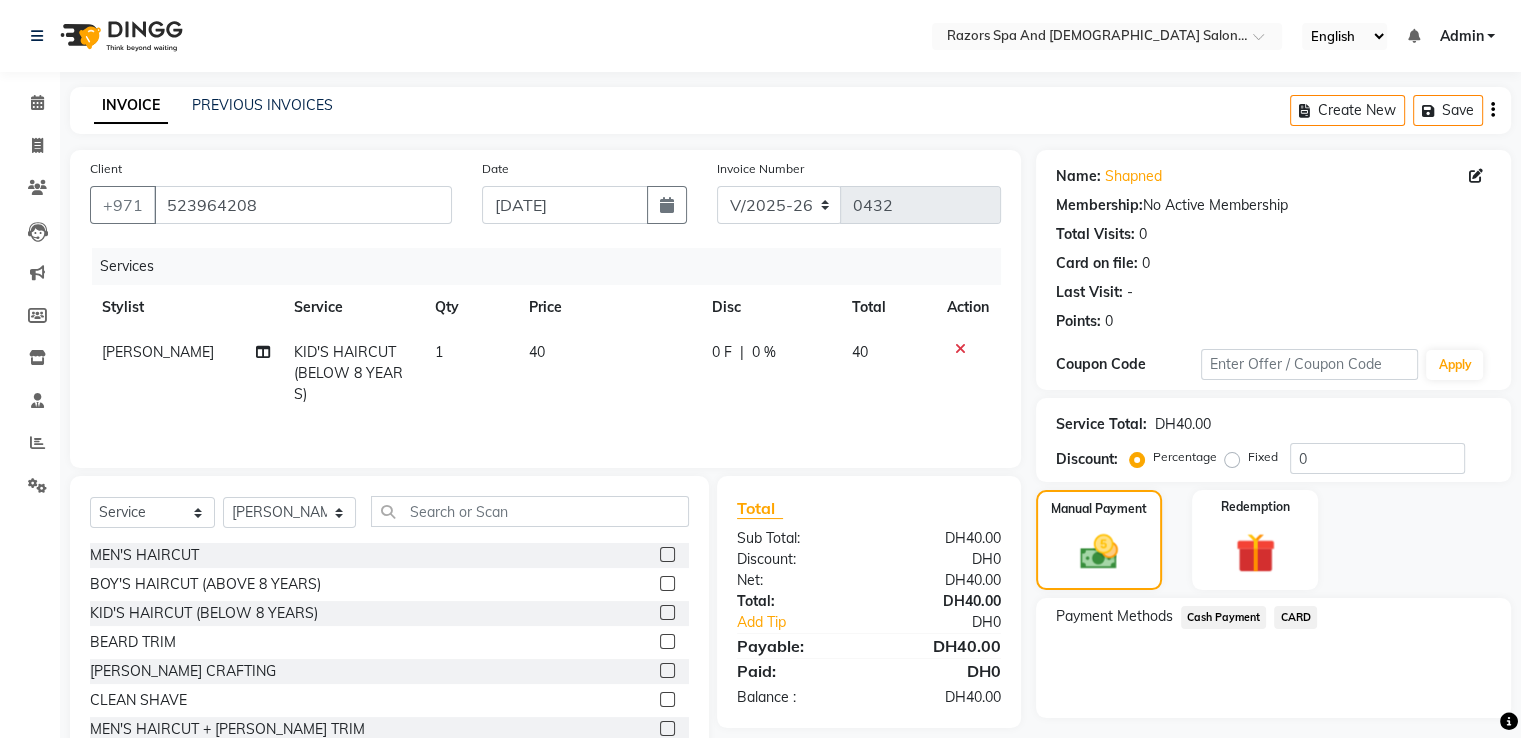 click on "CARD" 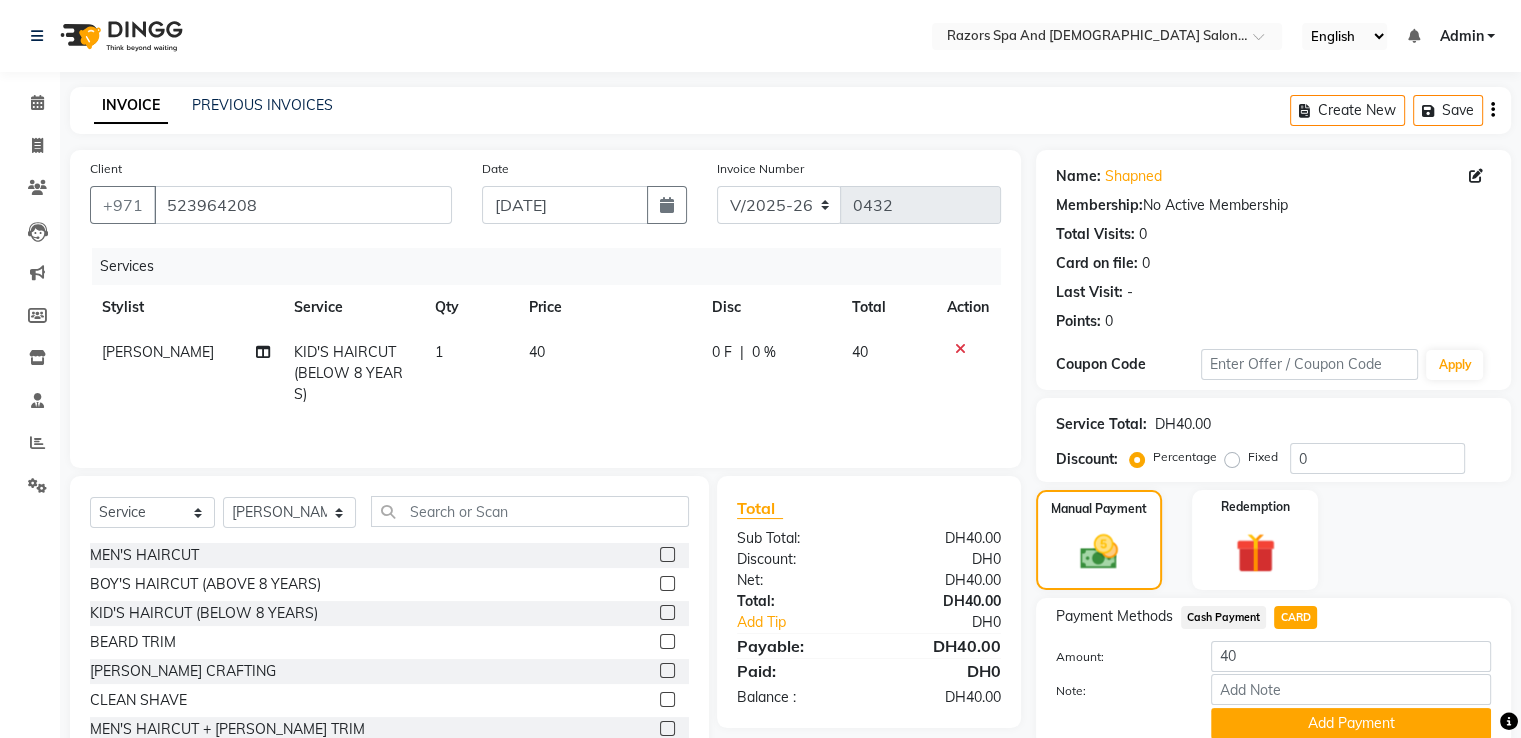 scroll, scrollTop: 81, scrollLeft: 0, axis: vertical 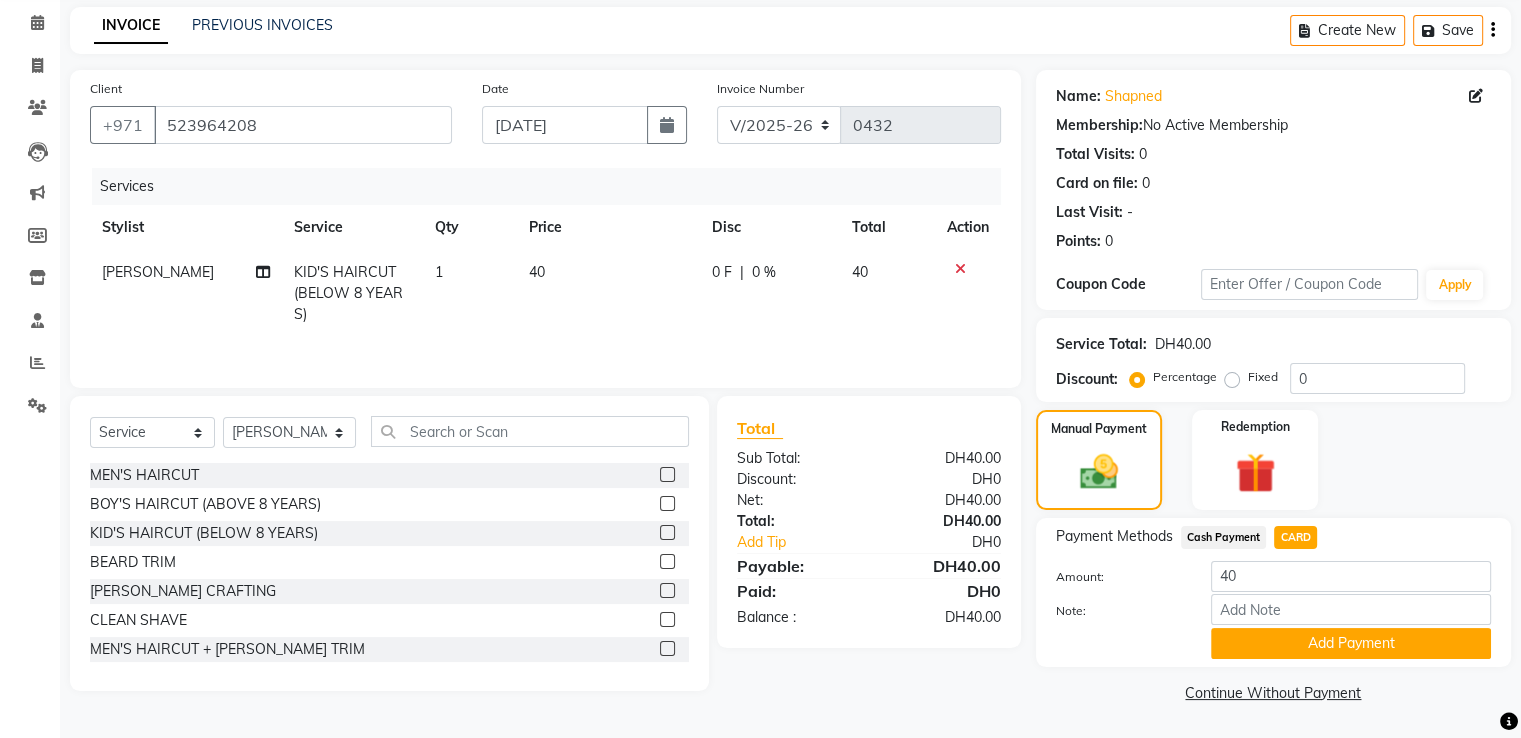 click on "Add Payment" 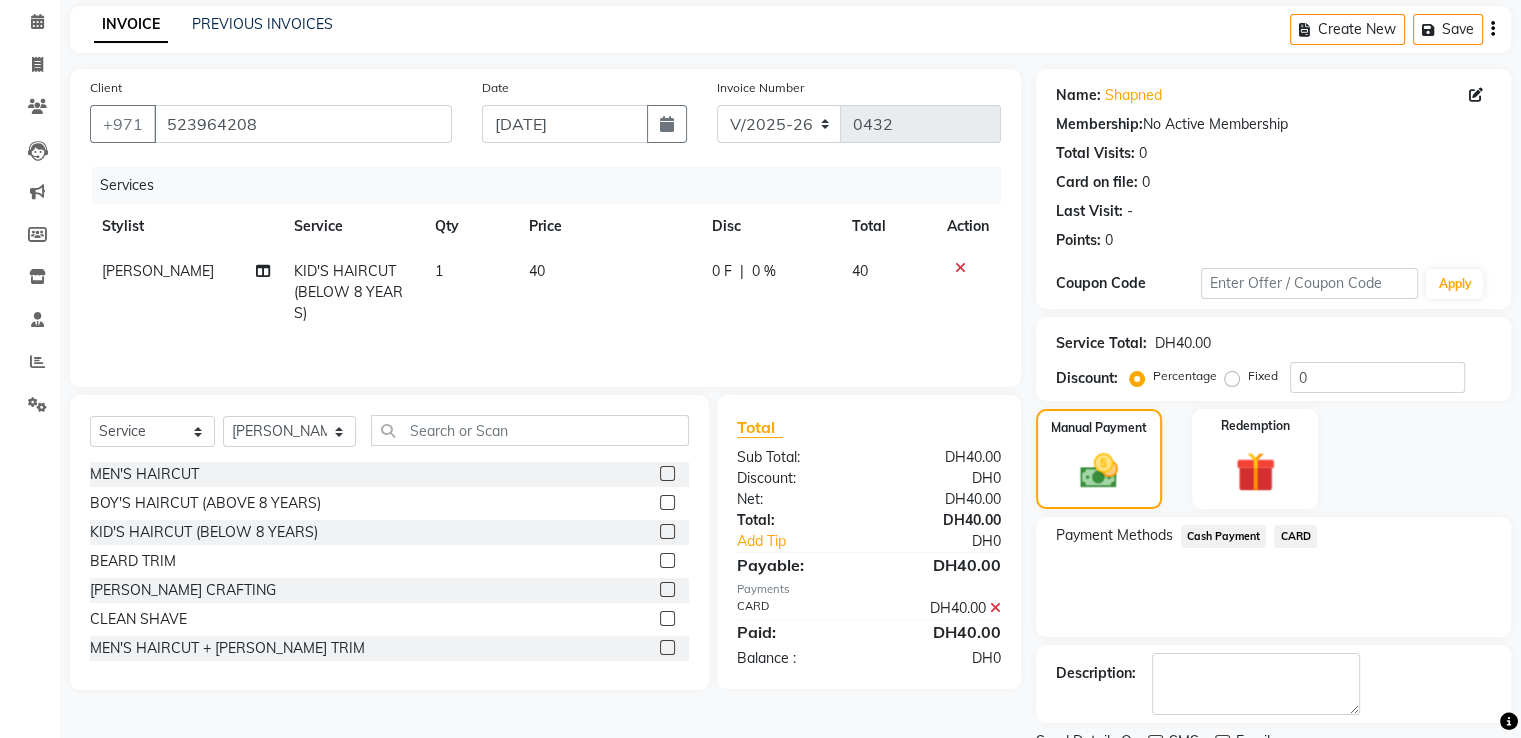scroll, scrollTop: 163, scrollLeft: 0, axis: vertical 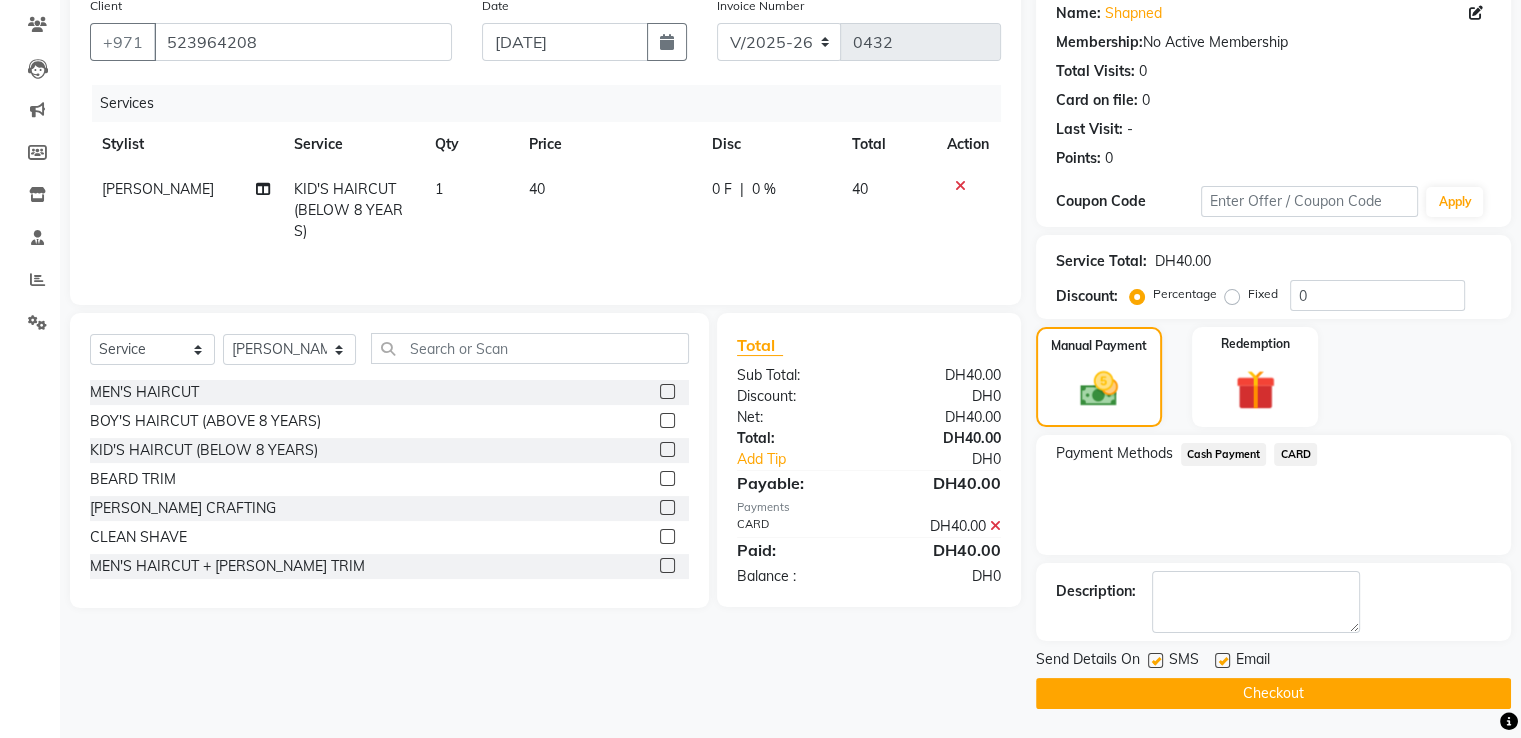 click on "Checkout" 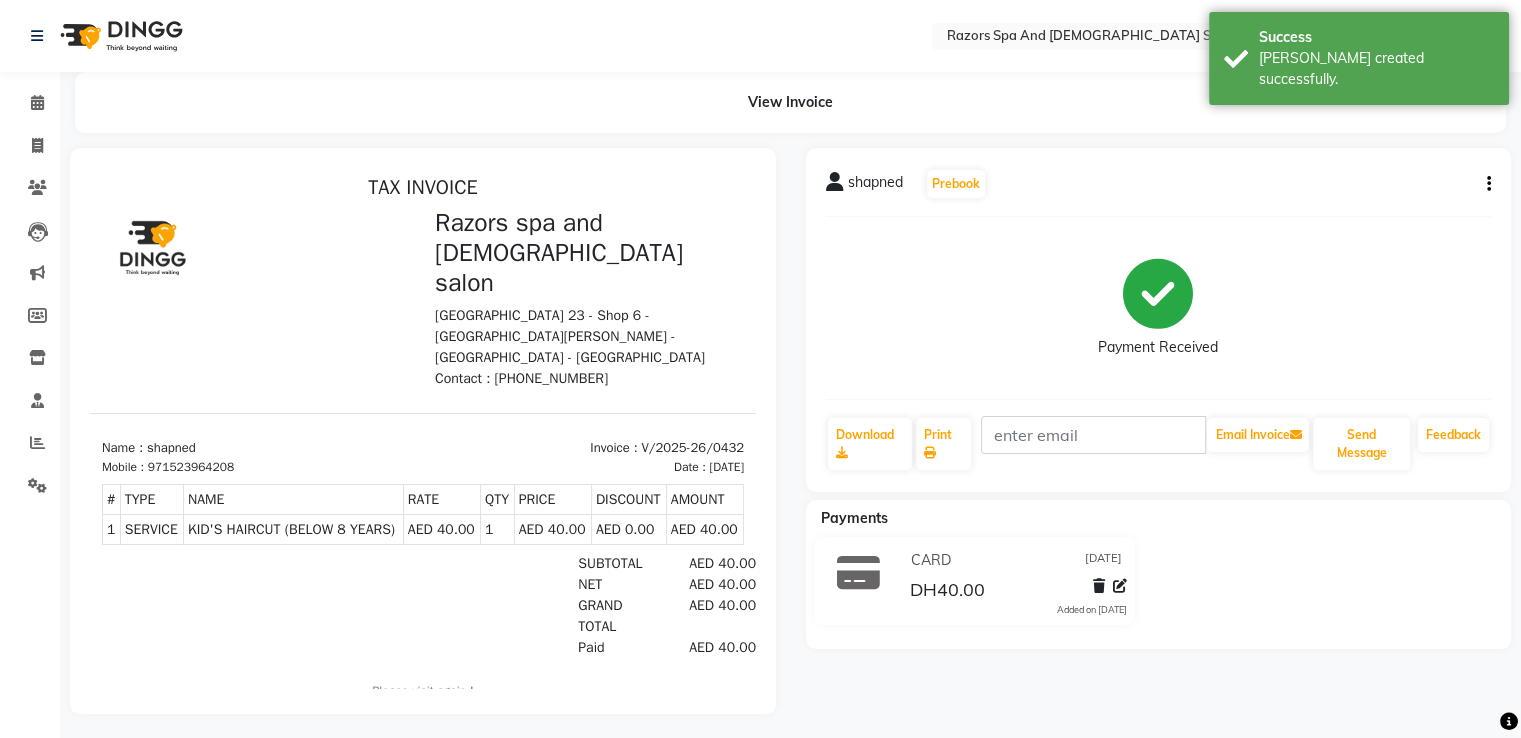 scroll, scrollTop: 0, scrollLeft: 0, axis: both 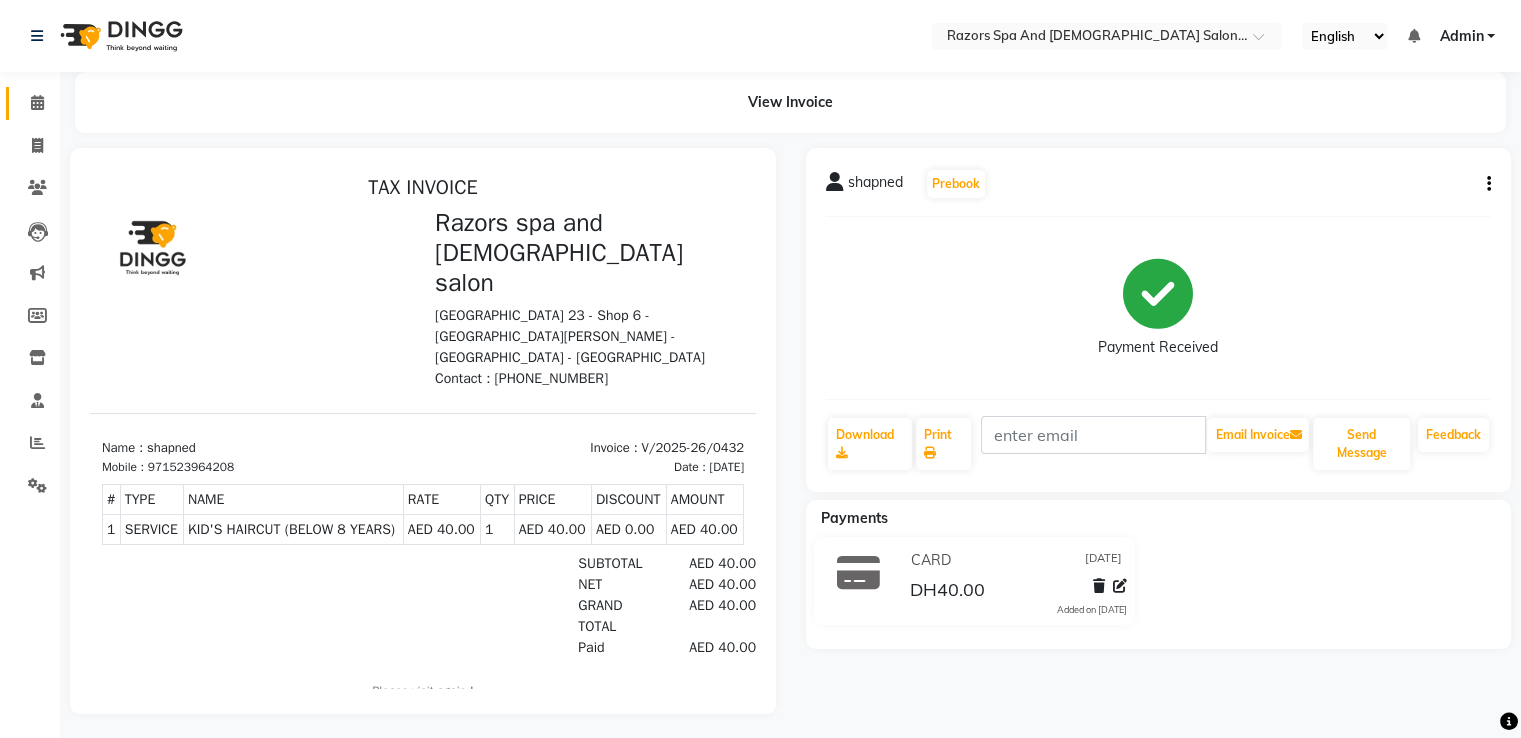click 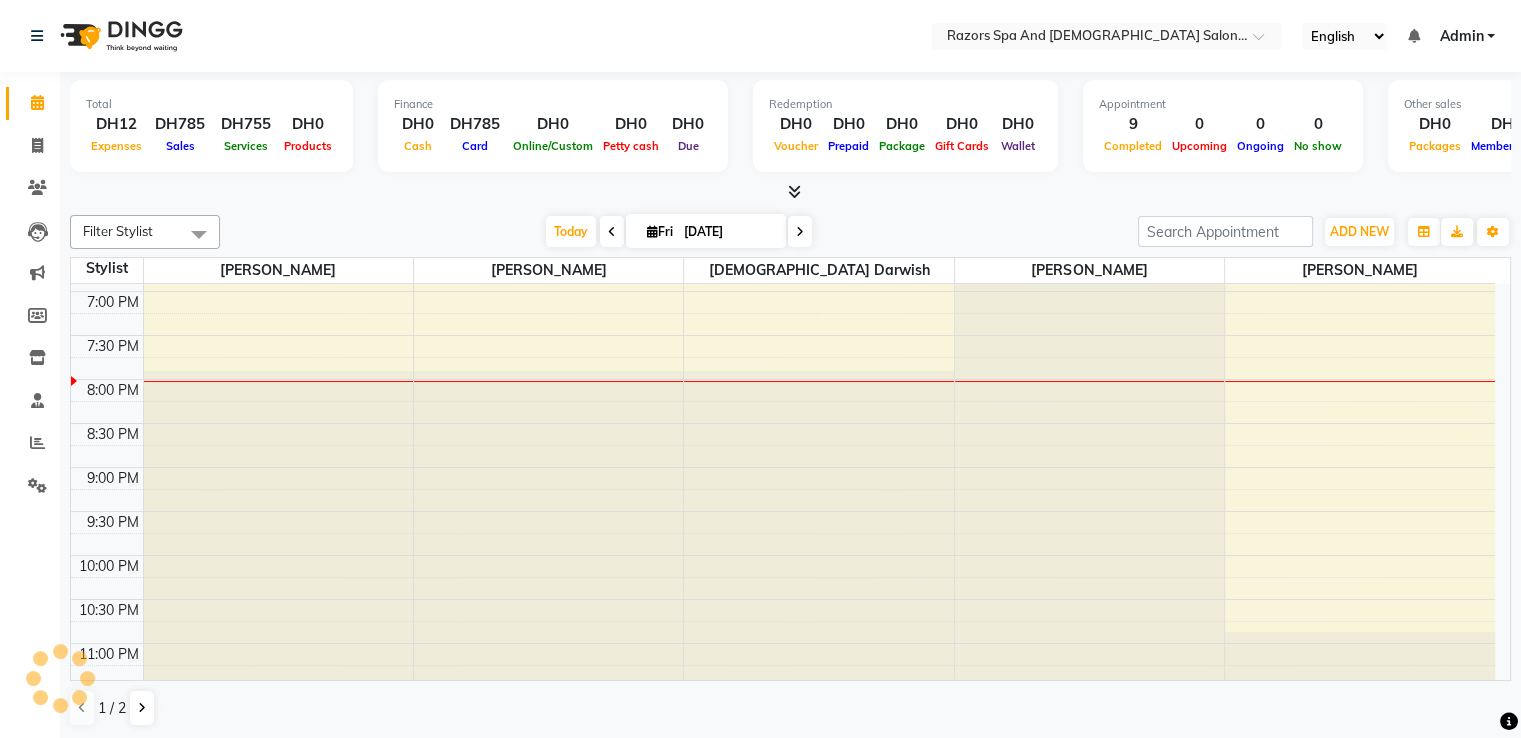 scroll, scrollTop: 872, scrollLeft: 0, axis: vertical 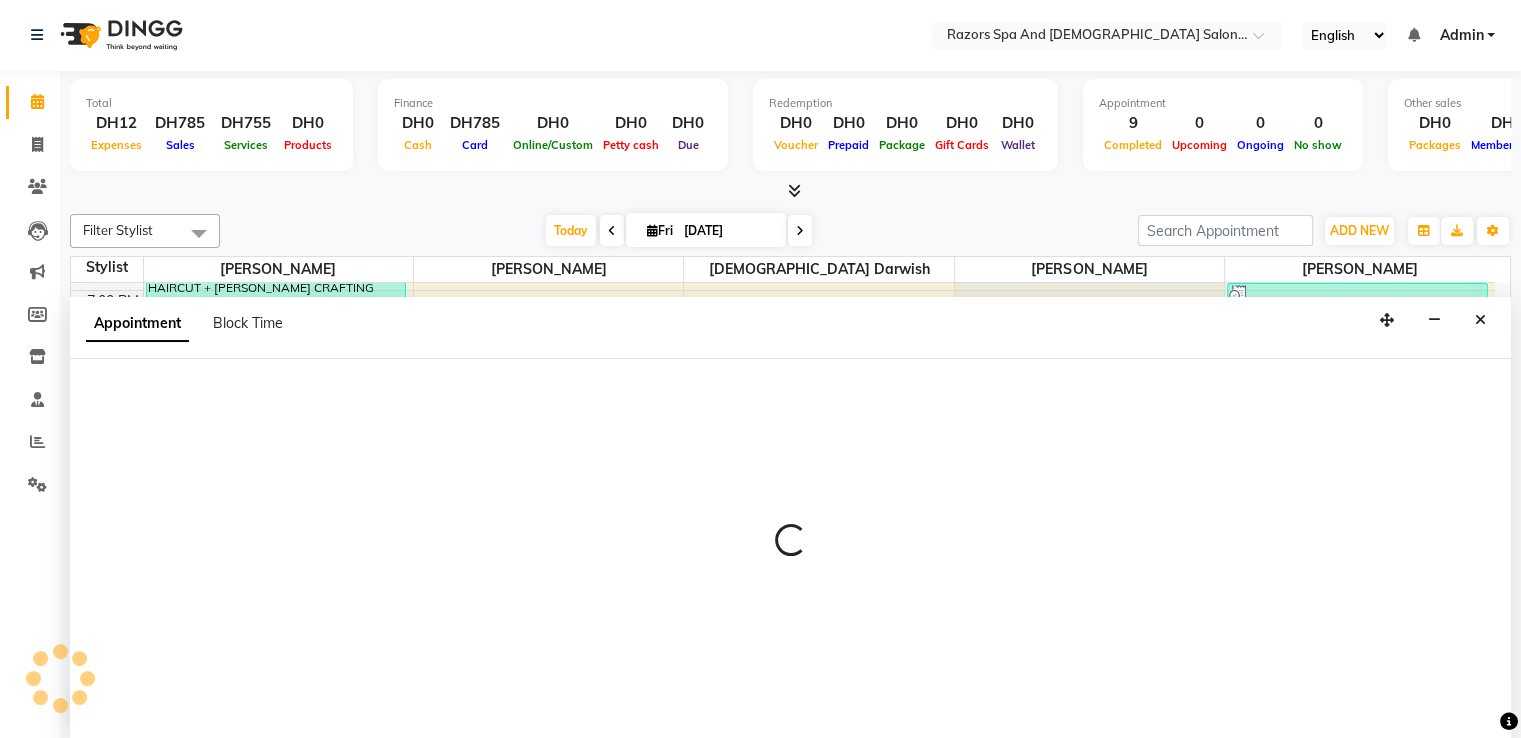 select on "81370" 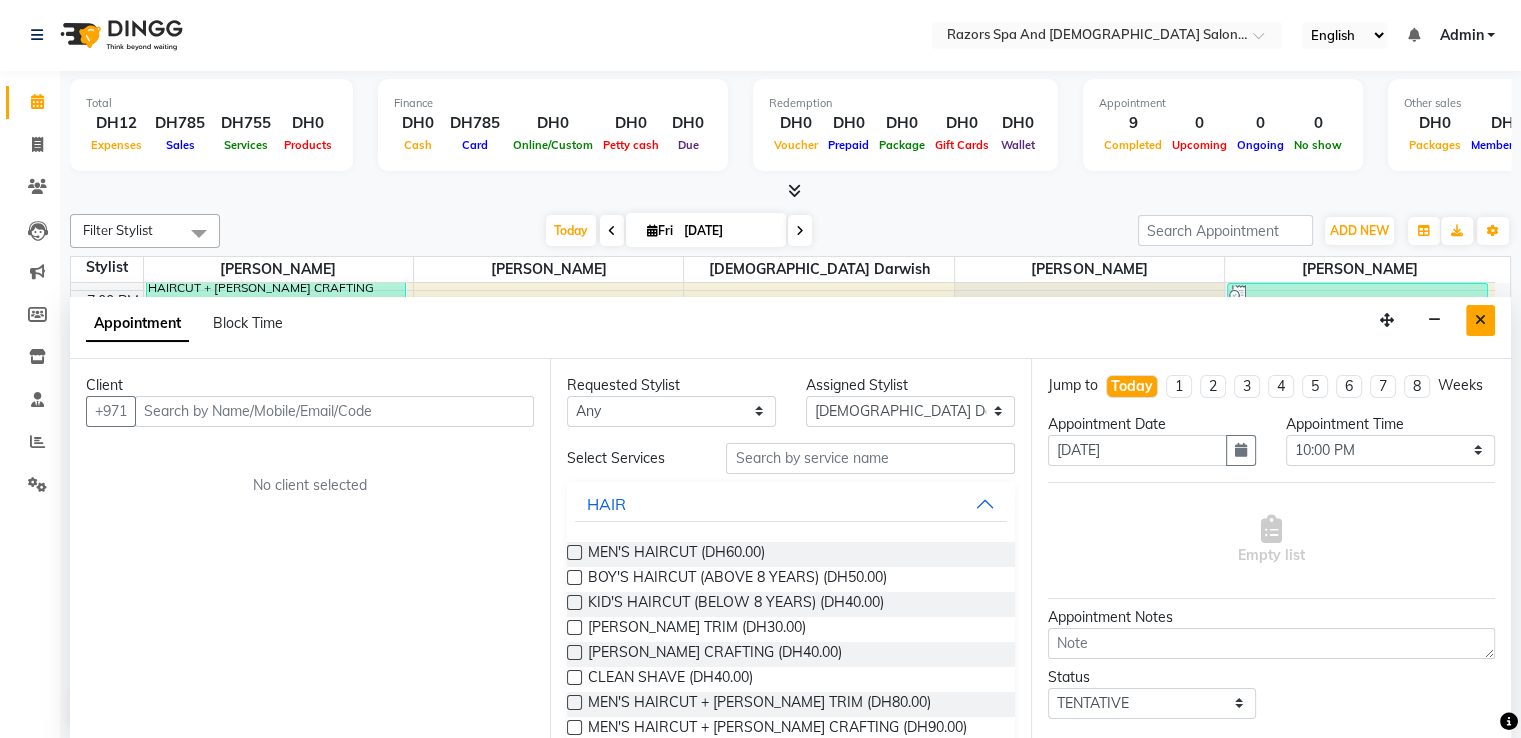 click at bounding box center [1480, 320] 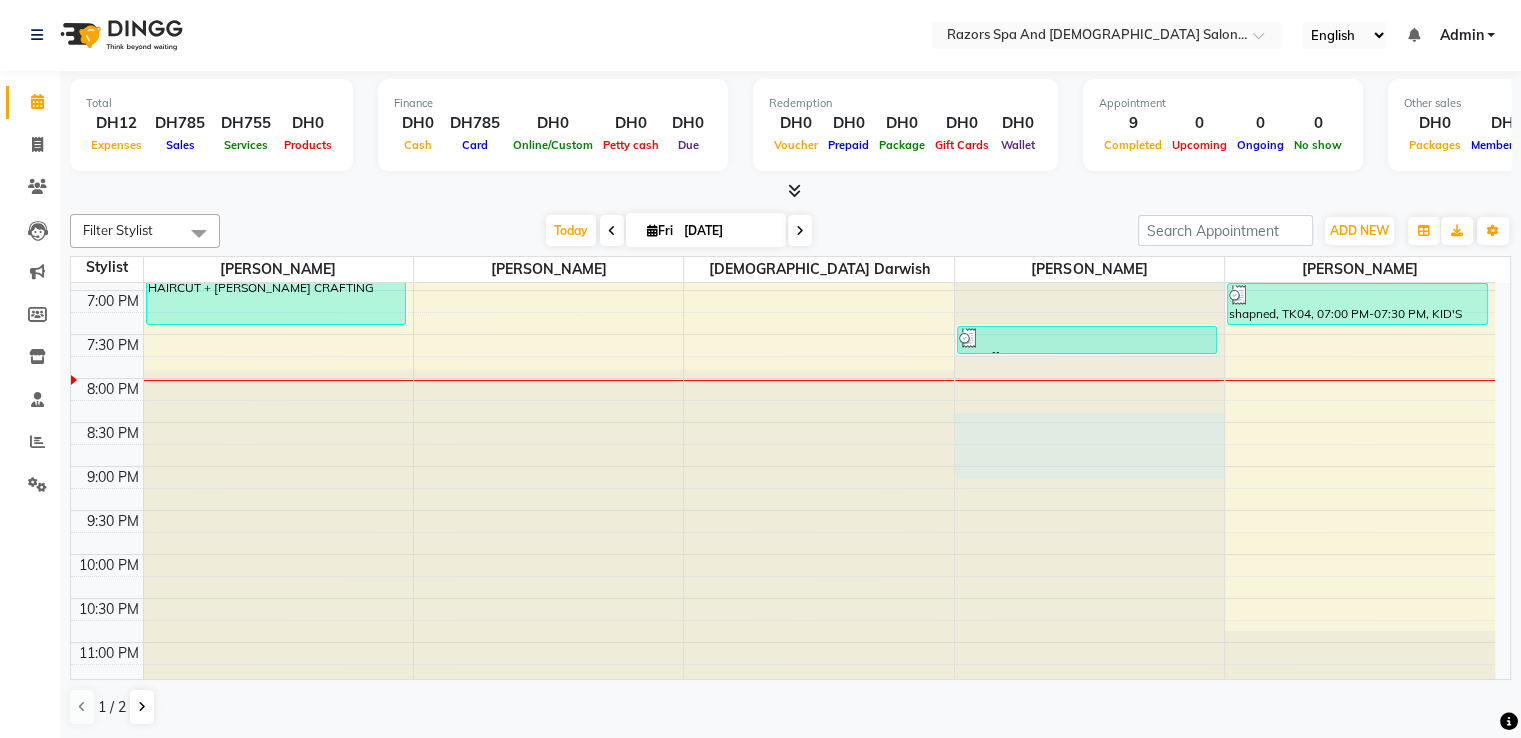 select on "84057" 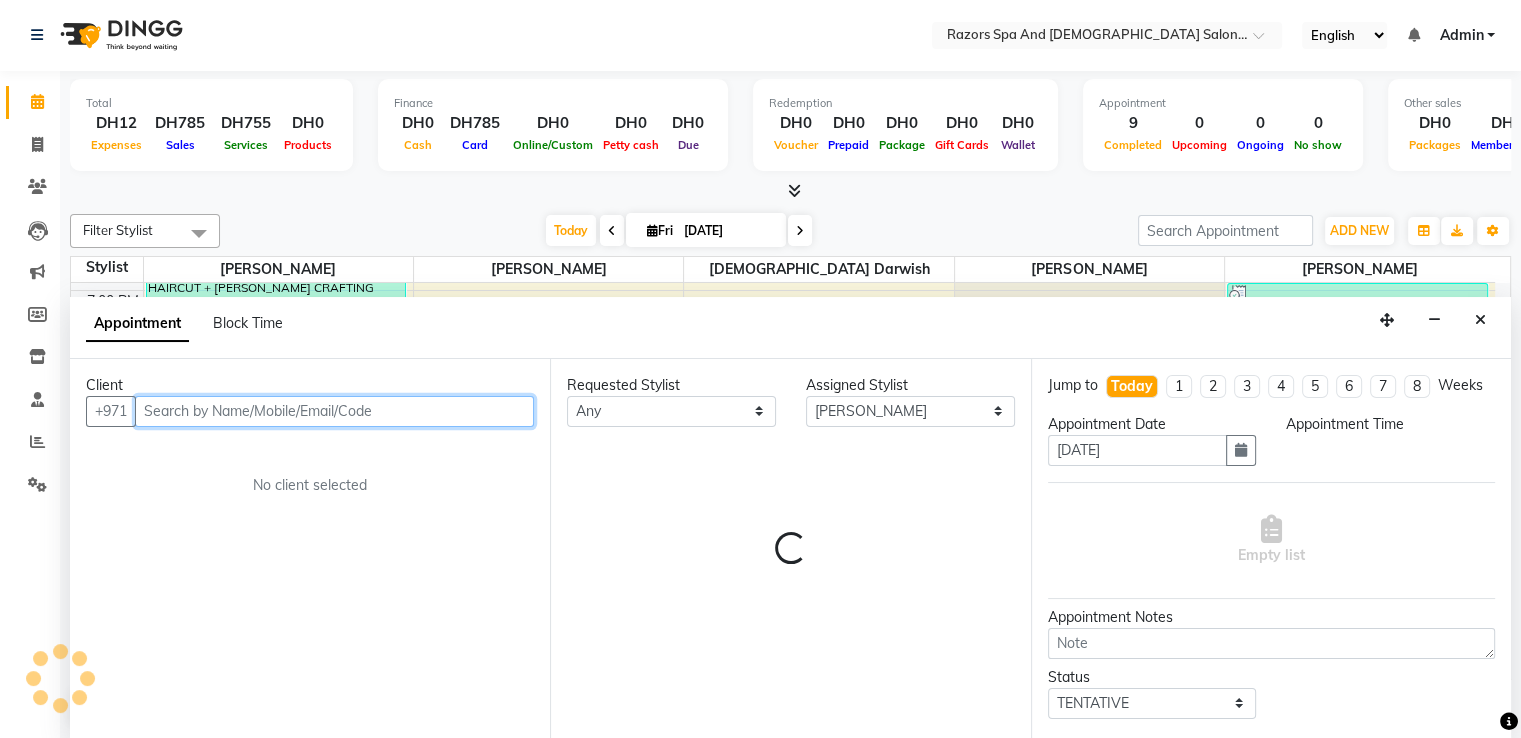 select on "1230" 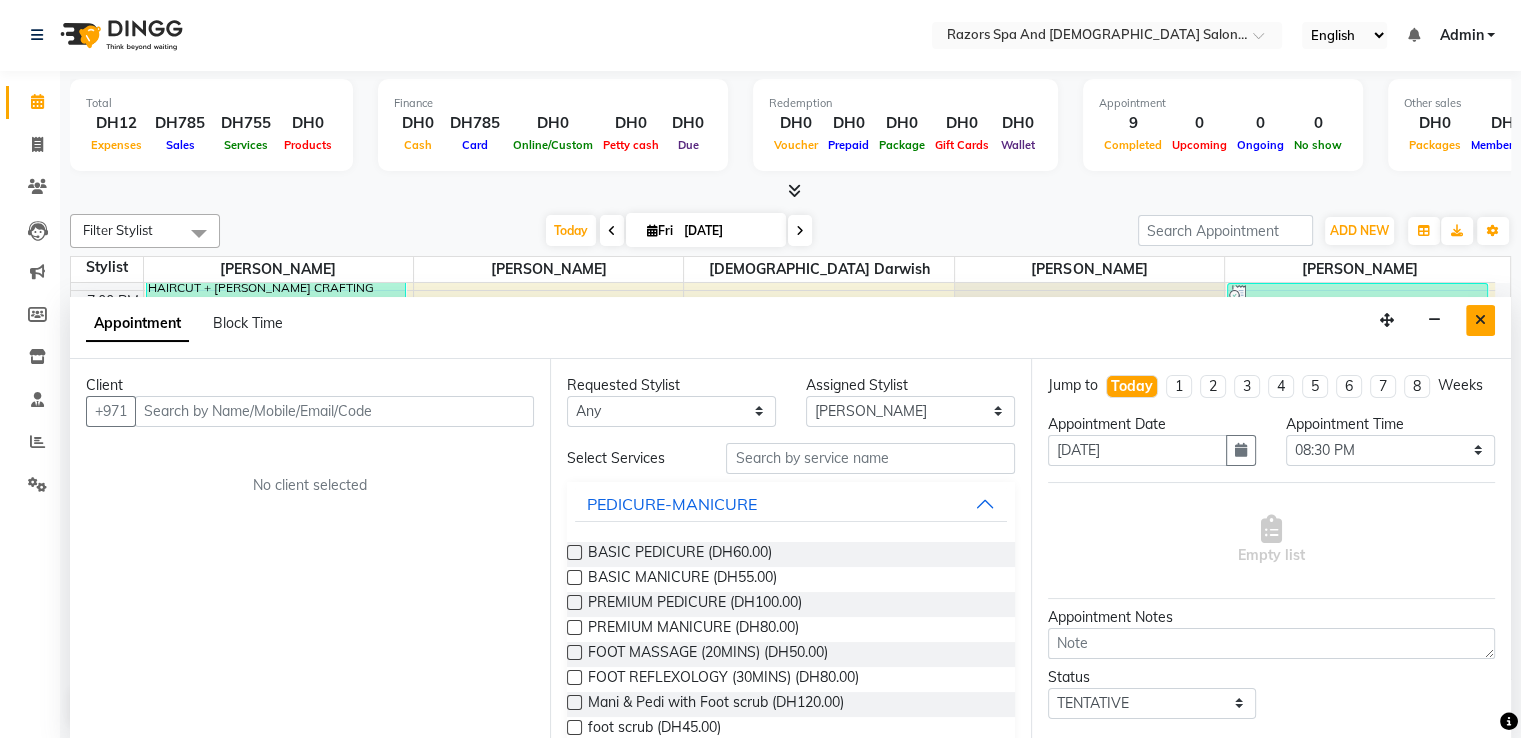 click at bounding box center (1480, 320) 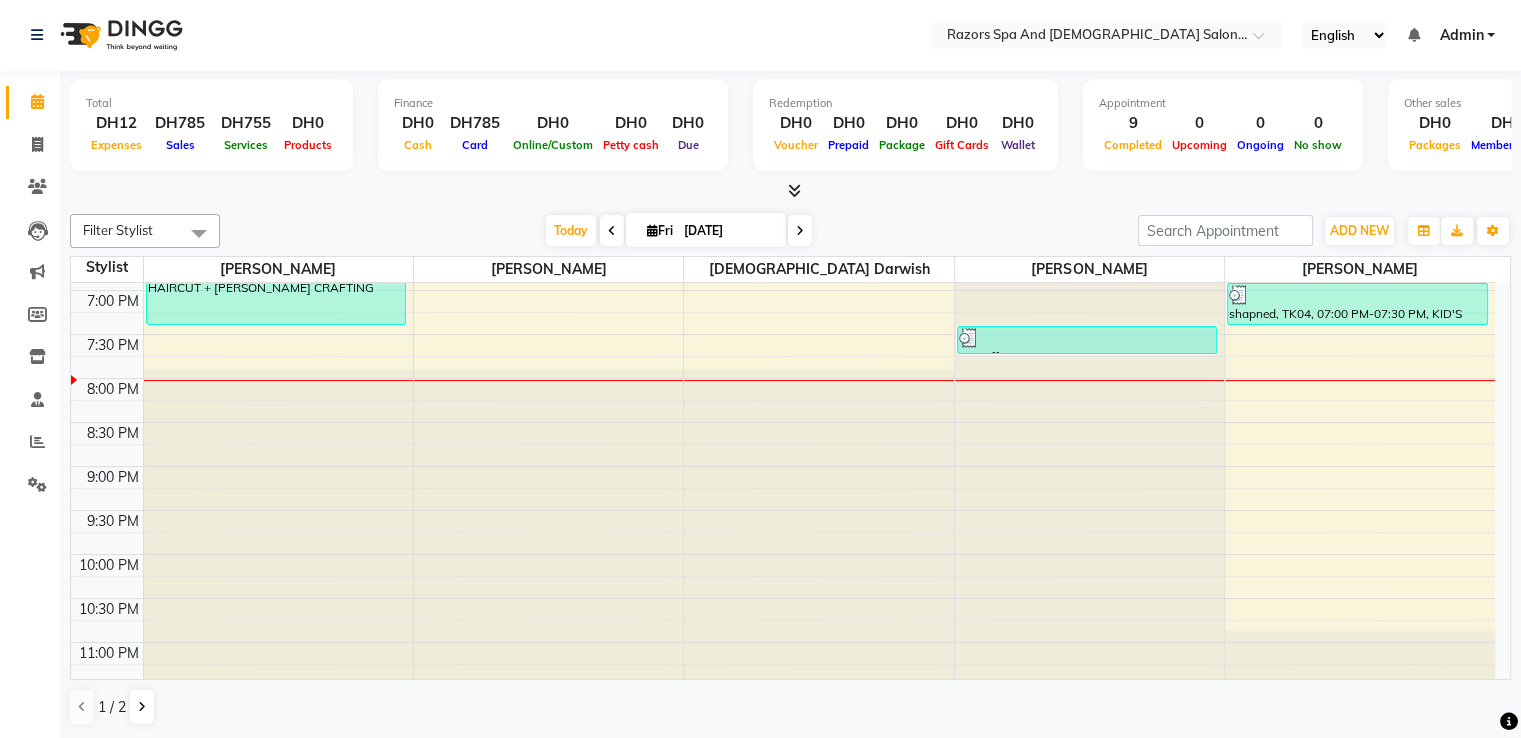 scroll, scrollTop: 0, scrollLeft: 0, axis: both 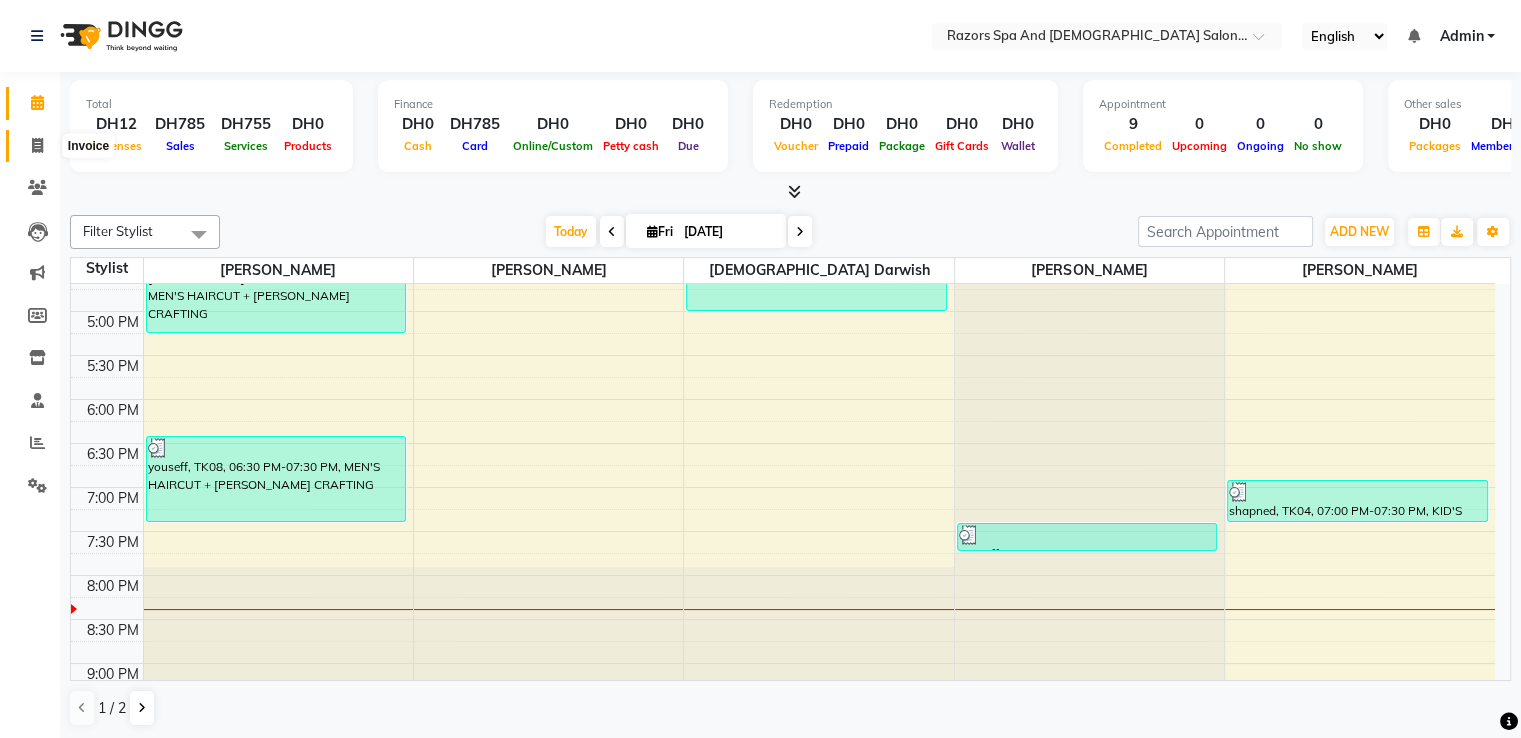 click 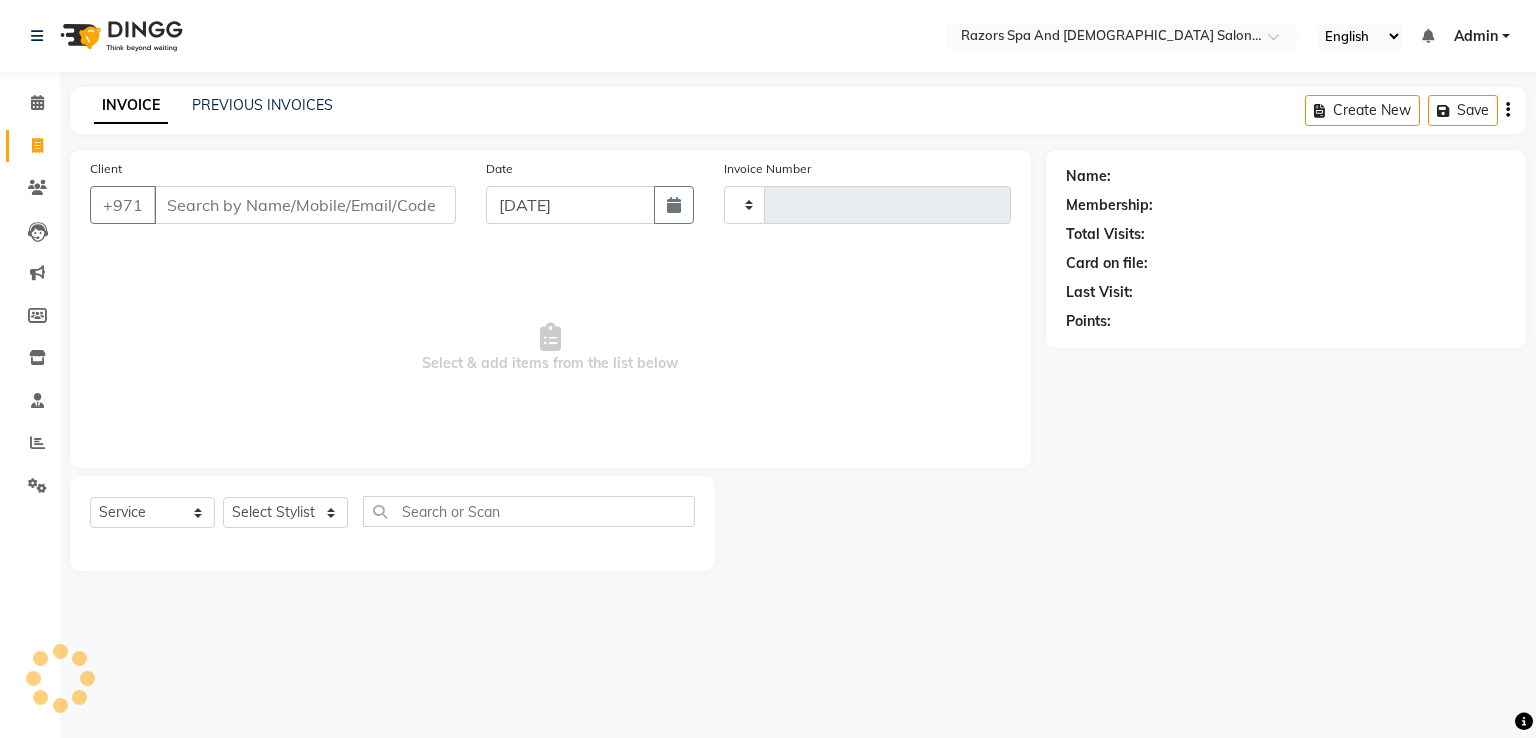 type on "0433" 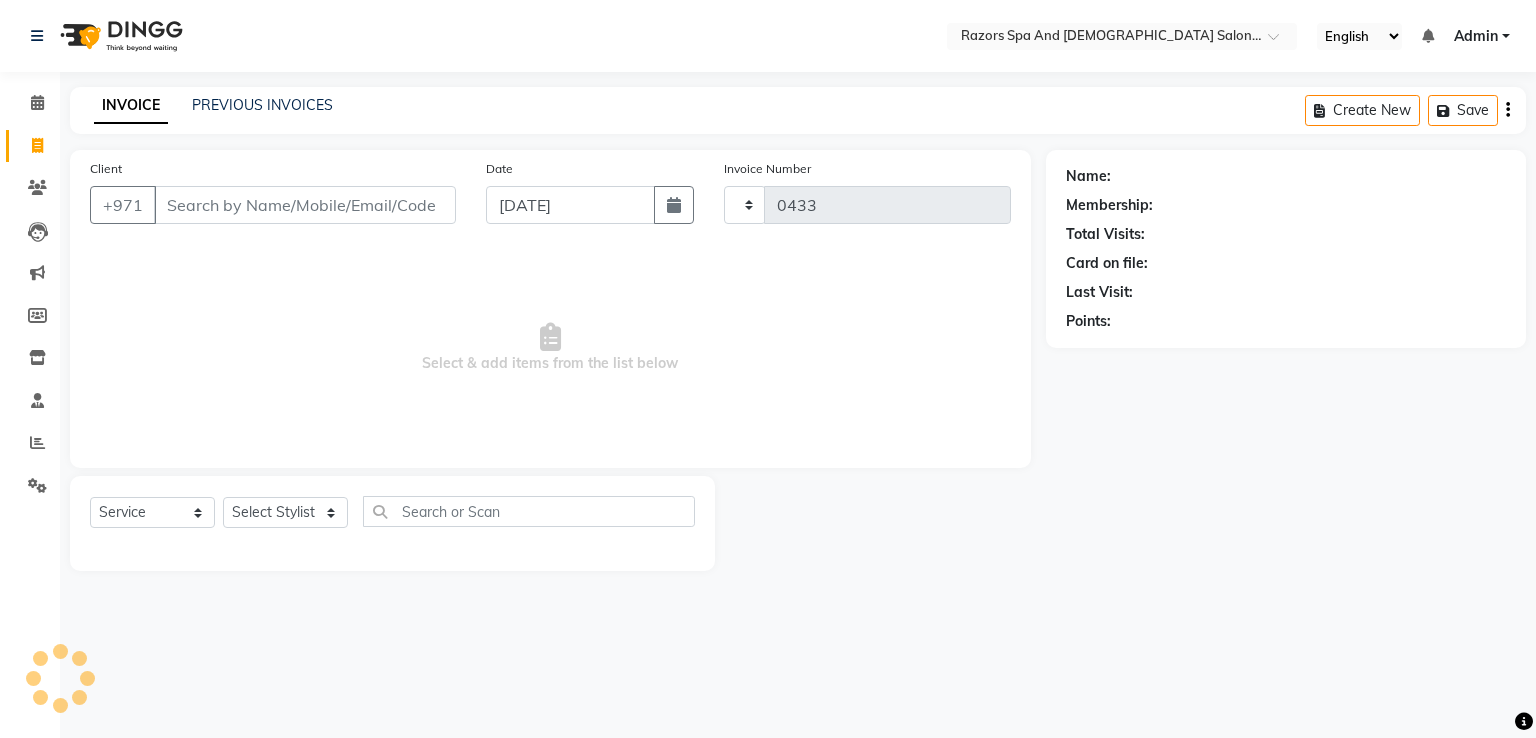 select on "8419" 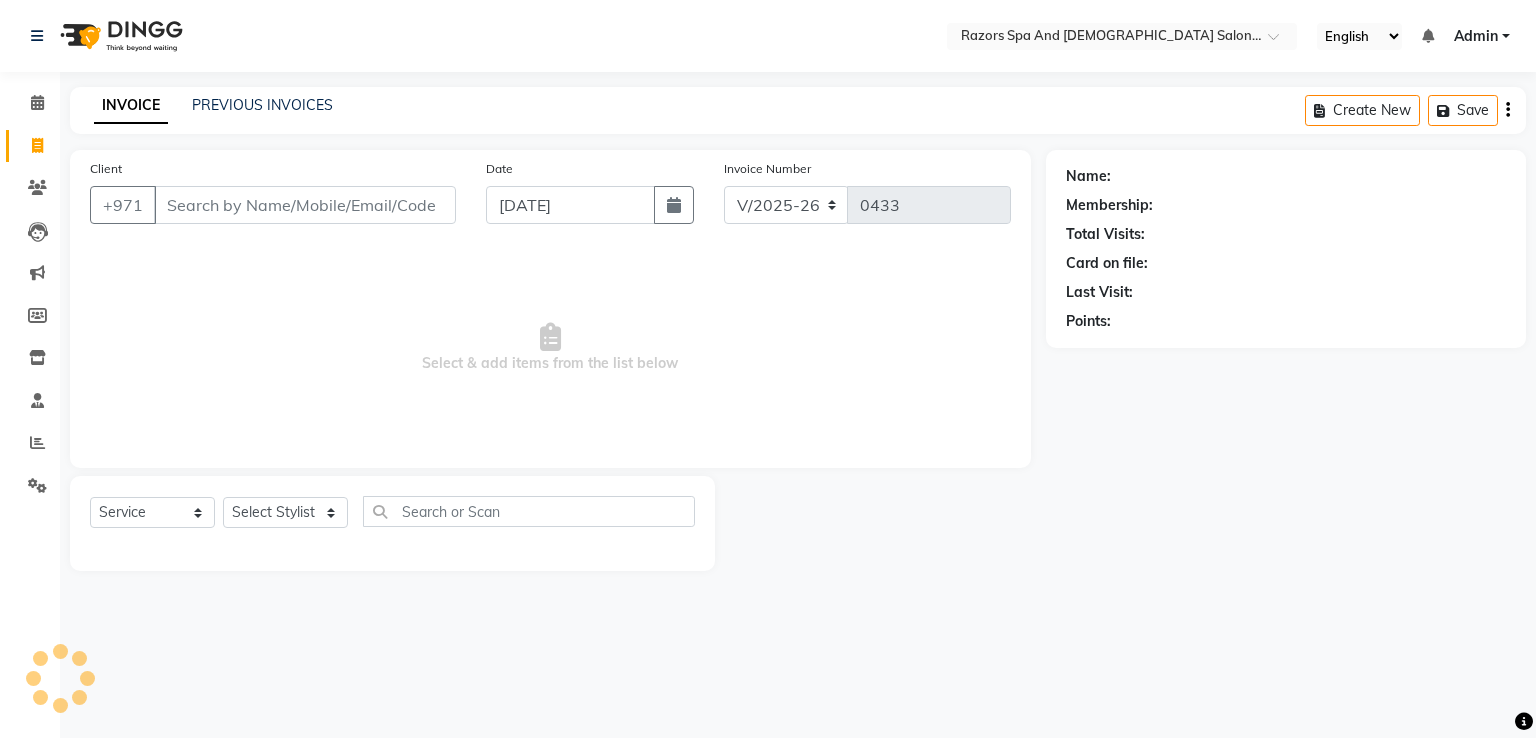 click on "Client" at bounding box center [305, 205] 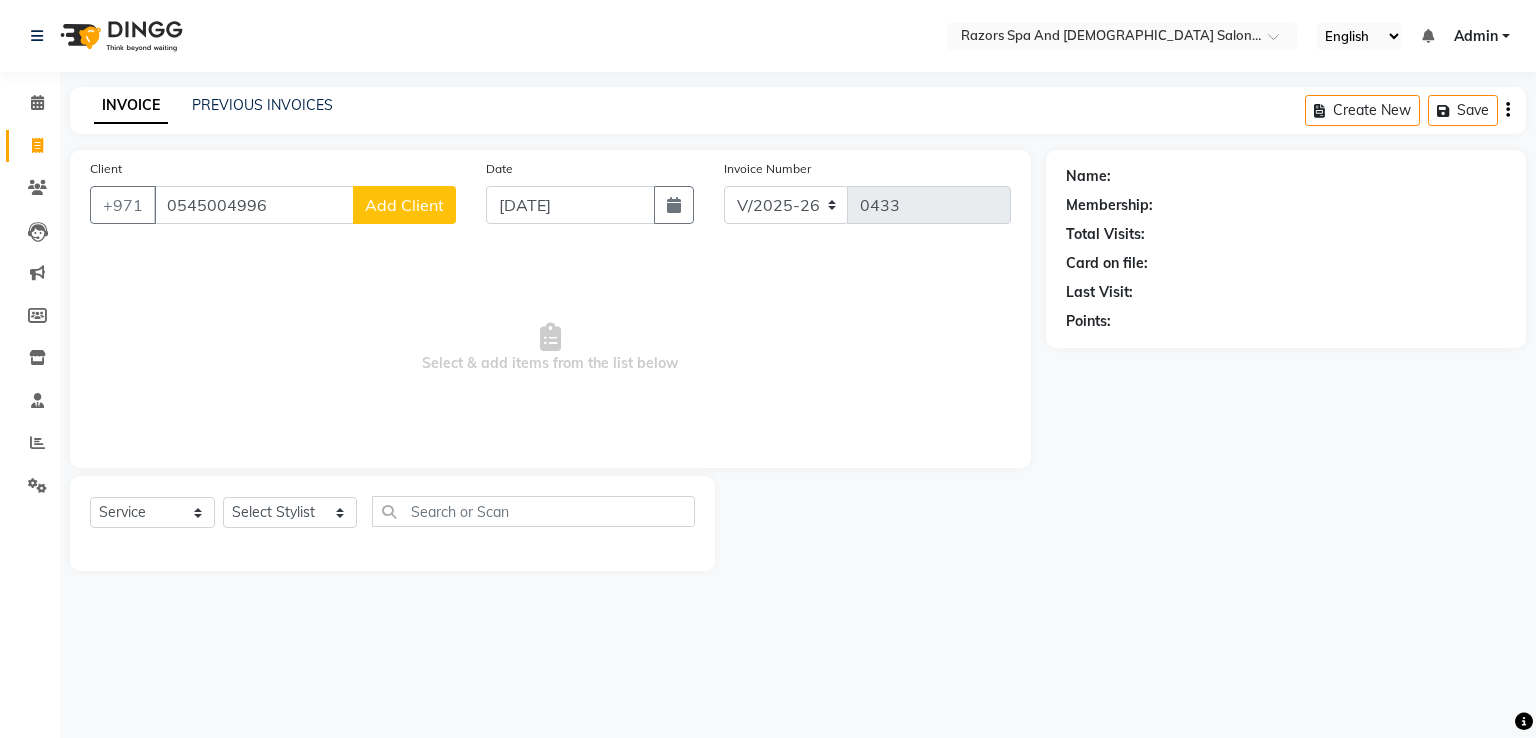 type on "0545004996" 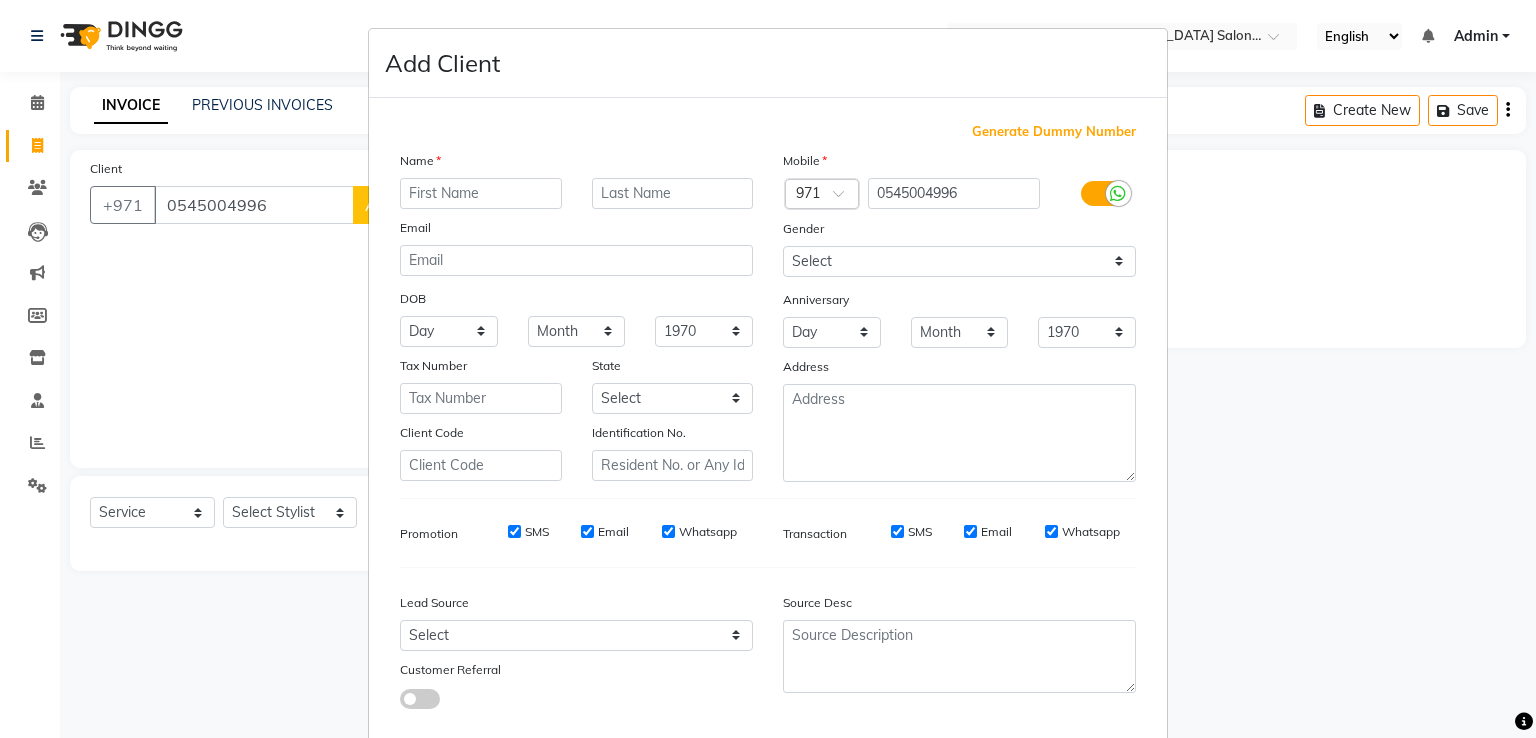 click at bounding box center [481, 193] 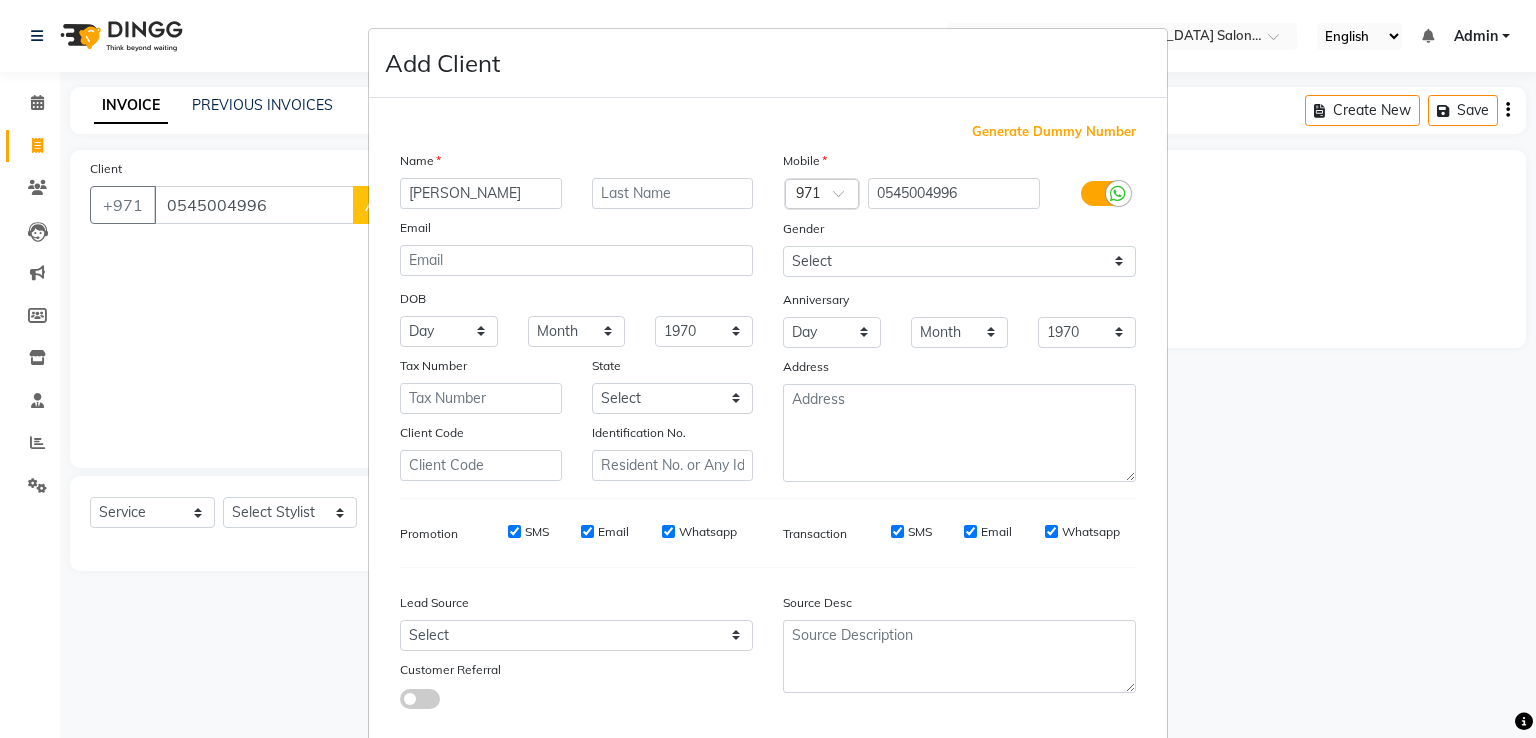 scroll, scrollTop: 119, scrollLeft: 0, axis: vertical 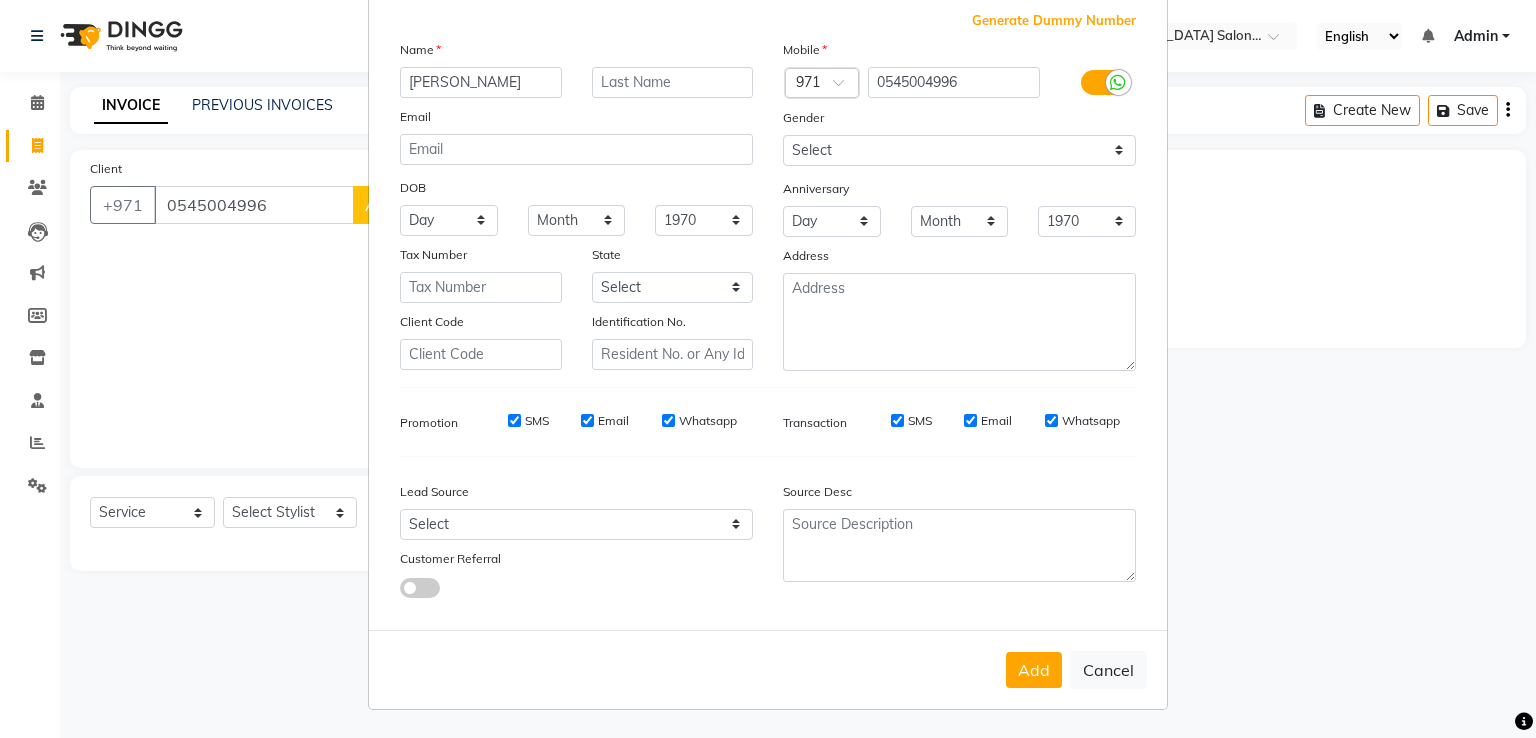 type on "louay" 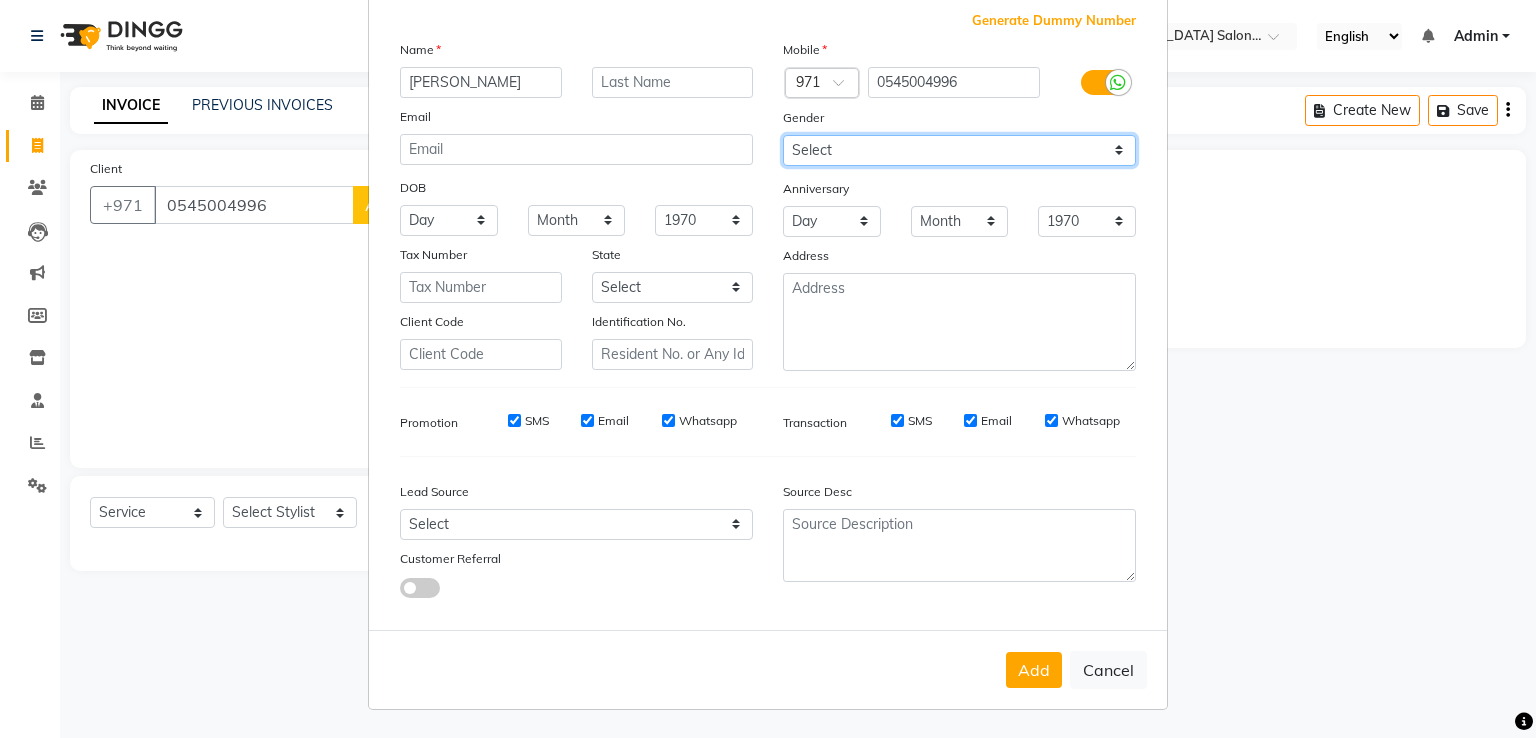 click on "Select Male Female Other Prefer Not To Say" at bounding box center (959, 150) 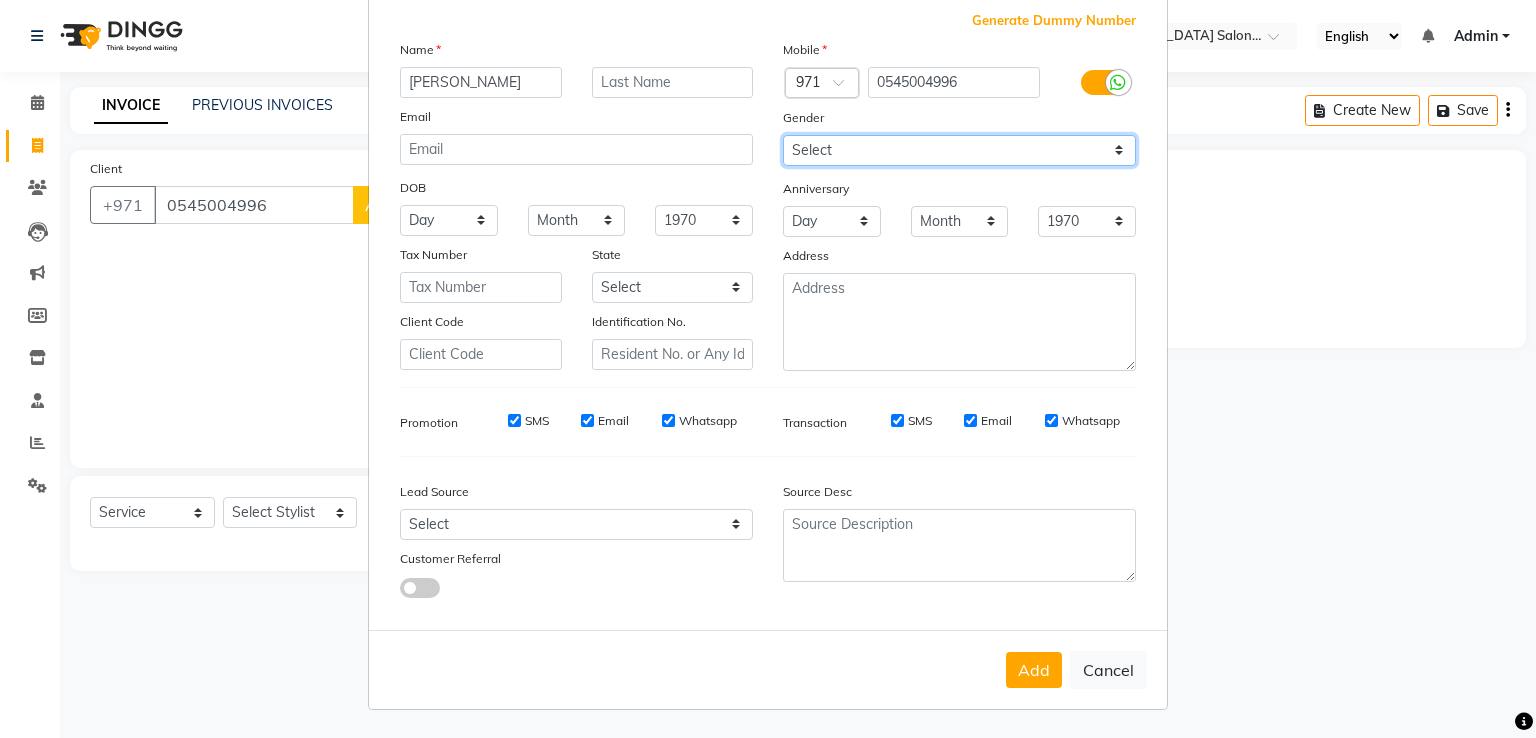 select on "male" 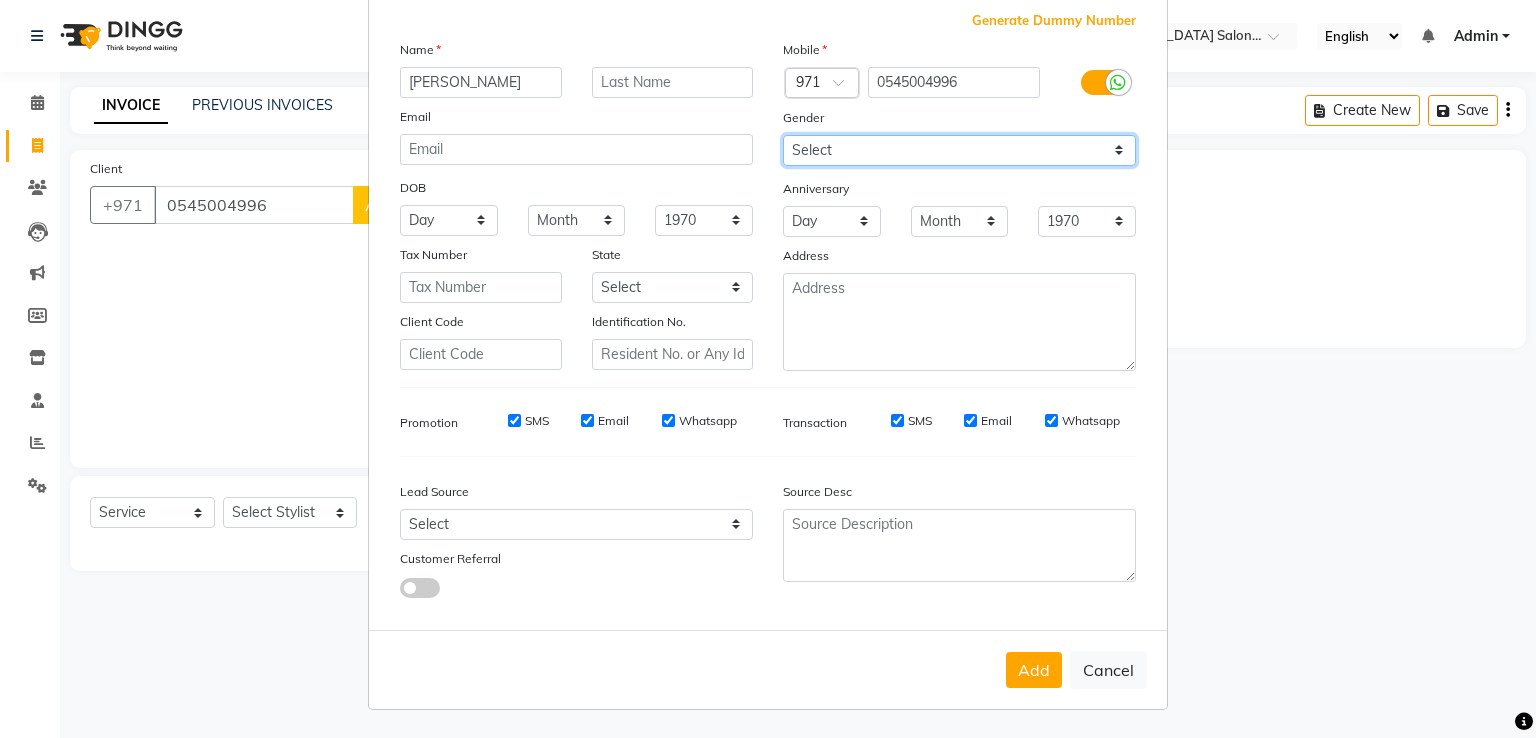 click on "Select Male Female Other Prefer Not To Say" at bounding box center (959, 150) 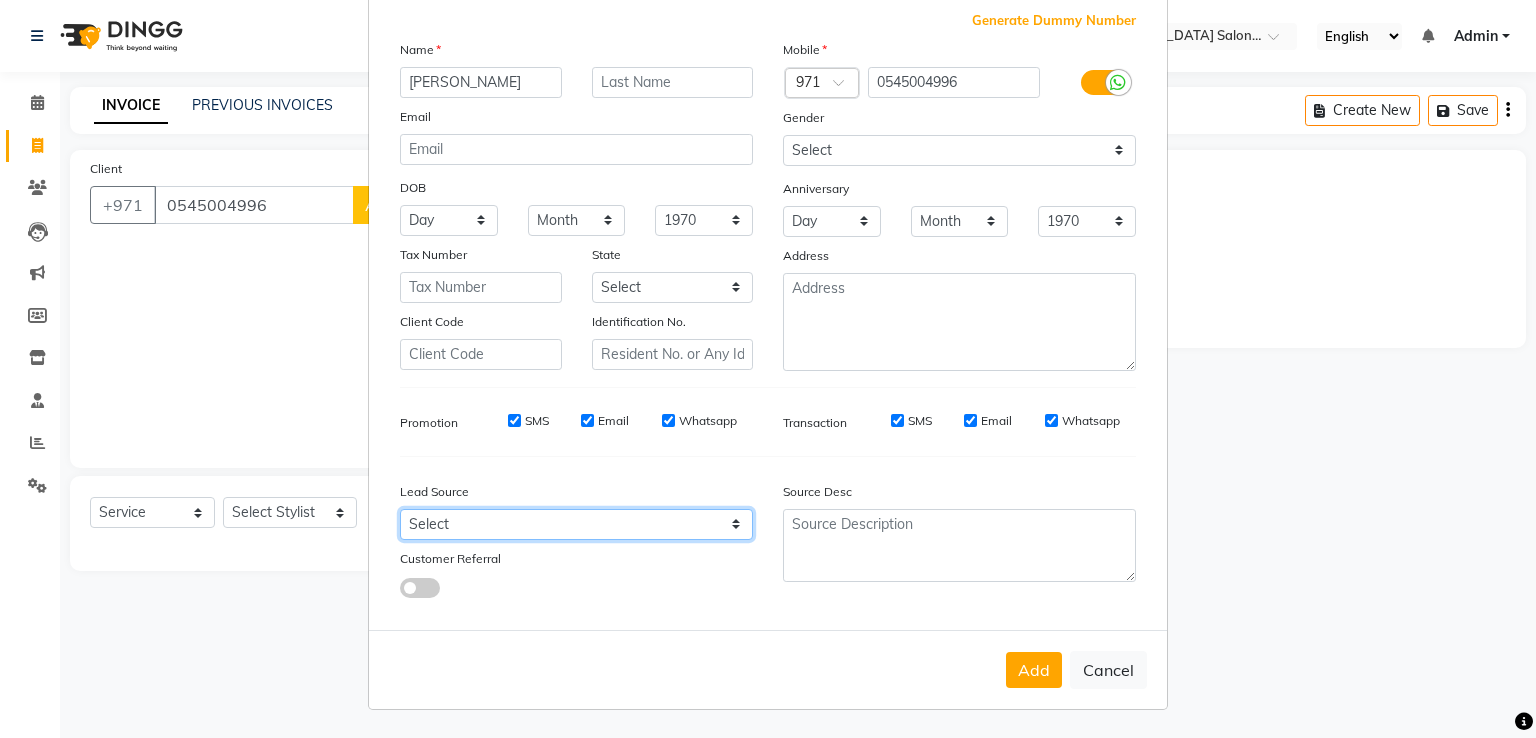 click on "Select Walk-in Referral Internet Friend Word of Mouth Advertisement Facebook JustDial Google Other" at bounding box center [576, 524] 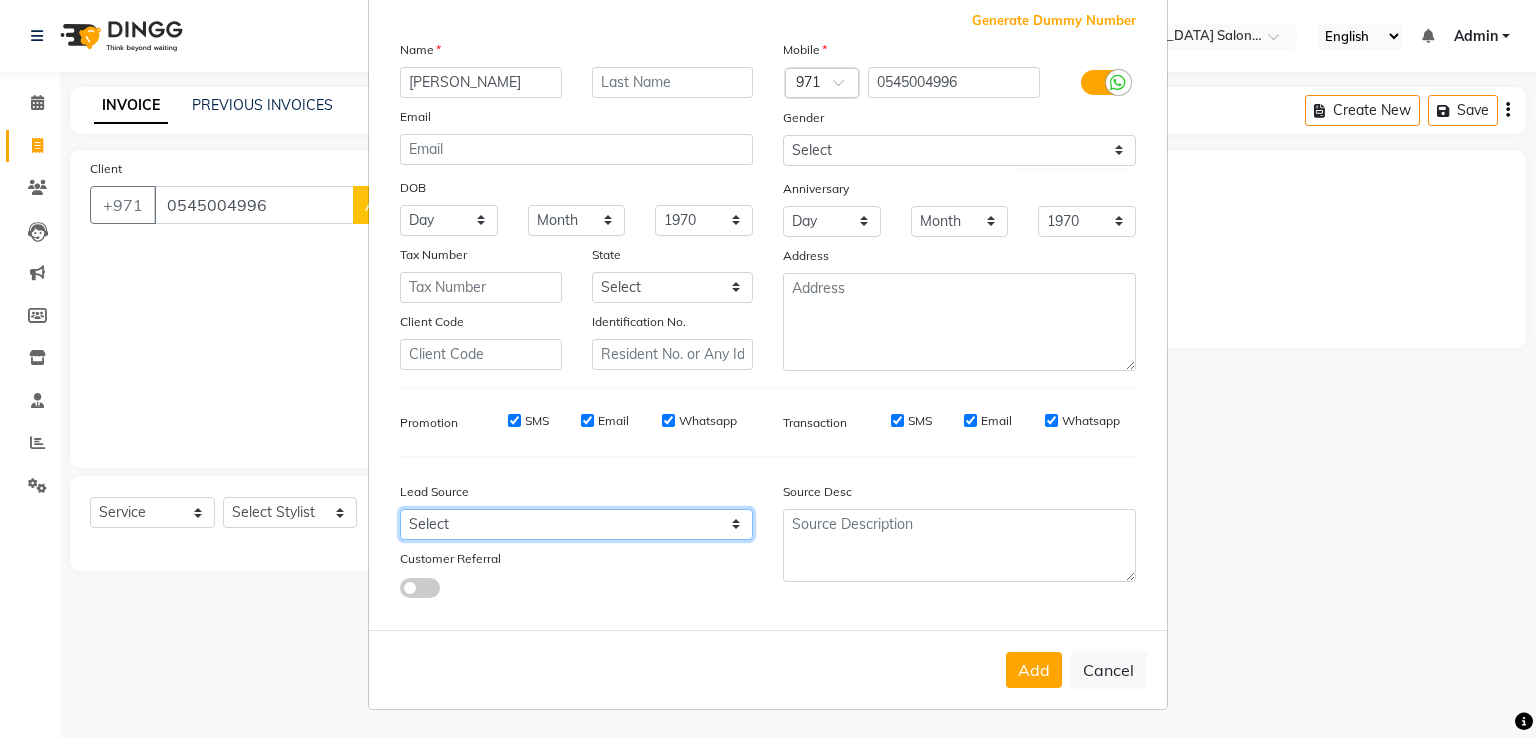 select on "55231" 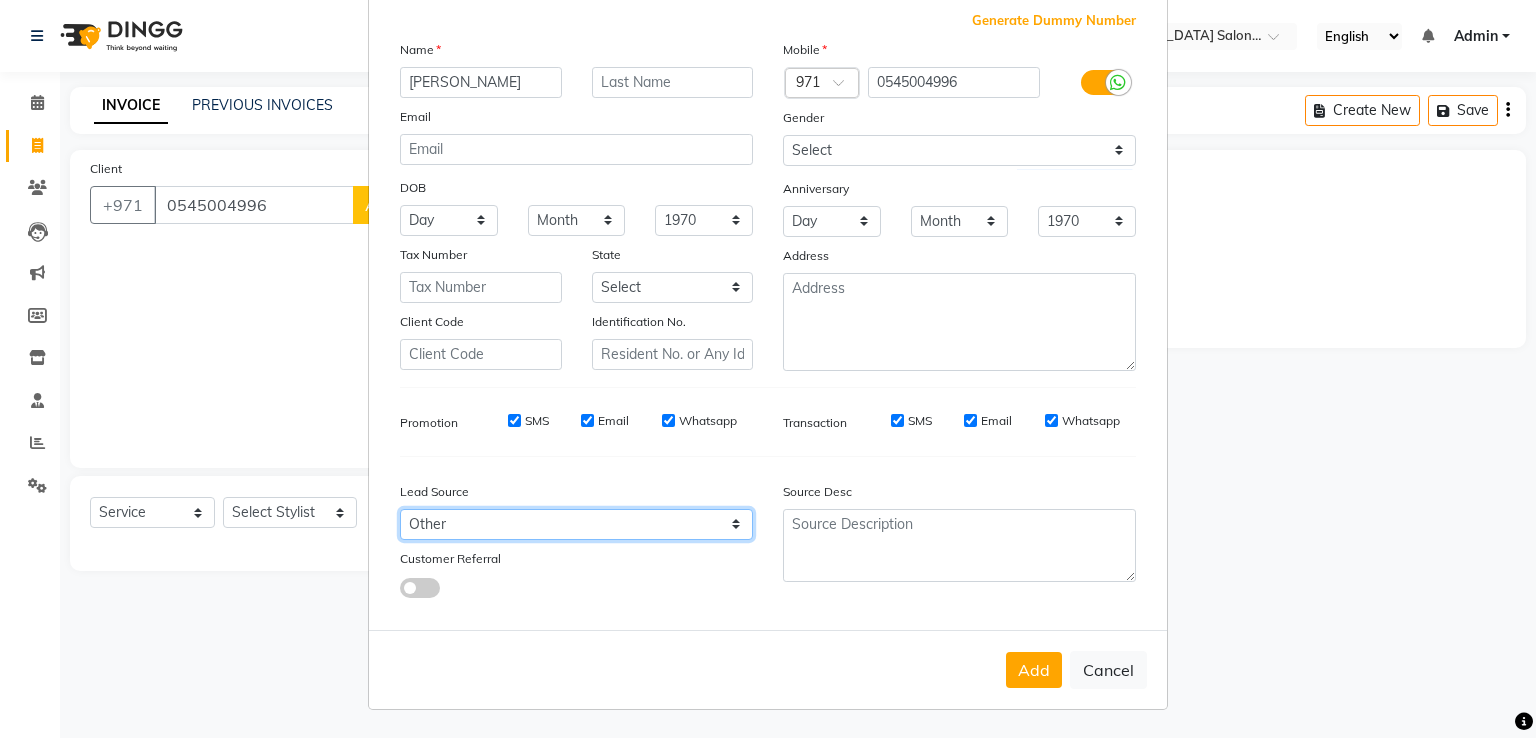 click on "Select Walk-in Referral Internet Friend Word of Mouth Advertisement Facebook JustDial Google Other" at bounding box center [576, 524] 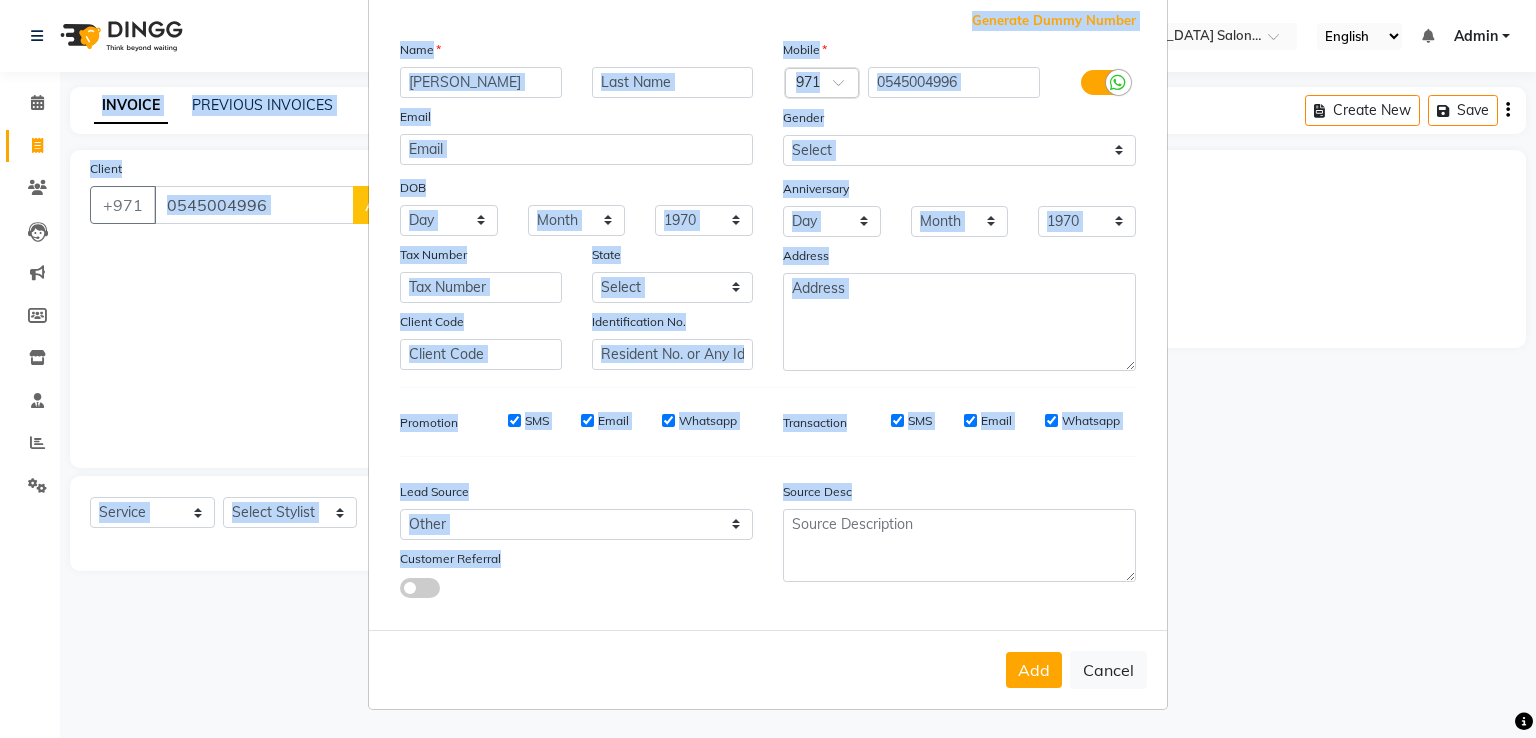 click on "Select Location × Razors Spa And Gents Salon, Nadd Al Hamar English ENGLISH Español العربية मराठी हिंदी ગુજરાતી தமிழ் 中文 Notifications nothing to show Admin Manage Profile Change Password Sign out  Version:3.15.4  ☀ VIP gents salon, Hor Al Anz East ☀ Razors spa and gents salon, Nadd Al Hamar ☀ Style house Barber shop, Khalifa City  Calendar  Invoice  Clients  Leads   Marketing  Members  Inventory  Staff  Reports  Settings Completed InProgress Upcoming Dropped Tentative Check-In Confirm Bookings Generate Report Segments Page Builder INVOICE PREVIOUS INVOICES Create New   Save  Client +971 0545004996 Add Client Date 11-07-2025 Invoice Number V/2025 V/2025-26 0433  Select & add items from the list below  Select  Service  Product  Membership  Package Voucher Prepaid Gift Card  Select Stylist Alaseel Abdul Rahim Baber Emmie Islam Darwish Oualid Zahir Youseef Mohamed Name: Membership: Total Visits: Card on file: Last Visit:  Points:" at bounding box center (768, 369) 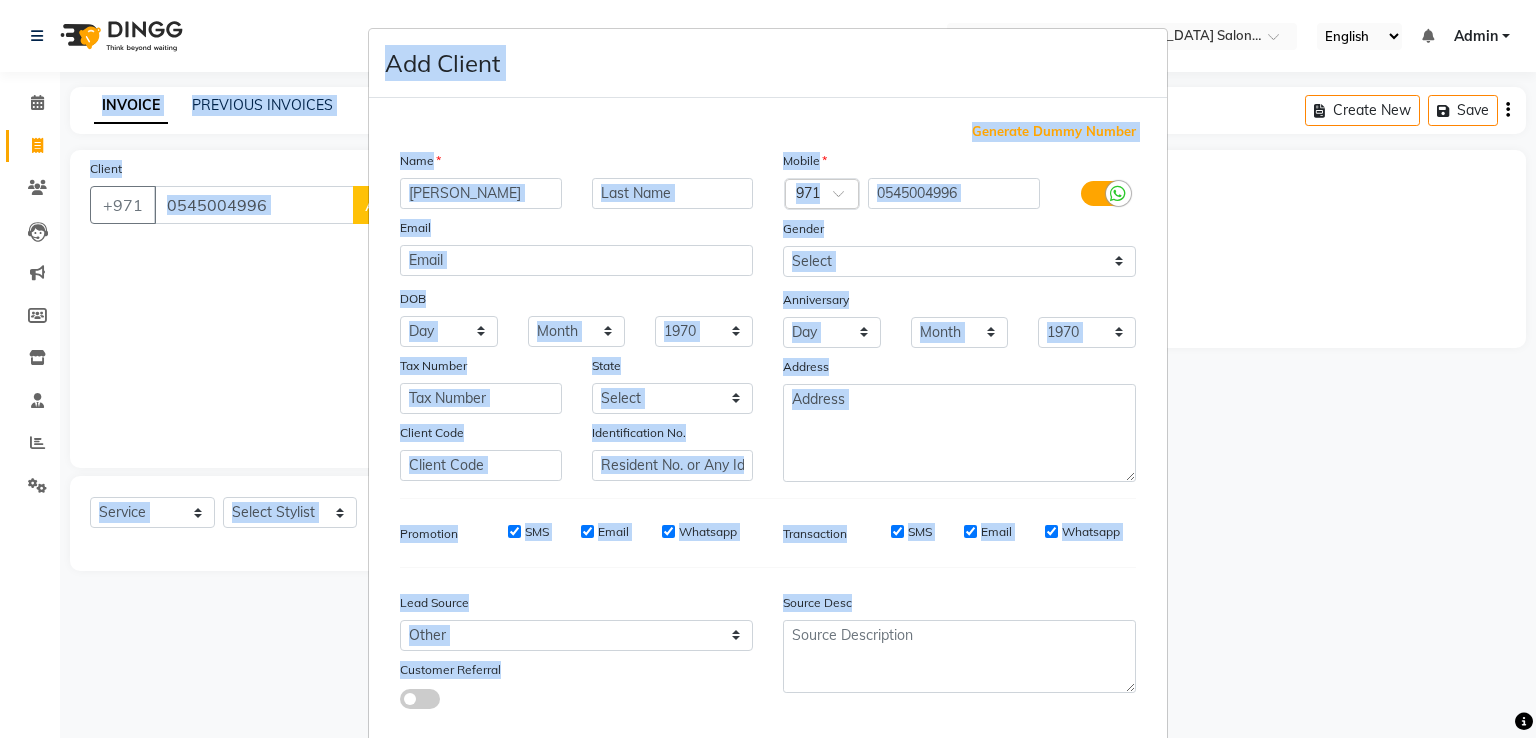 click on "Add Client Generate Dummy Number Name louay Email DOB Day 01 02 03 04 05 06 07 08 09 10 11 12 13 14 15 16 17 18 19 20 21 22 23 24 25 26 27 28 29 30 31 Month January February March April May June July August September October November December 1940 1941 1942 1943 1944 1945 1946 1947 1948 1949 1950 1951 1952 1953 1954 1955 1956 1957 1958 1959 1960 1961 1962 1963 1964 1965 1966 1967 1968 1969 1970 1971 1972 1973 1974 1975 1976 1977 1978 1979 1980 1981 1982 1983 1984 1985 1986 1987 1988 1989 1990 1991 1992 1993 1994 1995 1996 1997 1998 1999 2000 2001 2002 2003 2004 2005 2006 2007 2008 2009 2010 2011 2012 2013 2014 2015 2016 2017 2018 2019 2020 2021 2022 2023 2024 Tax Number State Select Abu Zabi Ajman Dubai Ras al-Khaymah Sharjah Sharjha Umm al Qaywayn al-Fujayrah ash-Shariqah Client Code Identification No. Mobile Country Code × 971 0545004996 Gender Select Male Female Other Prefer Not To Say Anniversary Day 01 02 03 04 05 06 07 08 09 10 11 12 13 14 15 16 17 18 19 20 21 22 23 24 25 26 27 28 29 30 31 Month March" at bounding box center [768, 369] 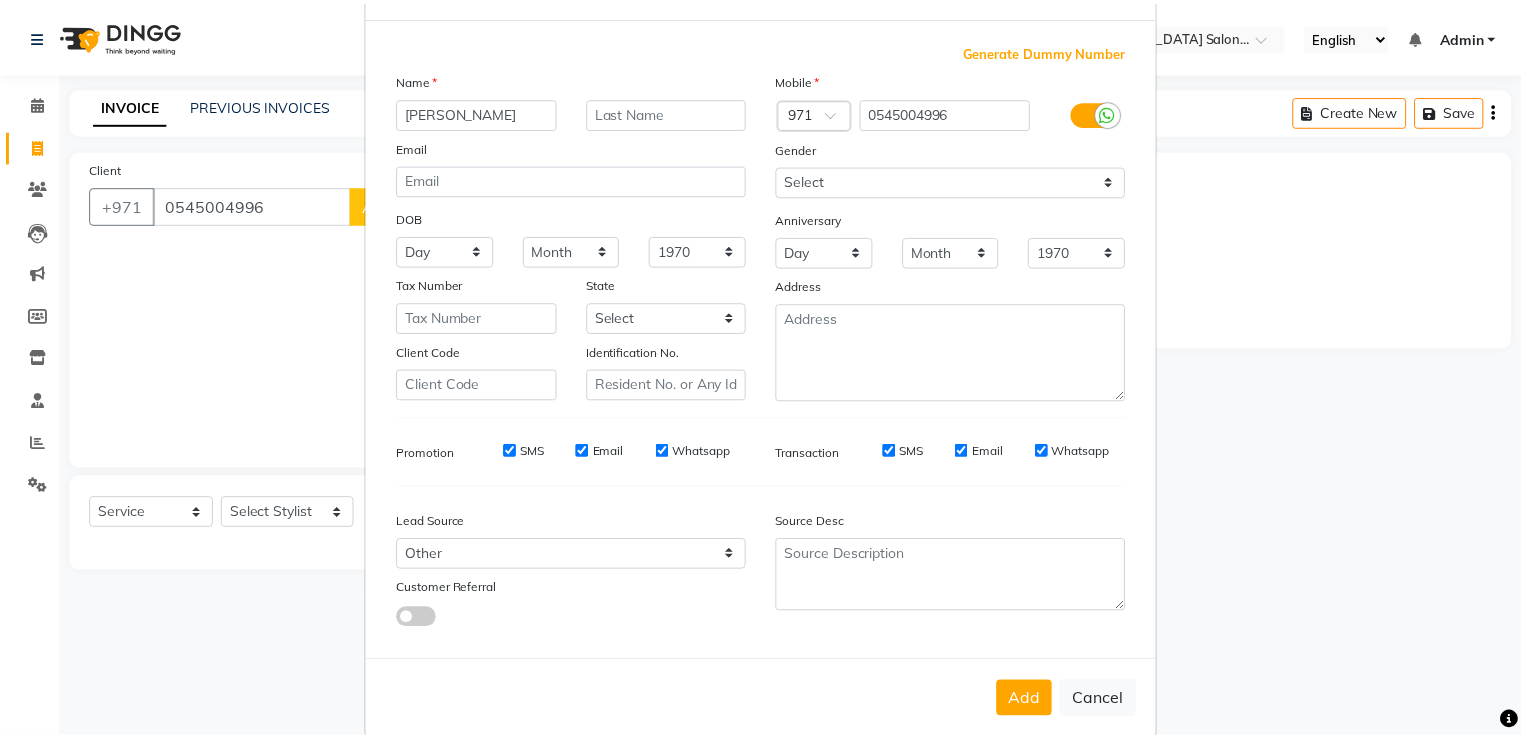 scroll, scrollTop: 119, scrollLeft: 0, axis: vertical 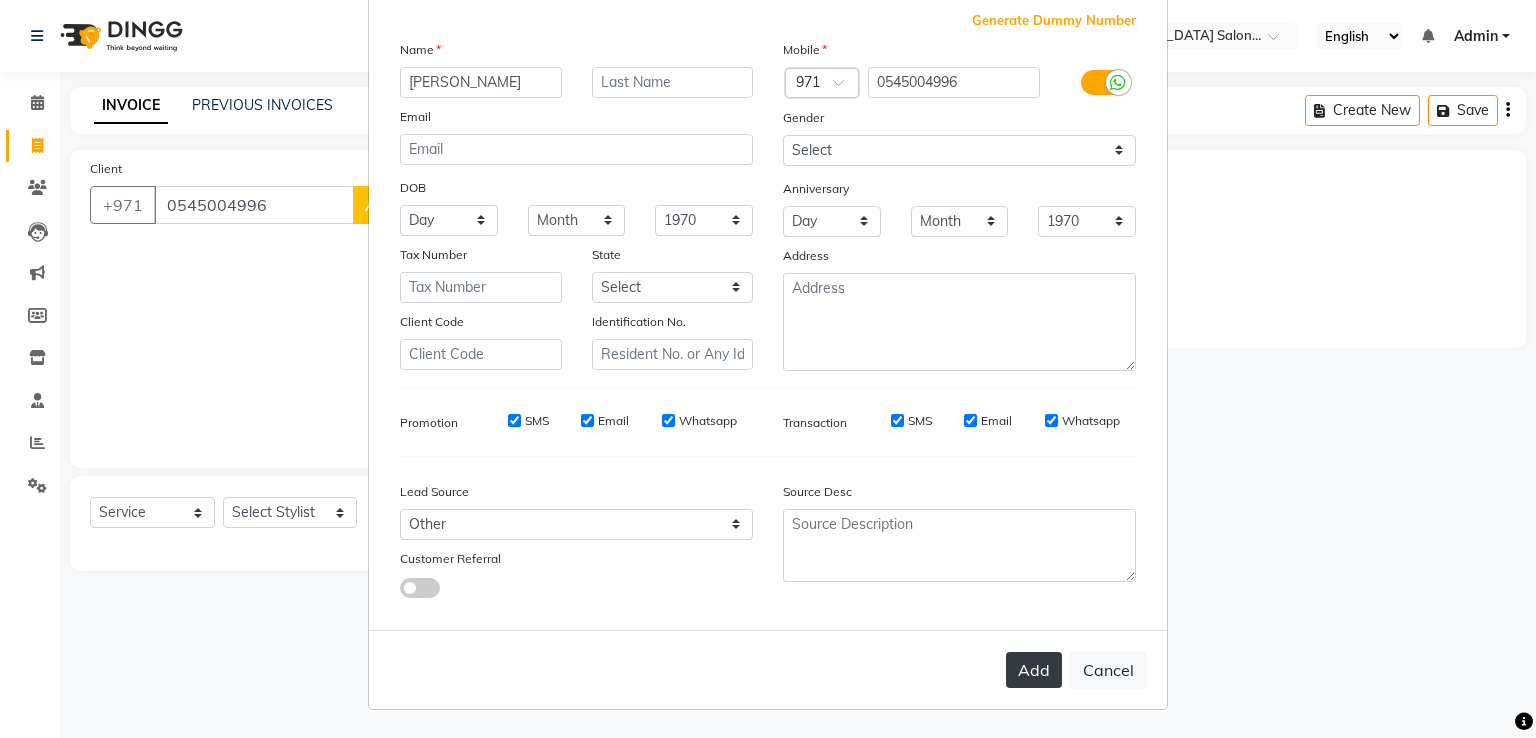 click on "Add" at bounding box center [1034, 670] 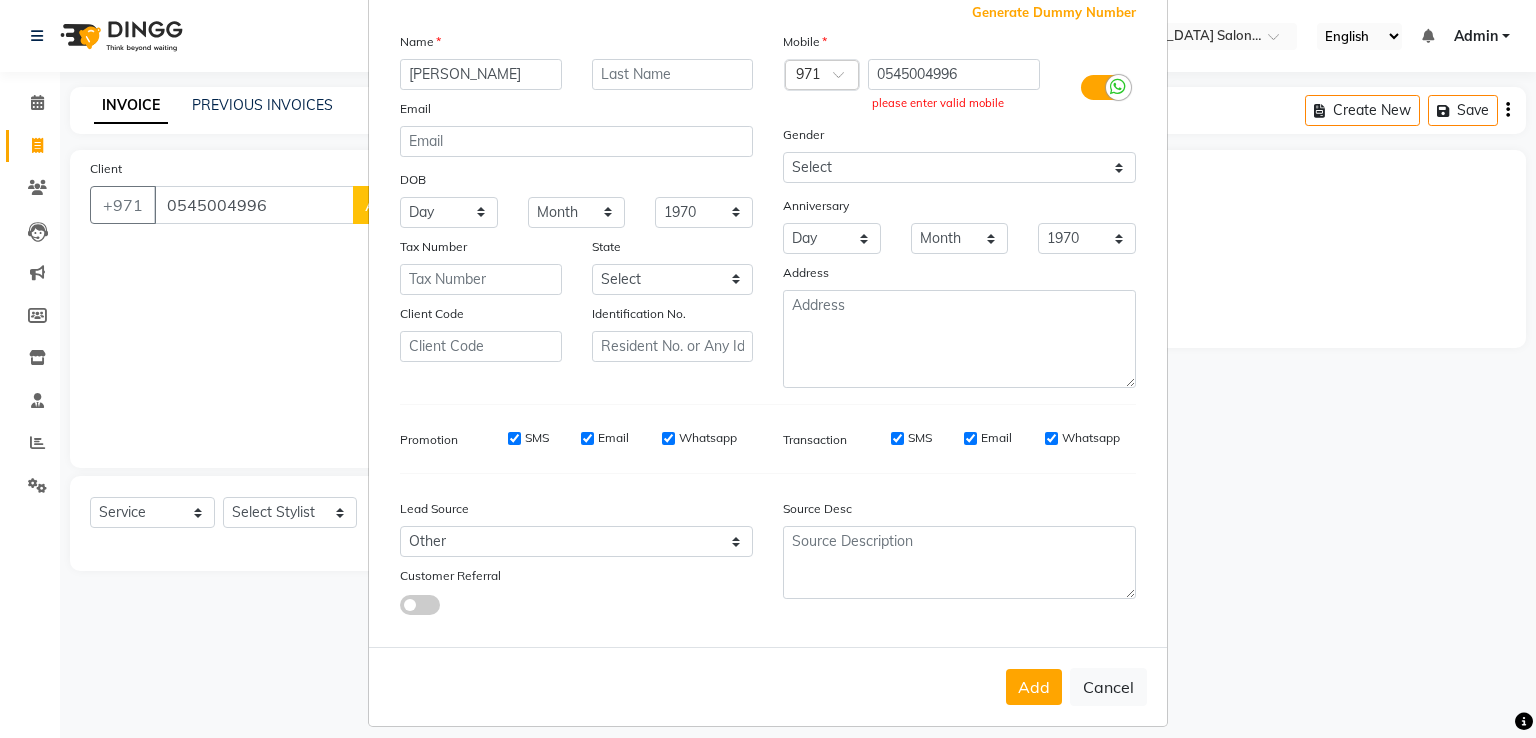 click on "Add Client Generate Dummy Number Name louay Email DOB Day 01 02 03 04 05 06 07 08 09 10 11 12 13 14 15 16 17 18 19 20 21 22 23 24 25 26 27 28 29 30 31 Month January February March April May June July August September October November December 1940 1941 1942 1943 1944 1945 1946 1947 1948 1949 1950 1951 1952 1953 1954 1955 1956 1957 1958 1959 1960 1961 1962 1963 1964 1965 1966 1967 1968 1969 1970 1971 1972 1973 1974 1975 1976 1977 1978 1979 1980 1981 1982 1983 1984 1985 1986 1987 1988 1989 1990 1991 1992 1993 1994 1995 1996 1997 1998 1999 2000 2001 2002 2003 2004 2005 2006 2007 2008 2009 2010 2011 2012 2013 2014 2015 2016 2017 2018 2019 2020 2021 2022 2023 2024 Tax Number State Select Abu Zabi Ajman Dubai Ras al-Khaymah Sharjah Sharjha Umm al Qaywayn al-Fujayrah ash-Shariqah Client Code Identification No. Mobile Country Code × 971 0545004996  please enter valid mobile Gender Select Male Female Other Prefer Not To Say Anniversary Day 01 02 03 04 05 06 07 08 09 10 11 12 13 14 15 16 17 18 19 20 21 22 23 24 25 26" at bounding box center [768, 369] 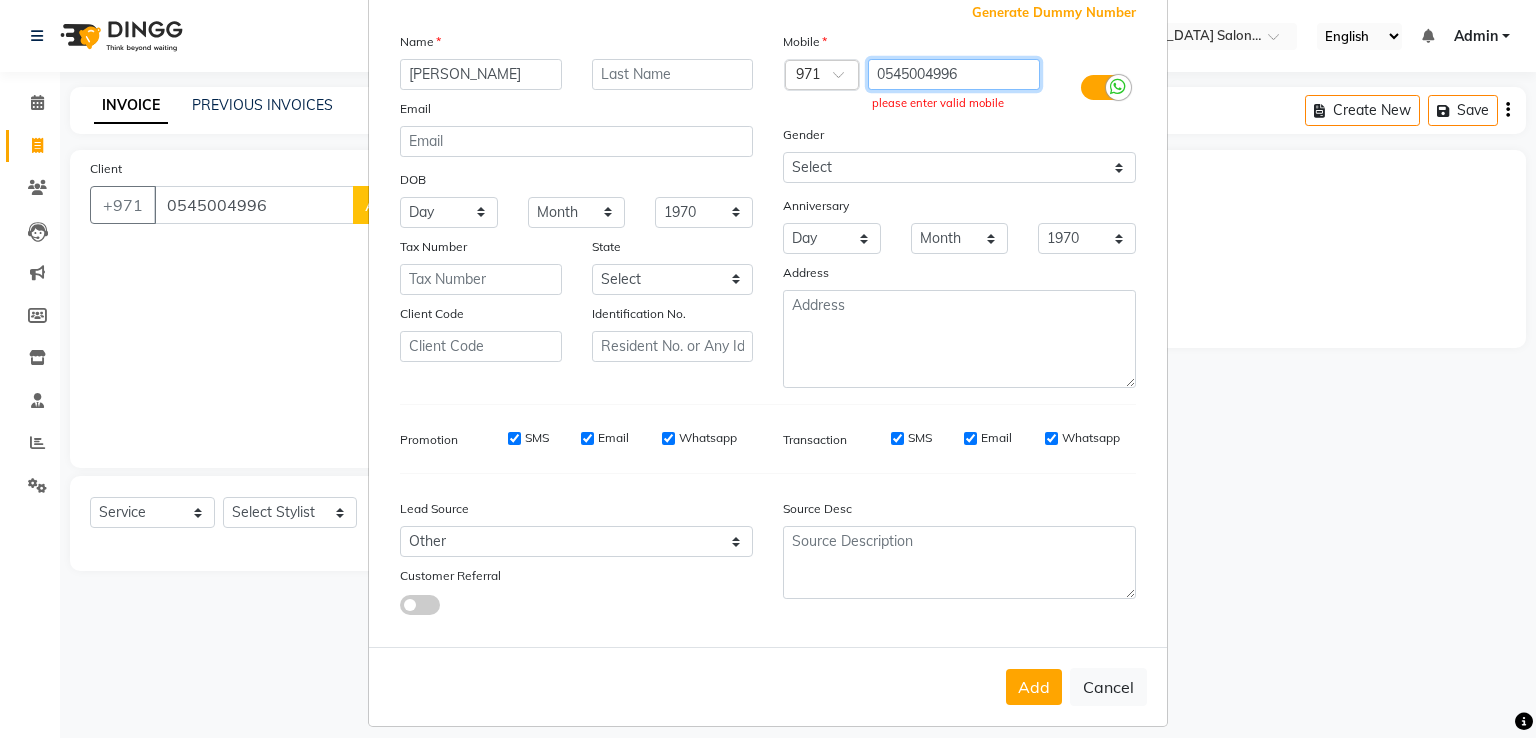 click on "0545004996" at bounding box center (954, 74) 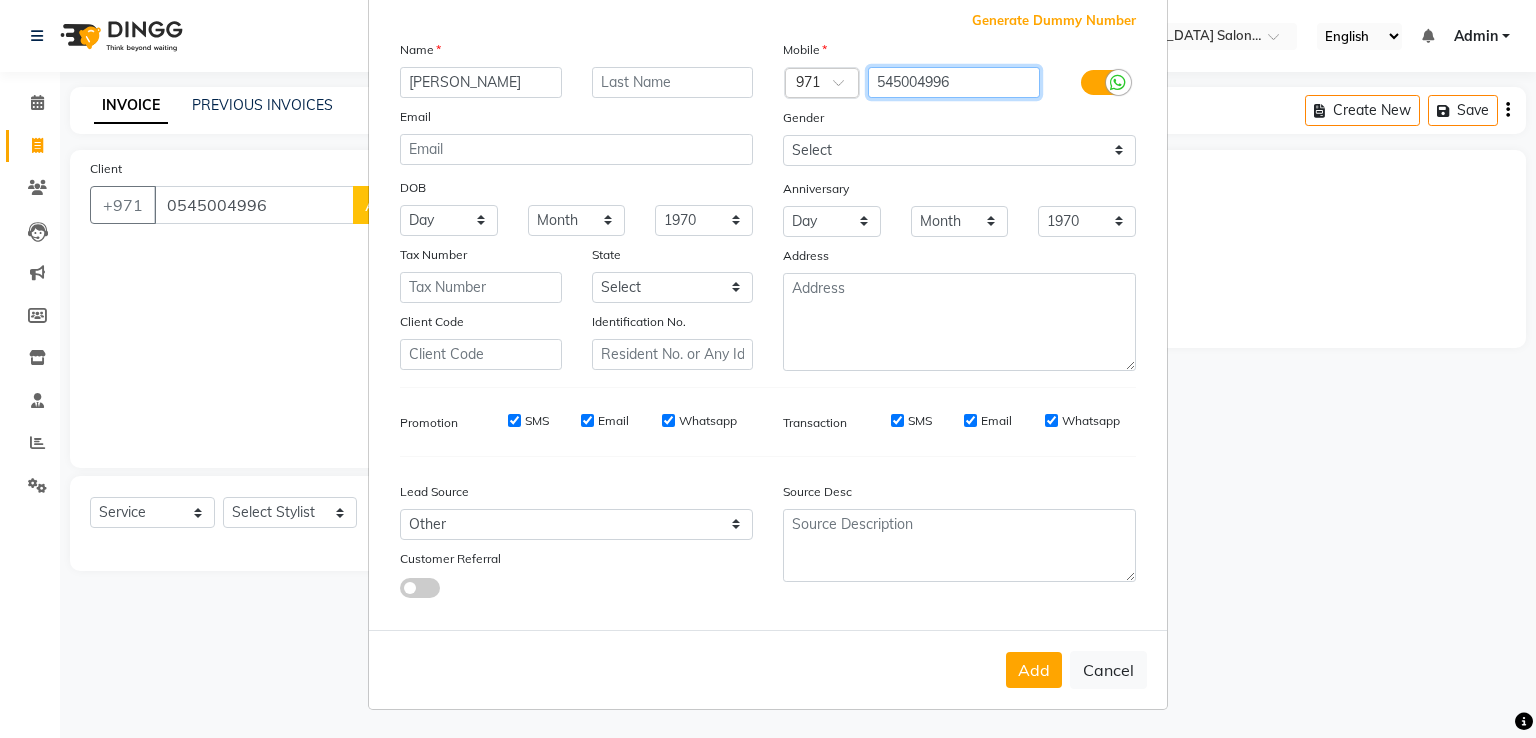 type on "545004996" 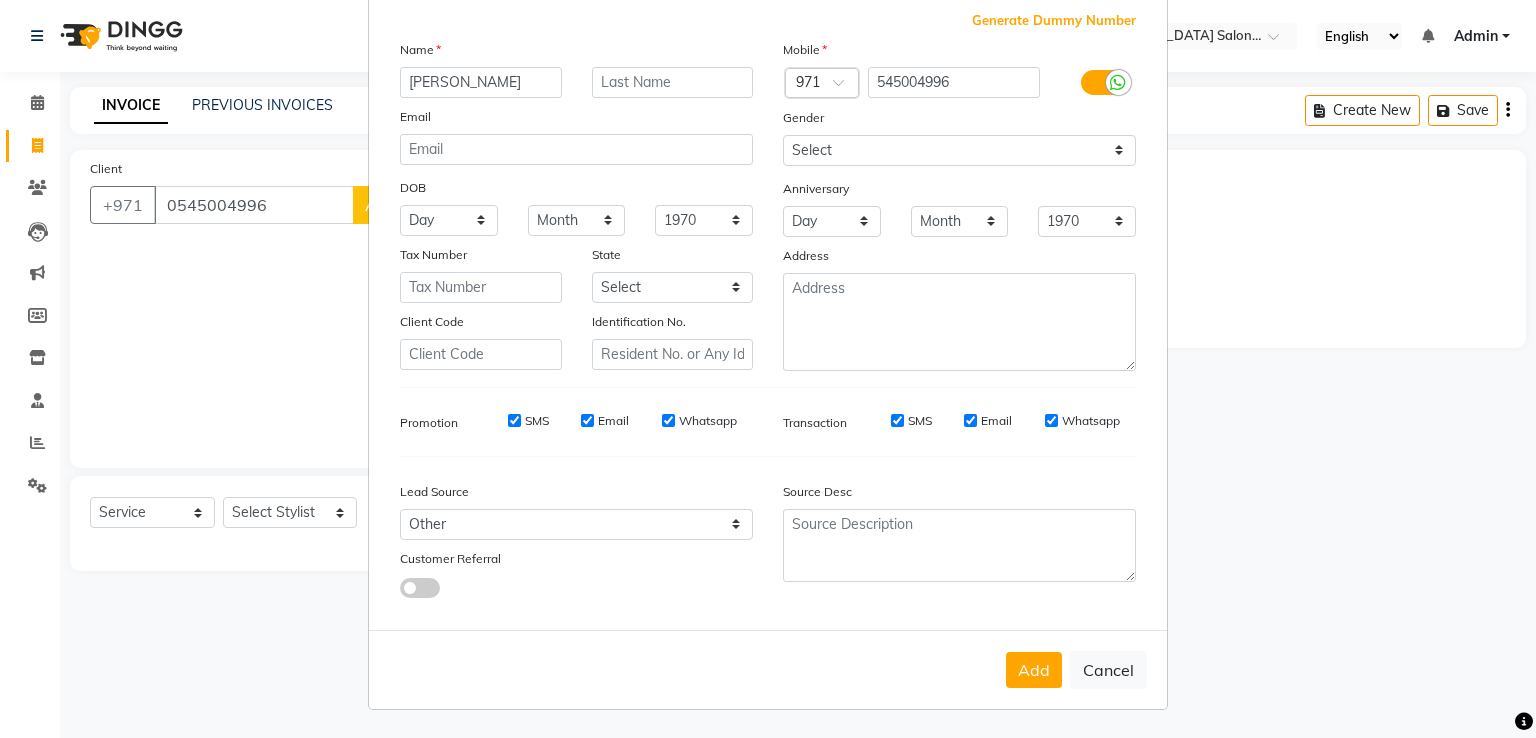 click on "Add Client Generate Dummy Number Name louay Email DOB Day 01 02 03 04 05 06 07 08 09 10 11 12 13 14 15 16 17 18 19 20 21 22 23 24 25 26 27 28 29 30 31 Month January February March April May June July August September October November December 1940 1941 1942 1943 1944 1945 1946 1947 1948 1949 1950 1951 1952 1953 1954 1955 1956 1957 1958 1959 1960 1961 1962 1963 1964 1965 1966 1967 1968 1969 1970 1971 1972 1973 1974 1975 1976 1977 1978 1979 1980 1981 1982 1983 1984 1985 1986 1987 1988 1989 1990 1991 1992 1993 1994 1995 1996 1997 1998 1999 2000 2001 2002 2003 2004 2005 2006 2007 2008 2009 2010 2011 2012 2013 2014 2015 2016 2017 2018 2019 2020 2021 2022 2023 2024 Tax Number State Select Abu Zabi Ajman Dubai Ras al-Khaymah Sharjah Sharjha Umm al Qaywayn al-Fujayrah ash-Shariqah Client Code Identification No. Mobile Country Code × 971 545004996 Gender Select Male Female Other Prefer Not To Say Anniversary Day 01 02 03 04 05 06 07 08 09 10 11 12 13 14 15 16 17 18 19 20 21 22 23 24 25 26 27 28 29 30 31 Month January" at bounding box center (768, 369) 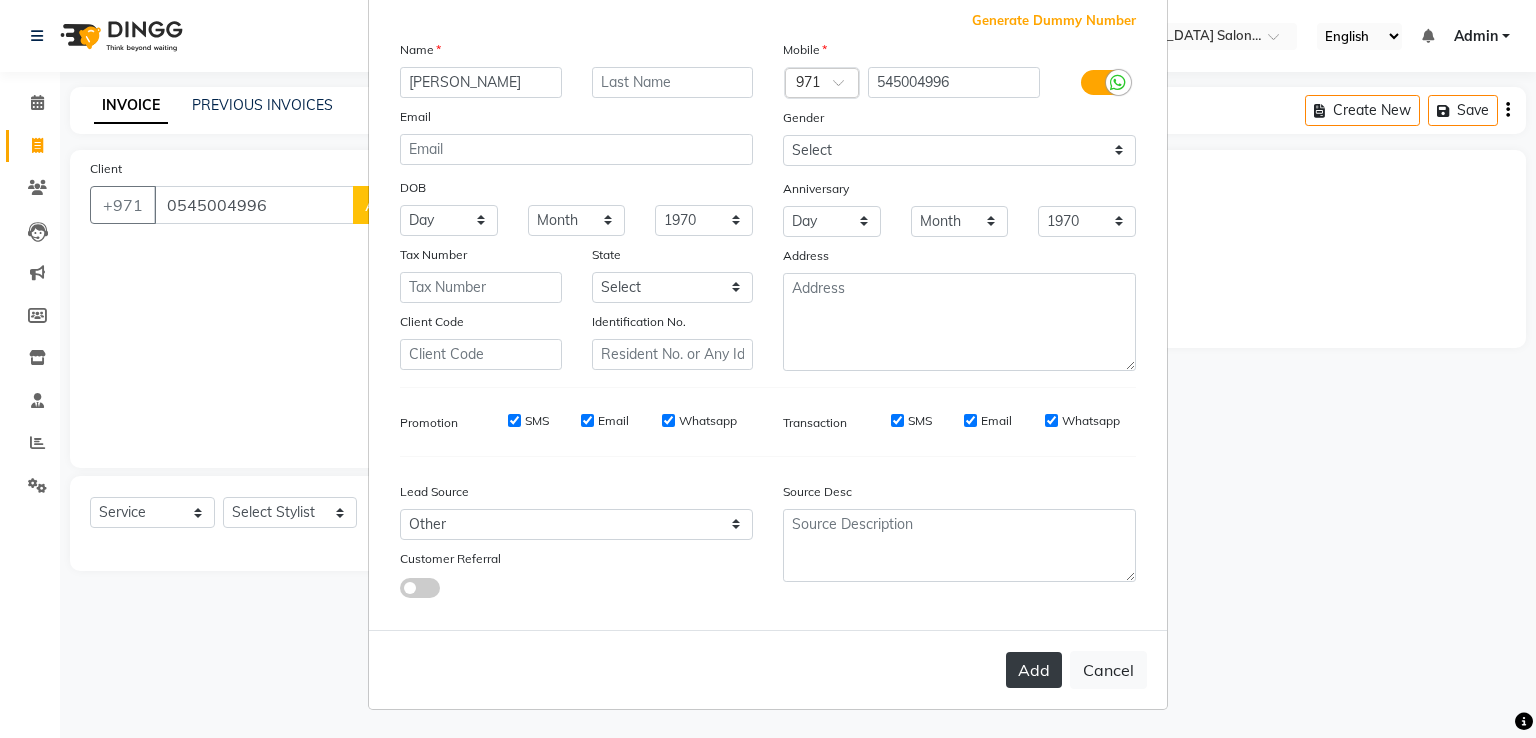 click on "Add" at bounding box center (1034, 670) 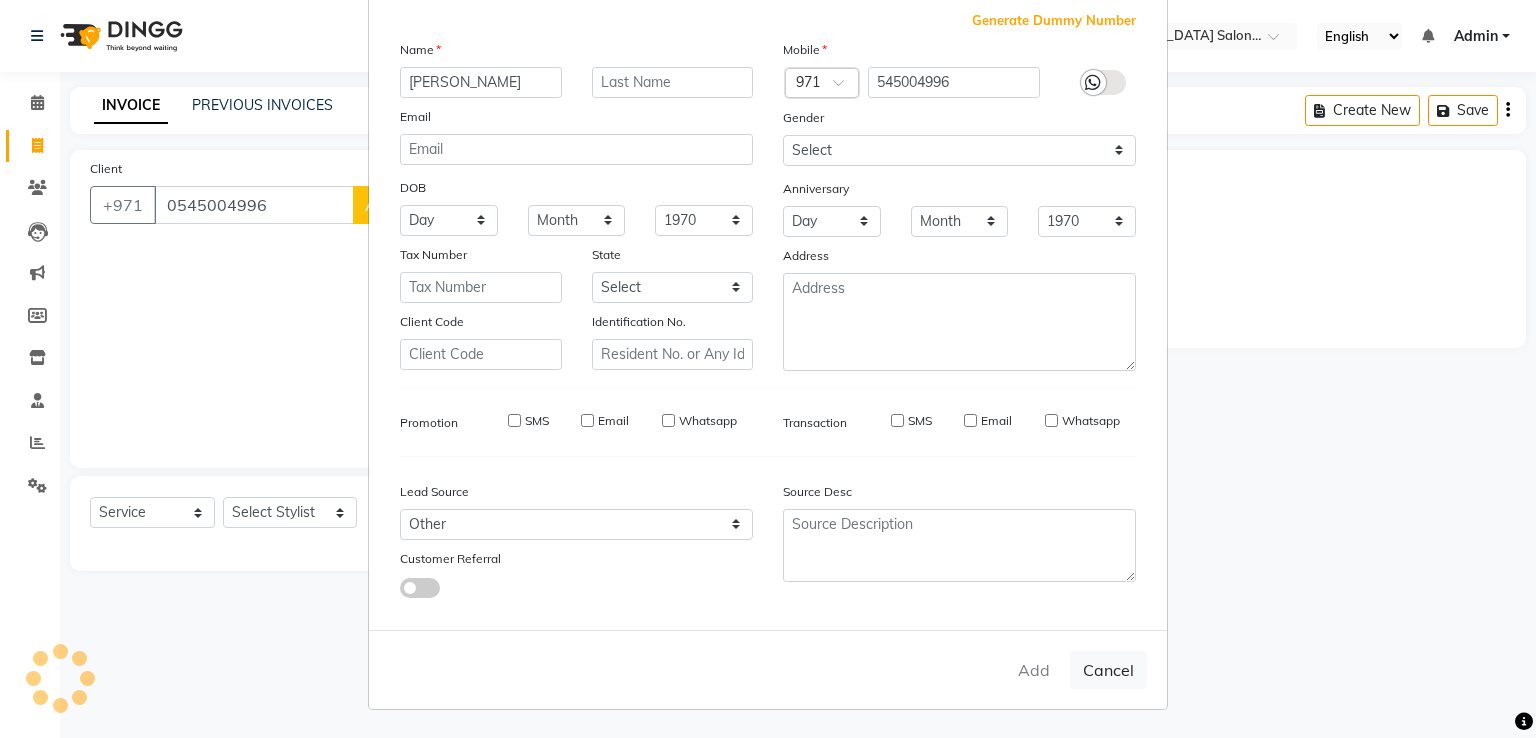 type on "545004996" 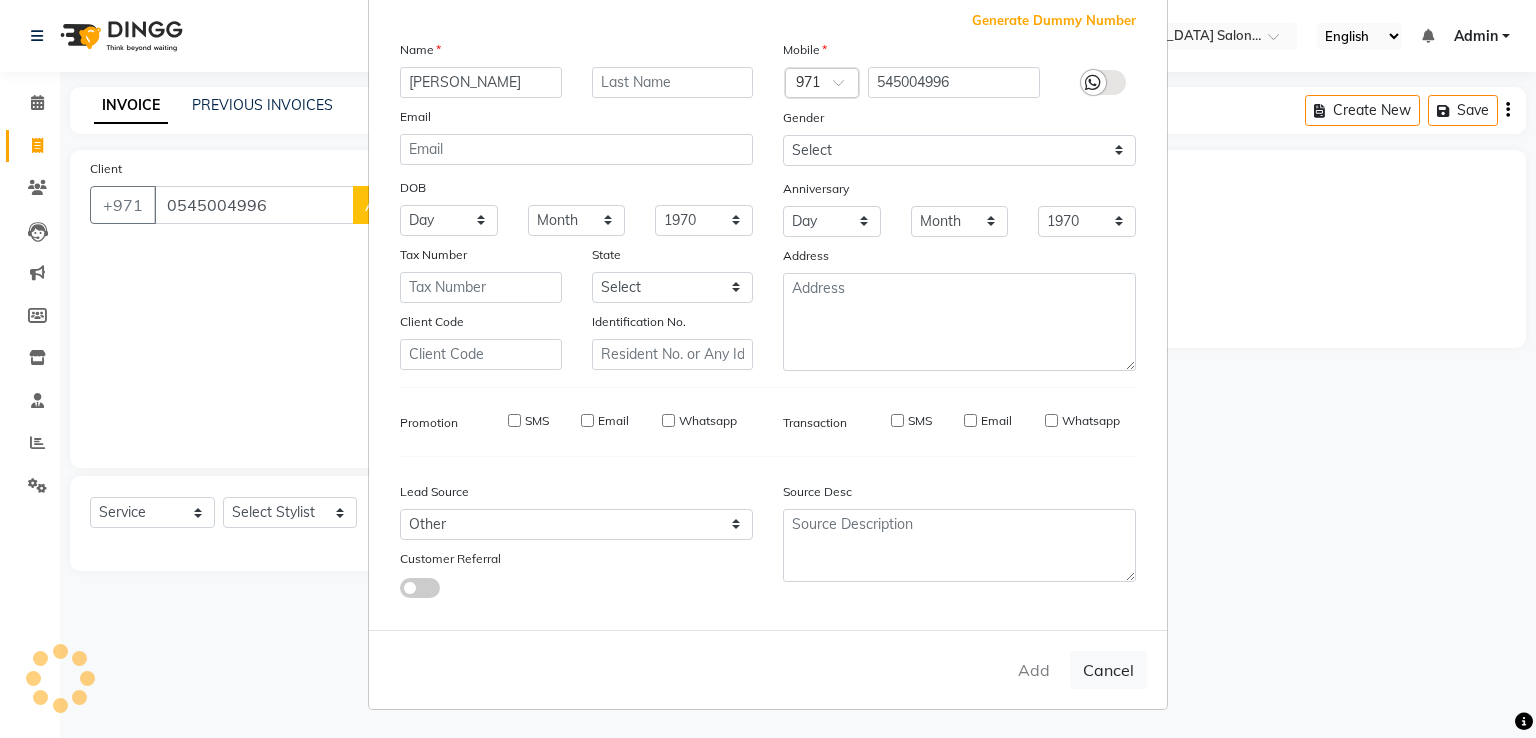 type 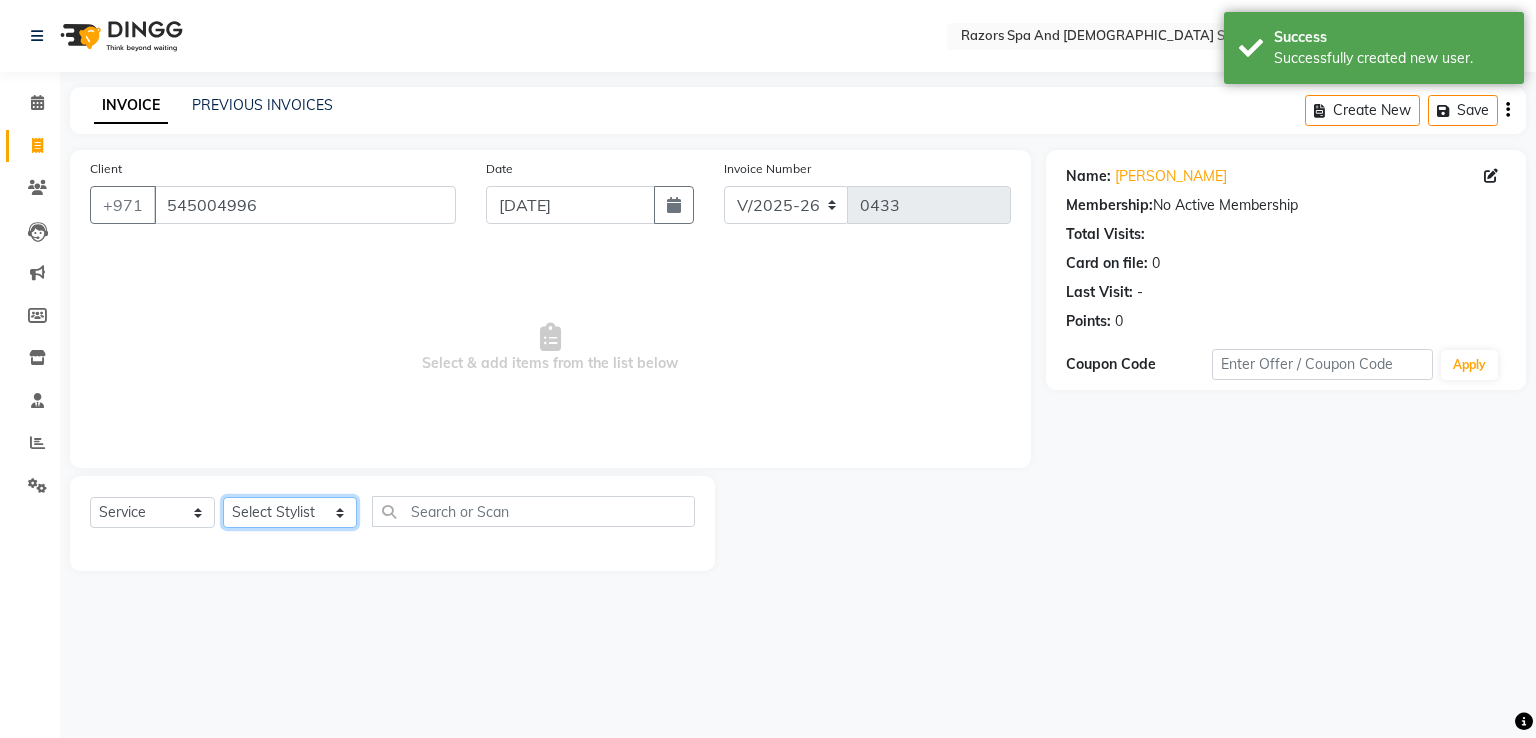 click on "Select Stylist Alaseel Abdul Rahim Baber Emmie Islam Darwish Oualid Zahir Youseef Mohamed" 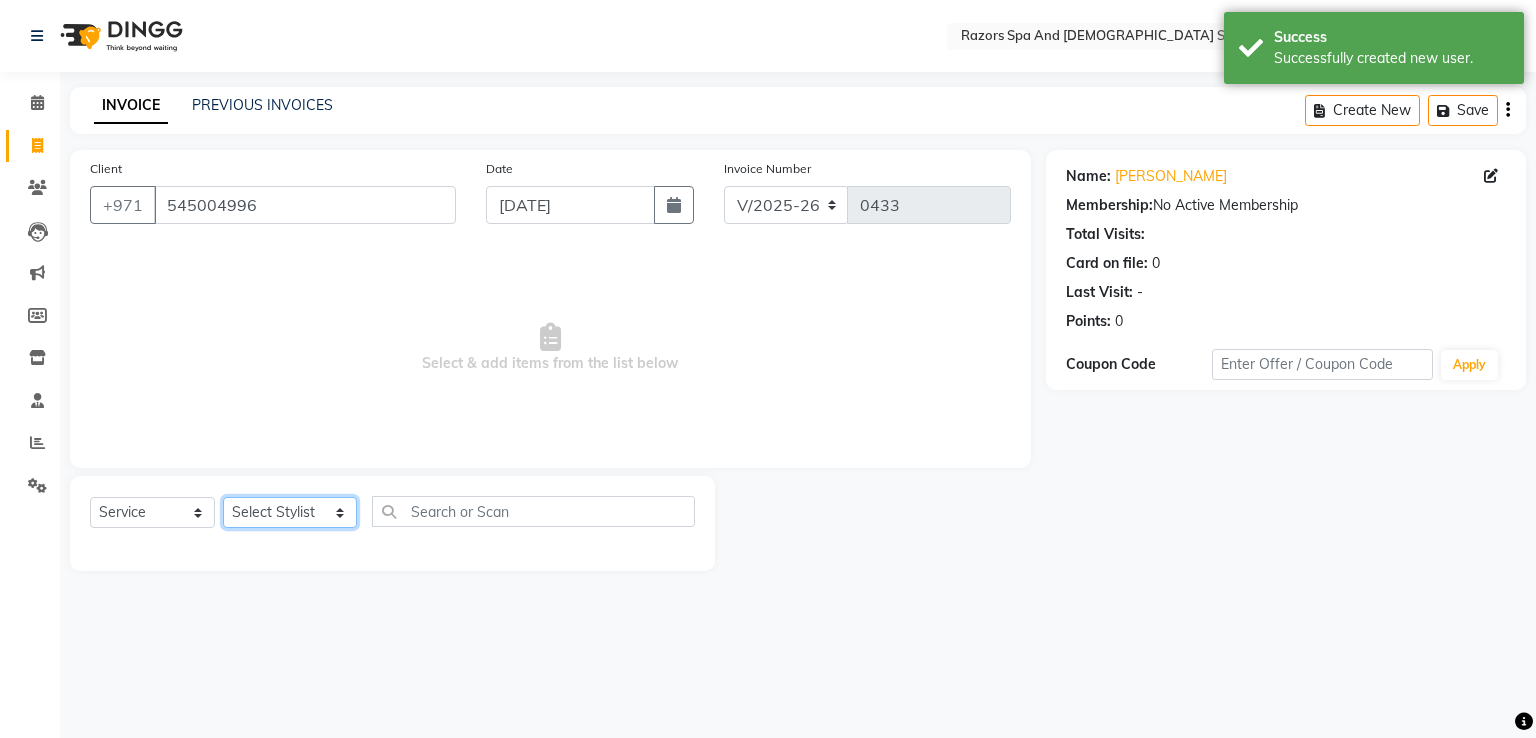 select on "81367" 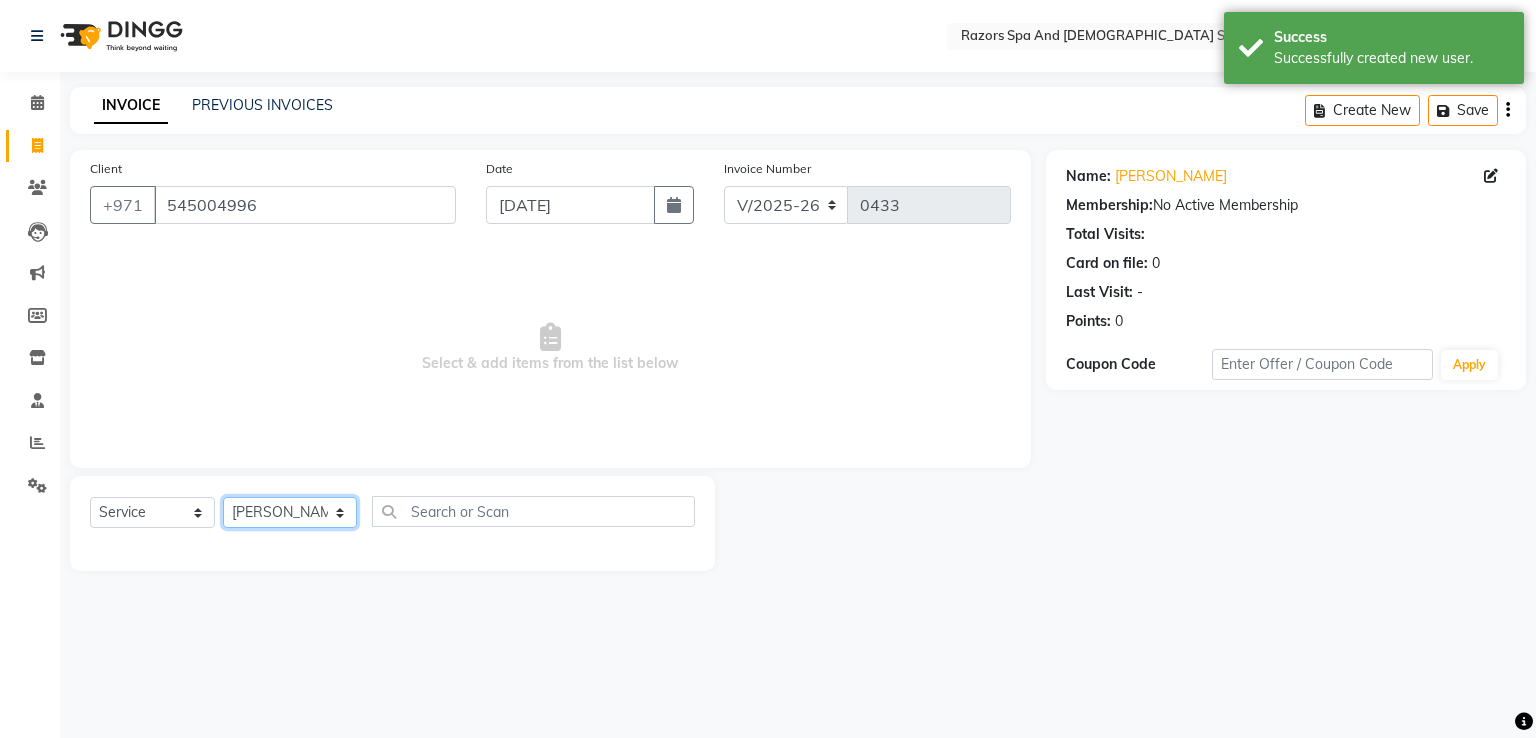 click on "Select Stylist Alaseel Abdul Rahim Baber Emmie Islam Darwish Oualid Zahir Youseef Mohamed" 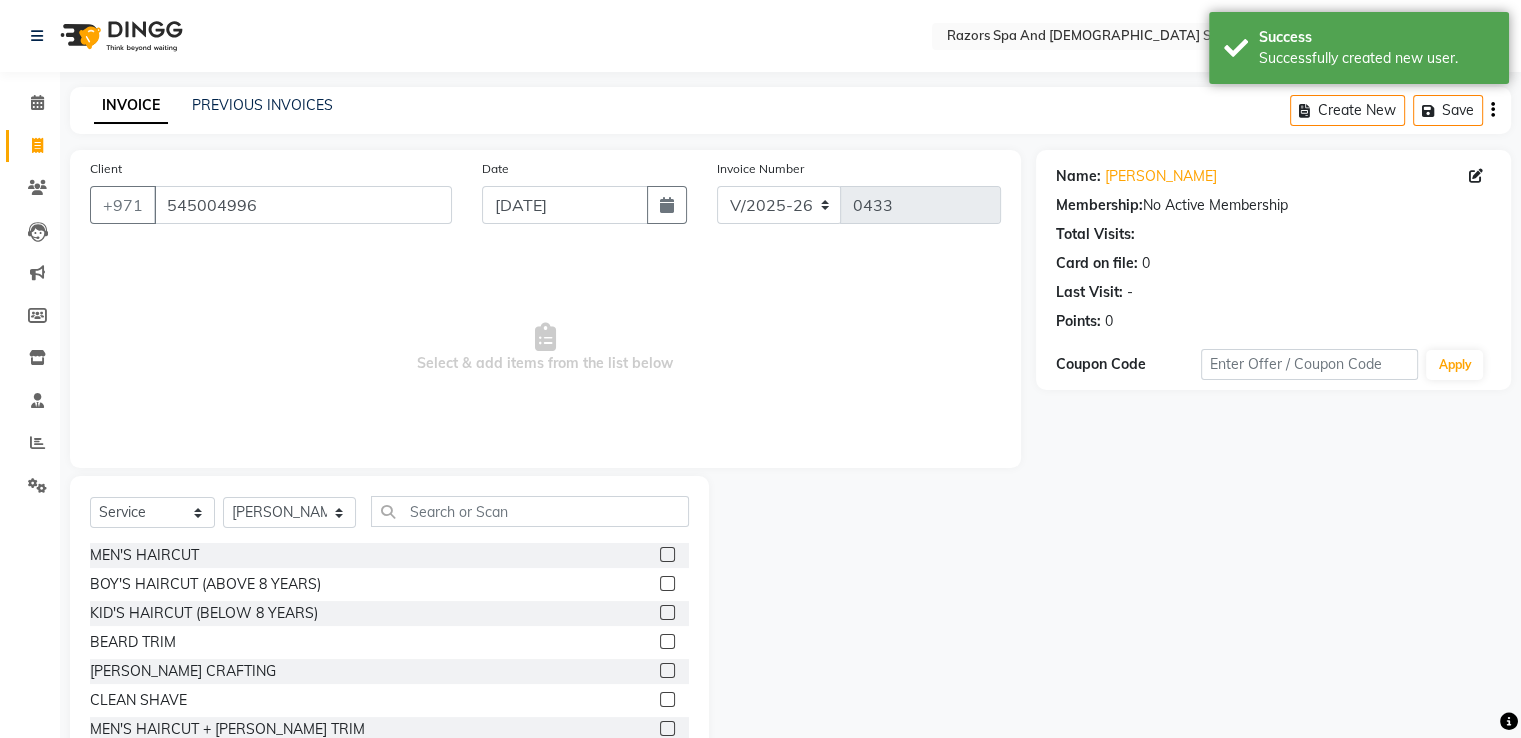 click 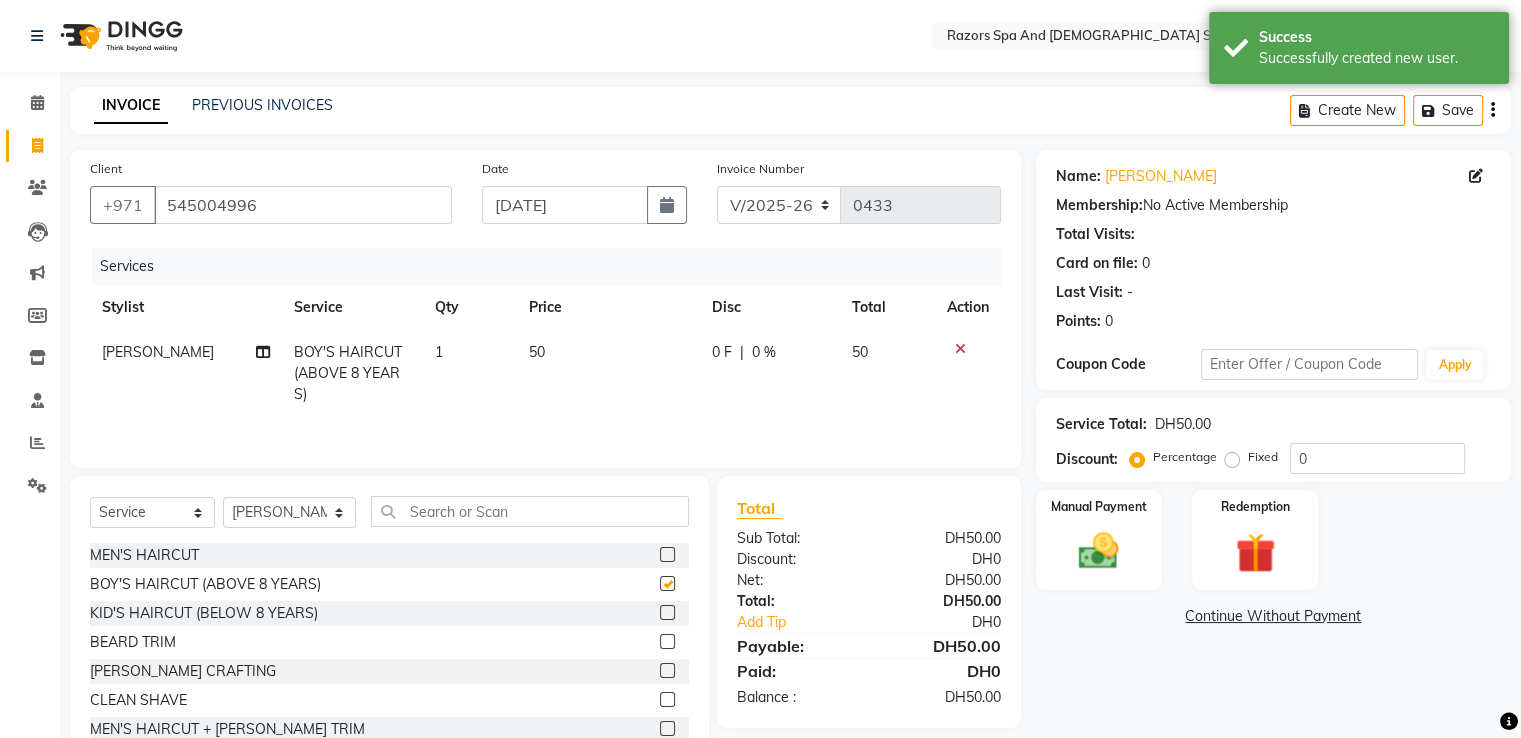 checkbox on "false" 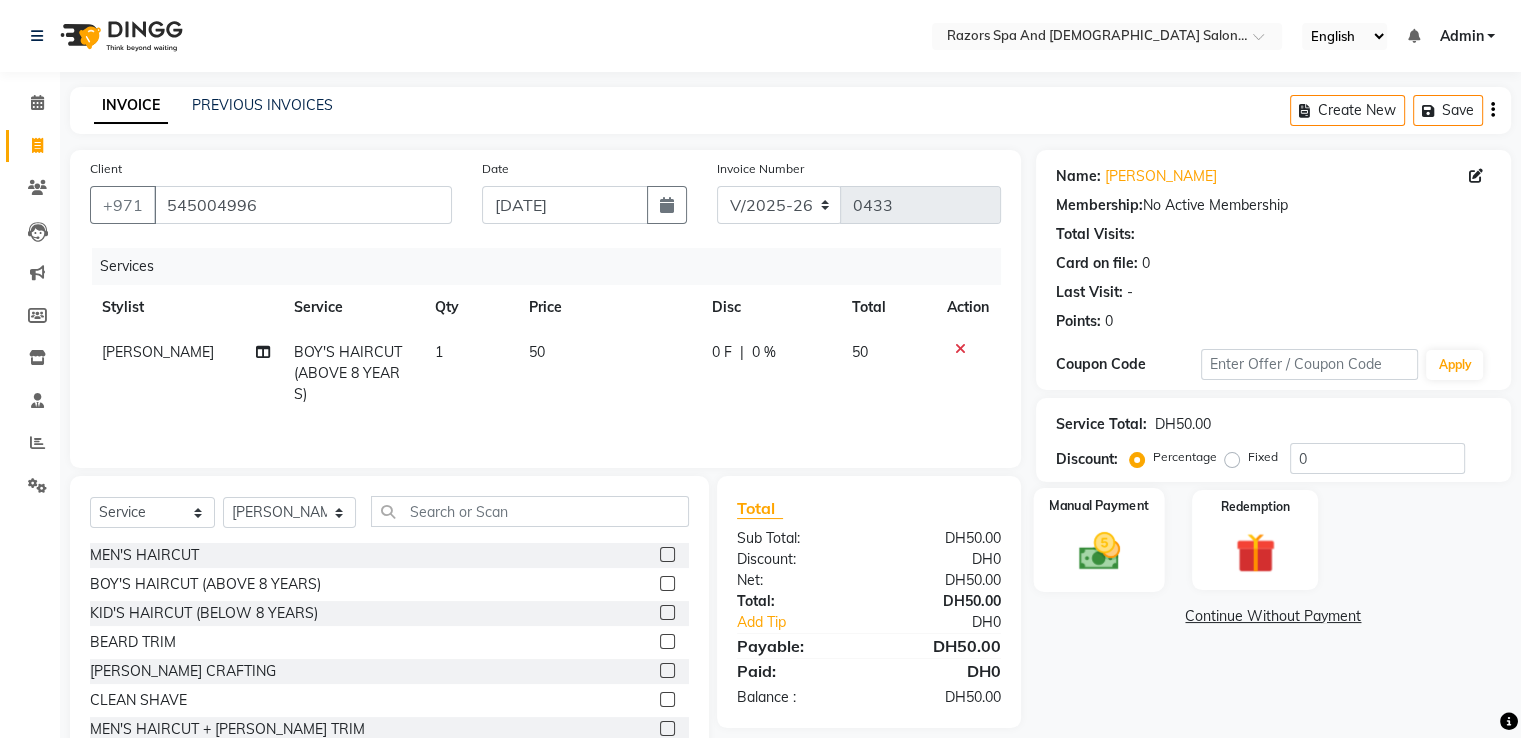 click on "Manual Payment" 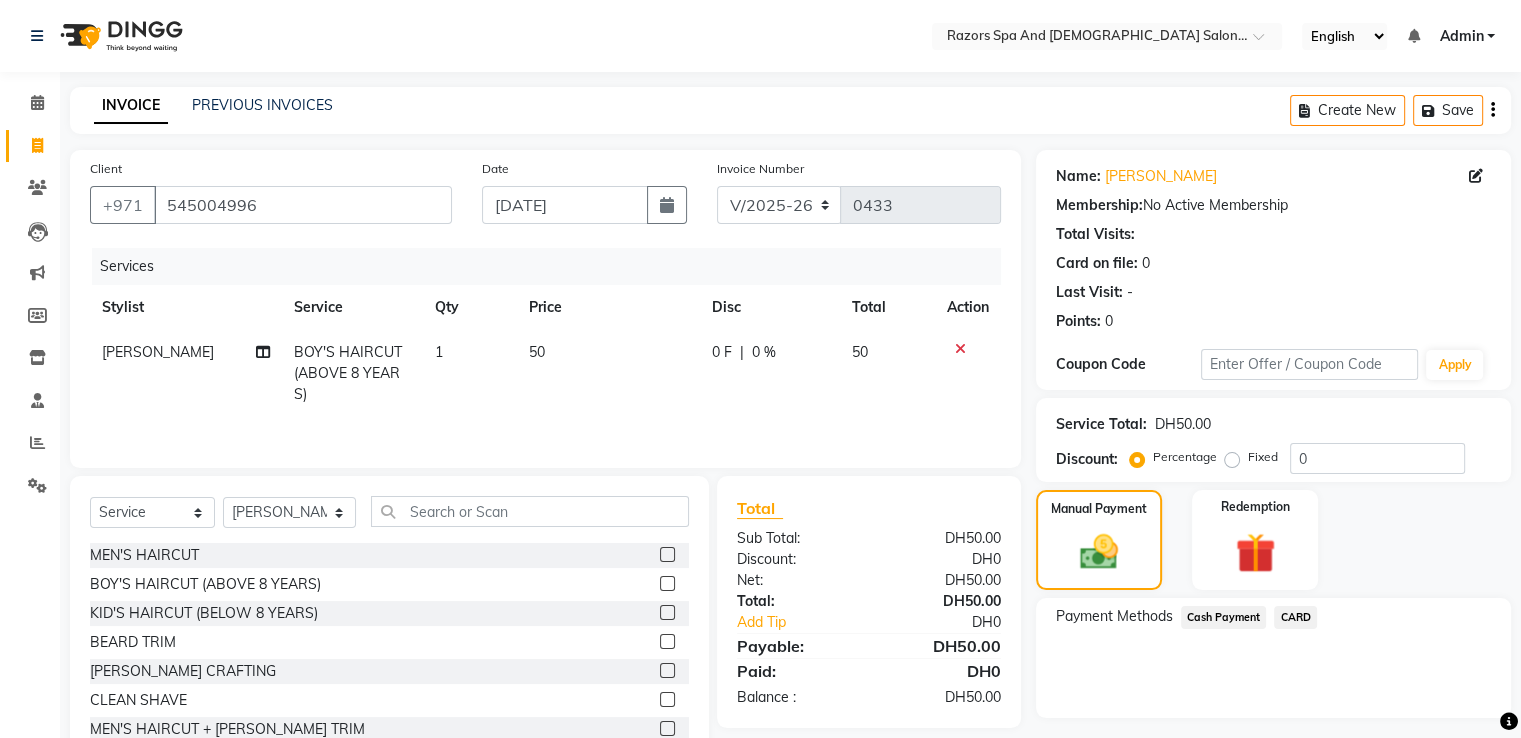 click on "Cash Payment" 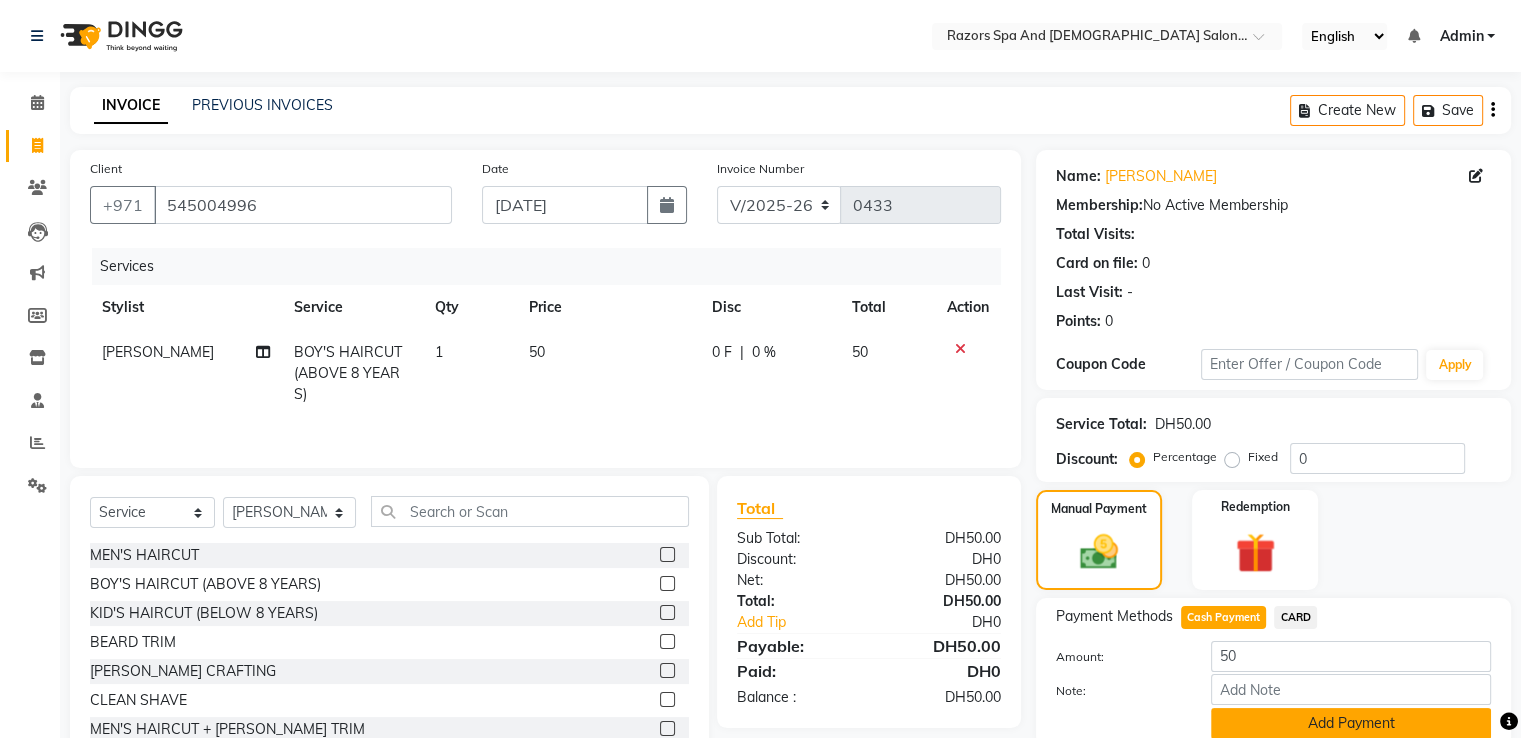 click on "Add Payment" 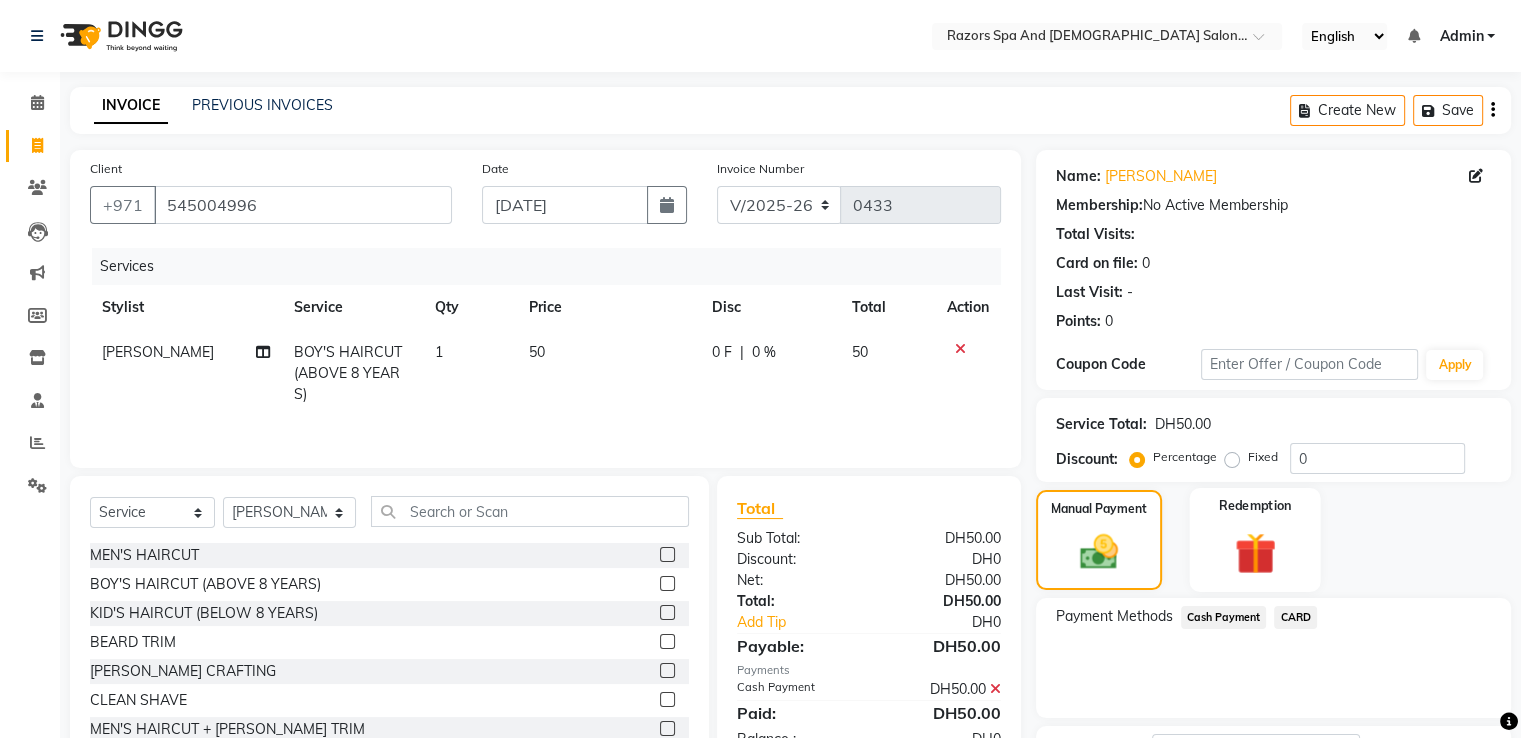 scroll, scrollTop: 163, scrollLeft: 0, axis: vertical 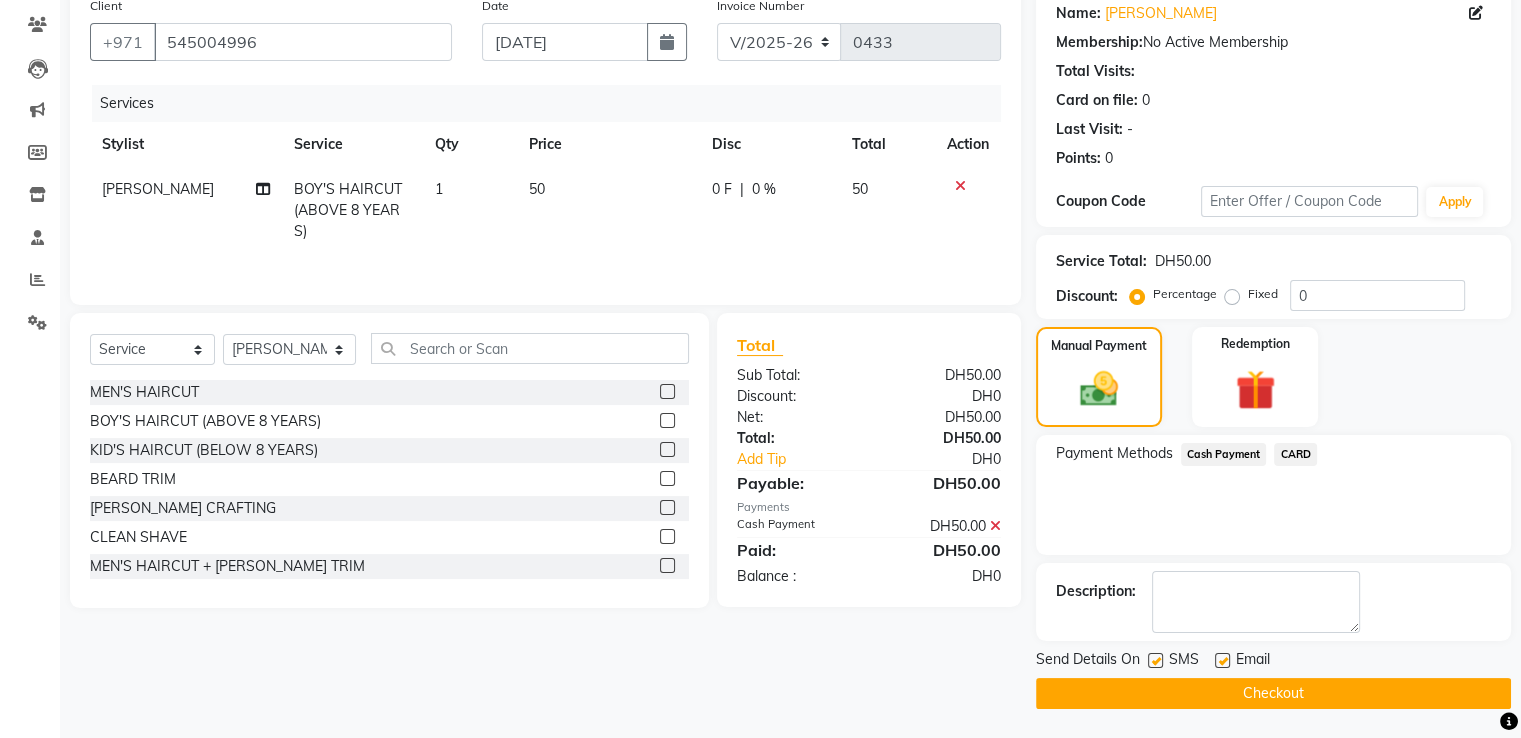 click on "Checkout" 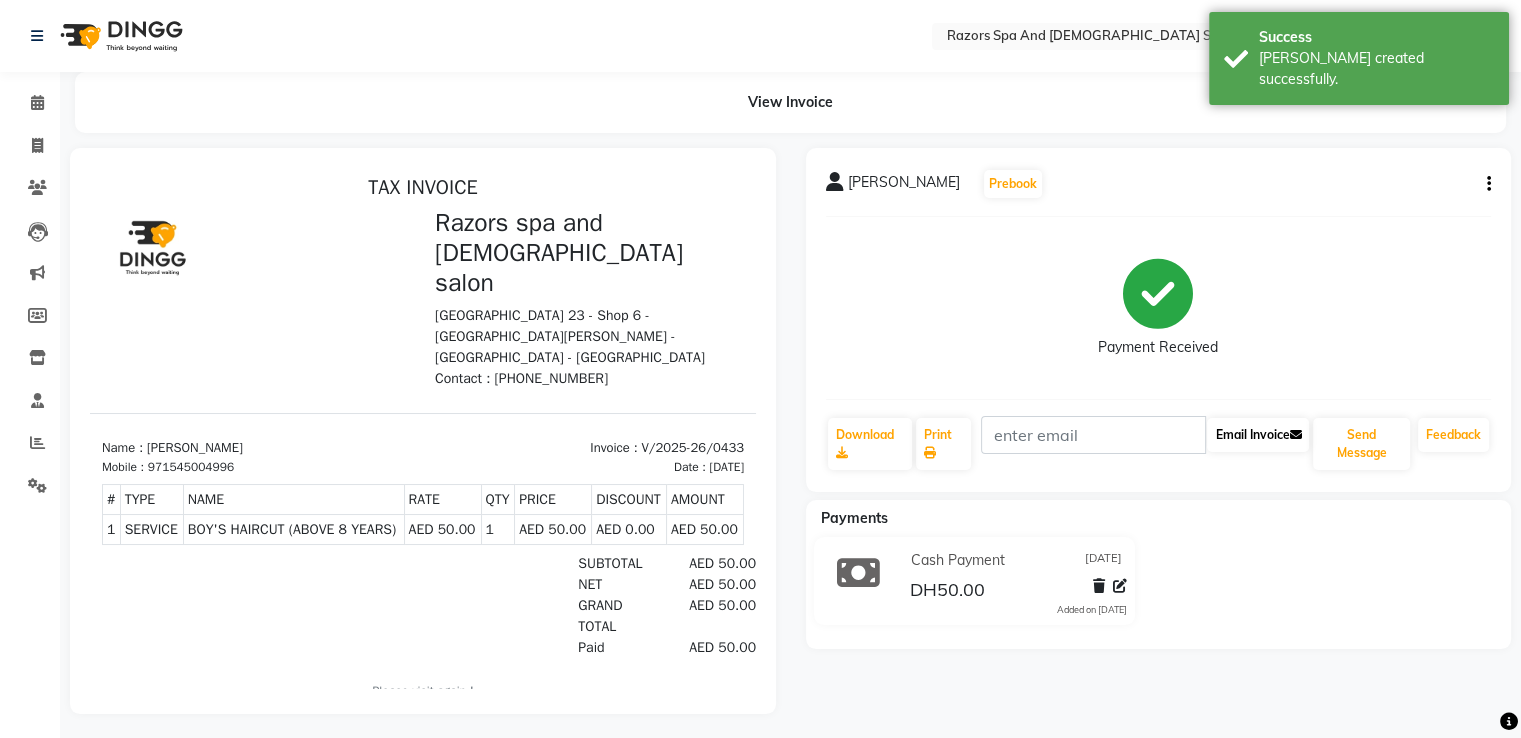 scroll, scrollTop: 0, scrollLeft: 0, axis: both 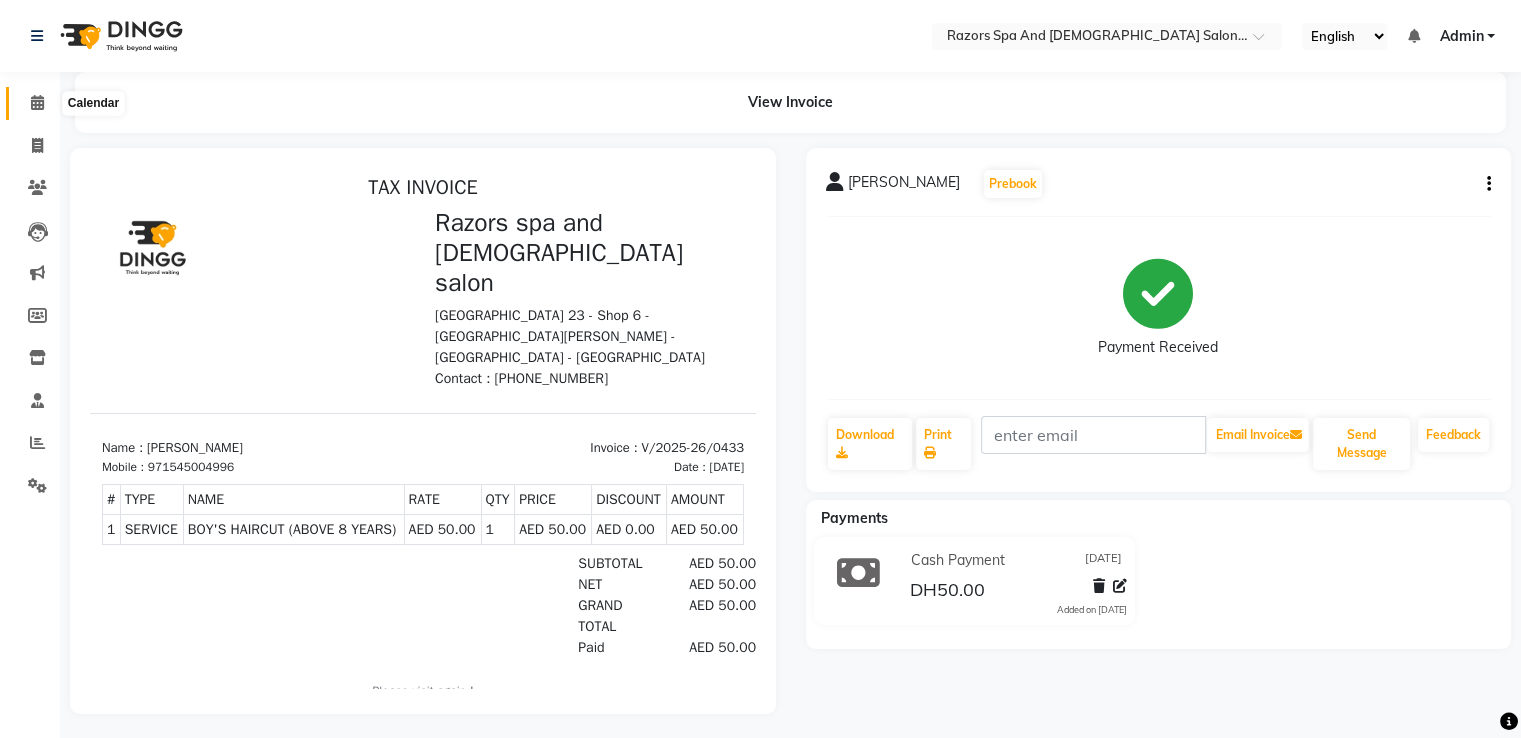 click 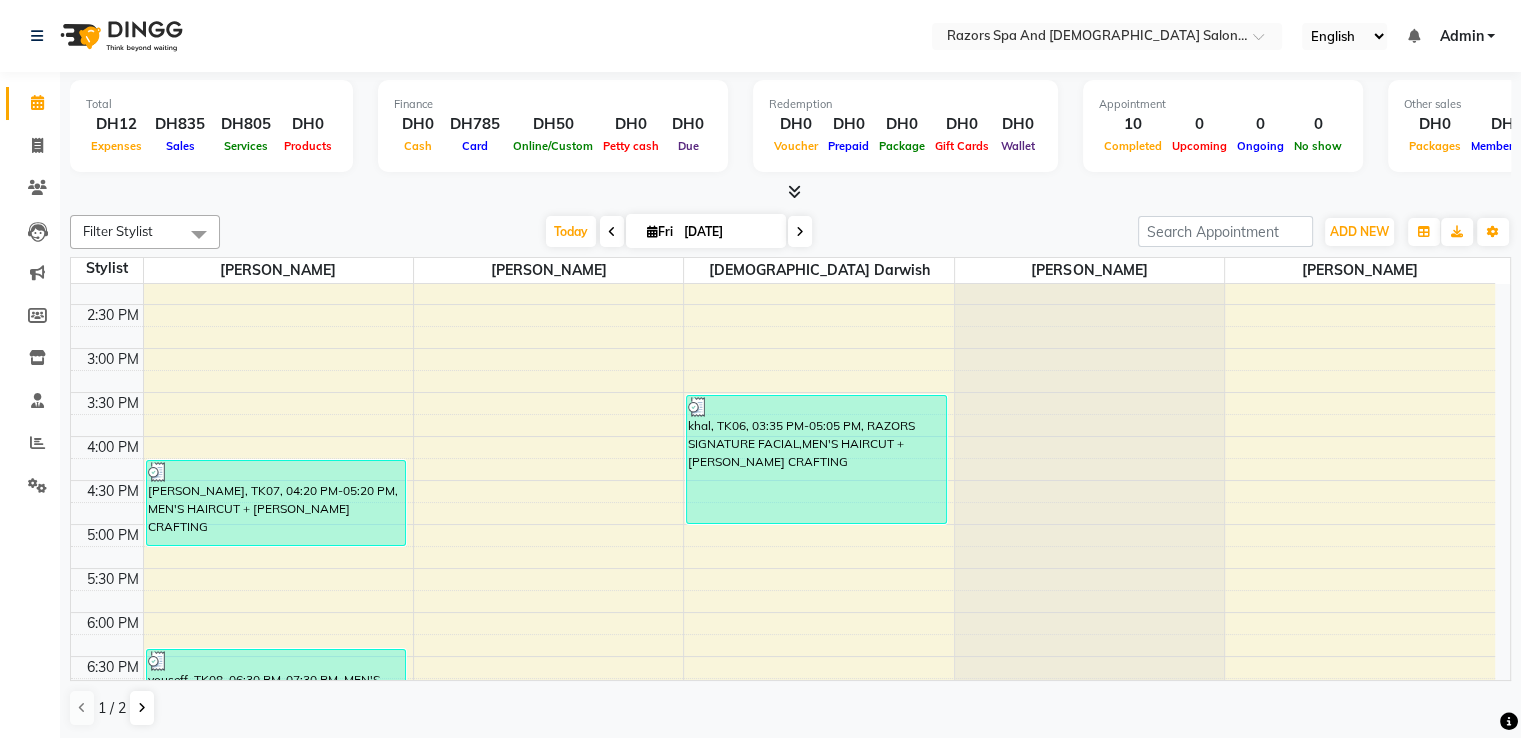 scroll, scrollTop: 910, scrollLeft: 0, axis: vertical 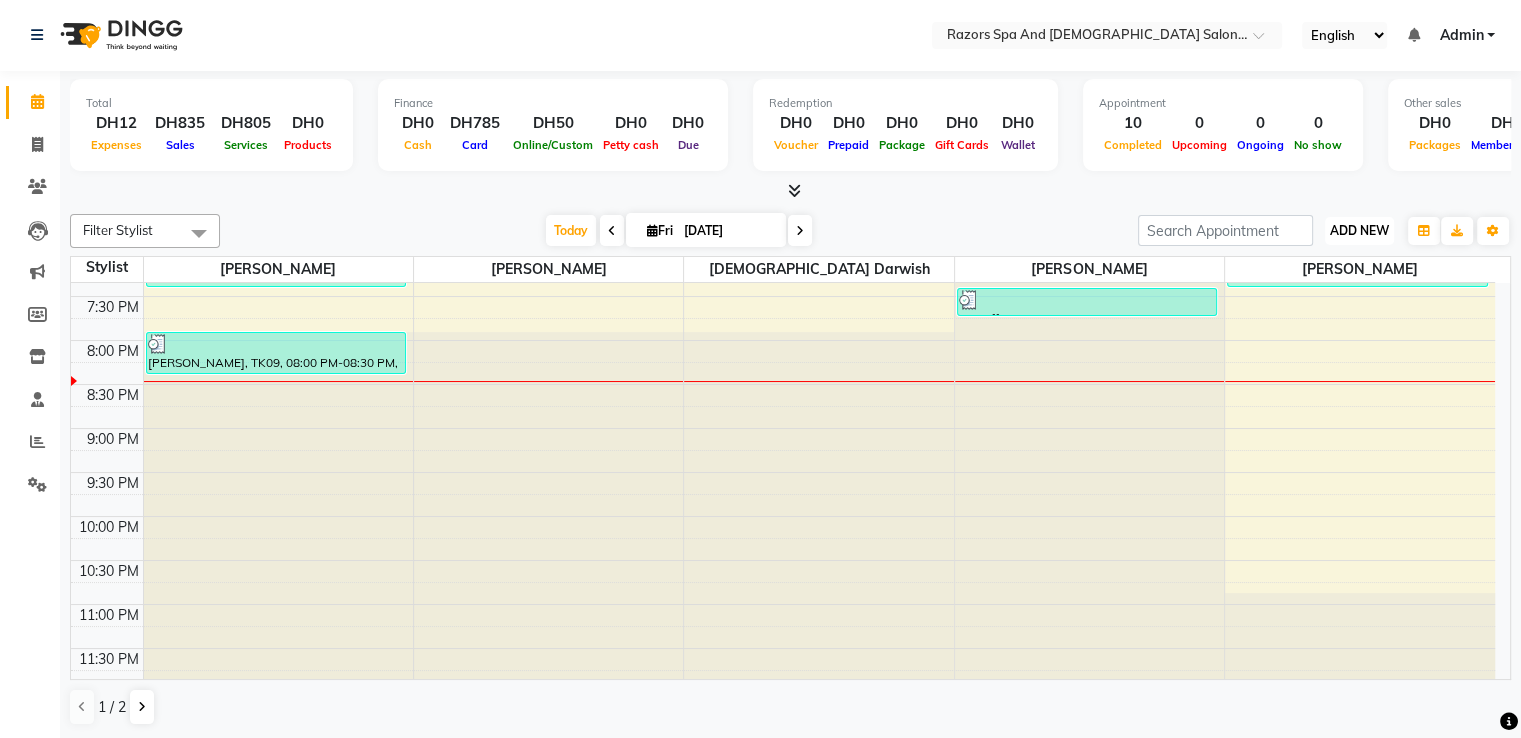 click on "ADD NEW" at bounding box center [1359, 230] 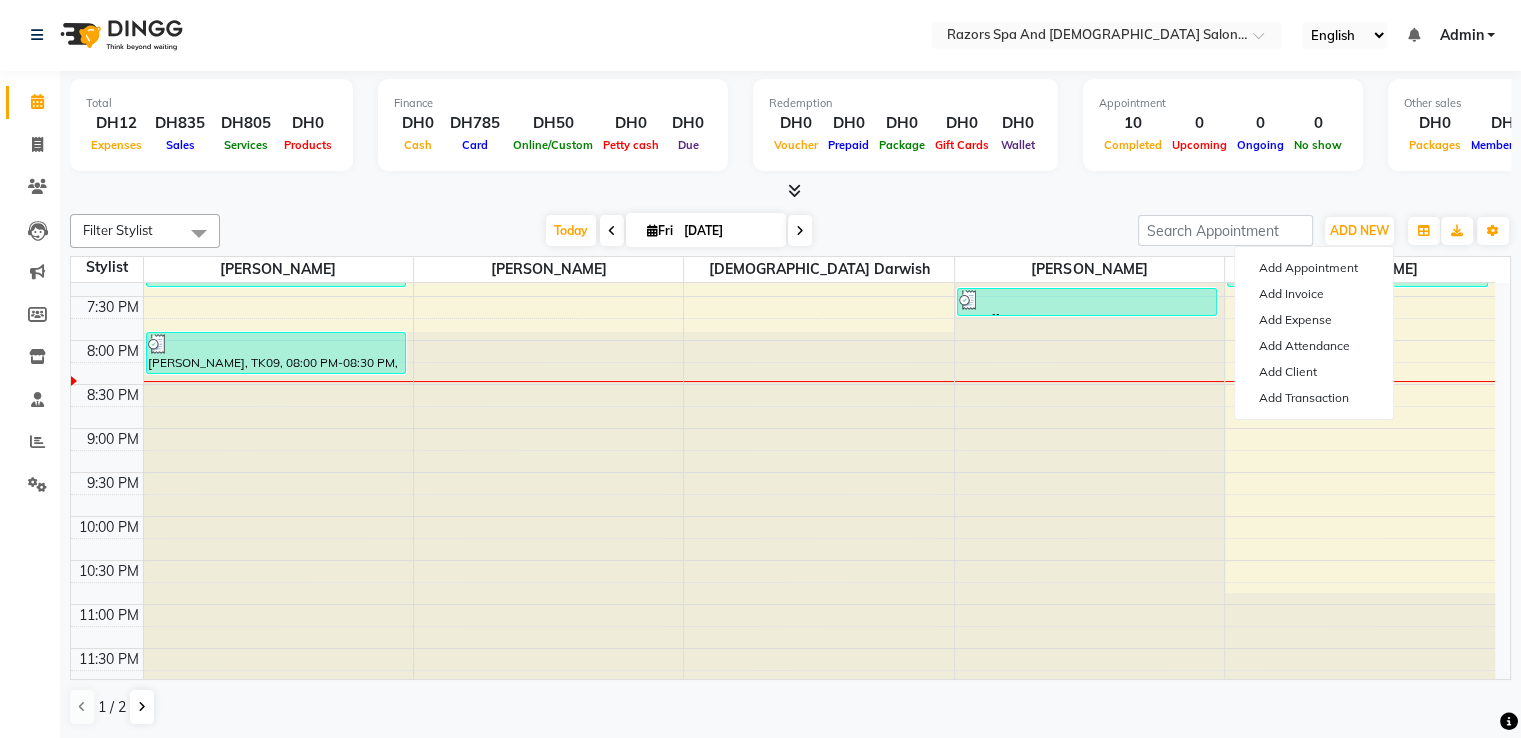 click on "Filter Stylist Select All Alaseel Abdul Rahim Baber Emmie Islam Darwish Oualid Zahir Youseef Mohamed Today  Fri 11-07-2025 Toggle Dropdown Add Appointment Add Invoice Add Expense Add Attendance Add Client Add Transaction Toggle Dropdown Add Appointment Add Invoice Add Expense Add Attendance Add Client ADD NEW Toggle Dropdown Add Appointment Add Invoice Add Expense Add Attendance Add Client Add Transaction Filter Stylist Select All Alaseel Abdul Rahim Baber Emmie Islam Darwish Oualid Zahir Youseef Mohamed Group By  Staff View   Room View  View as Vertical  Vertical - Week View  Horizontal  Horizontal - Week View  List  Toggle Dropdown Calendar Settings Manage Tags   Arrange Stylists   Reset Stylists  Full Screen Appointment Form Zoom 100% Staff/Room Display Count 5" at bounding box center [790, 231] 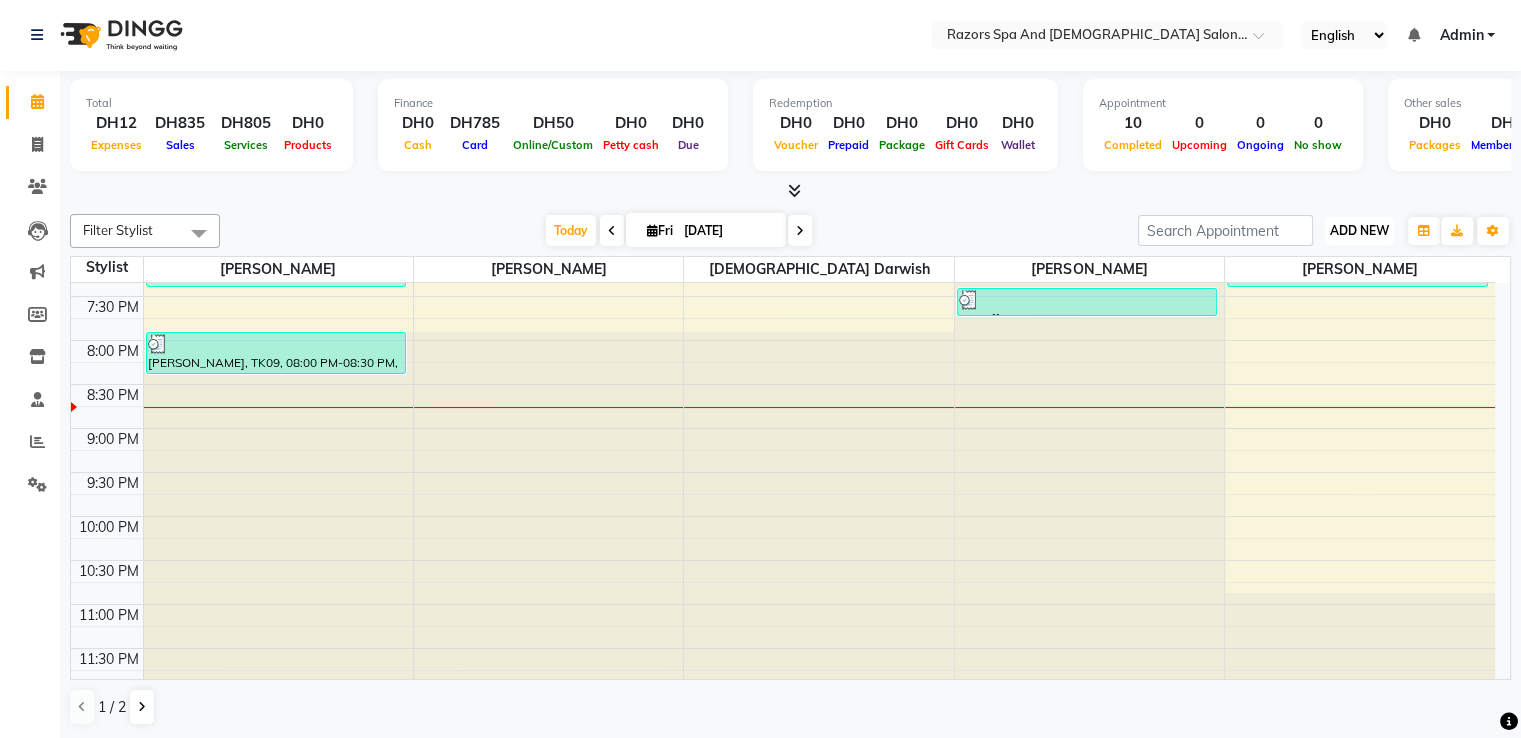 click on "ADD NEW" at bounding box center (1359, 230) 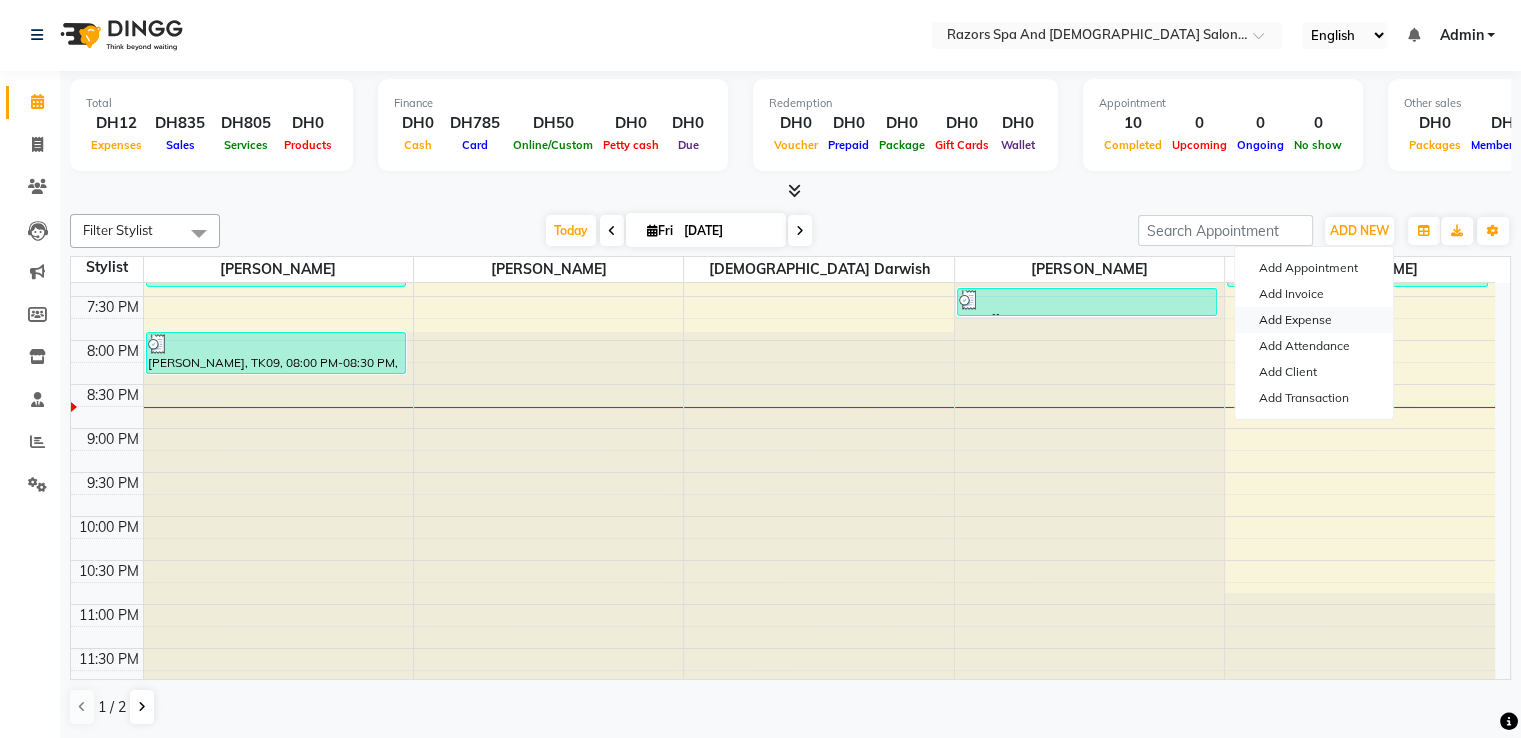 click on "Add Expense" at bounding box center [1314, 320] 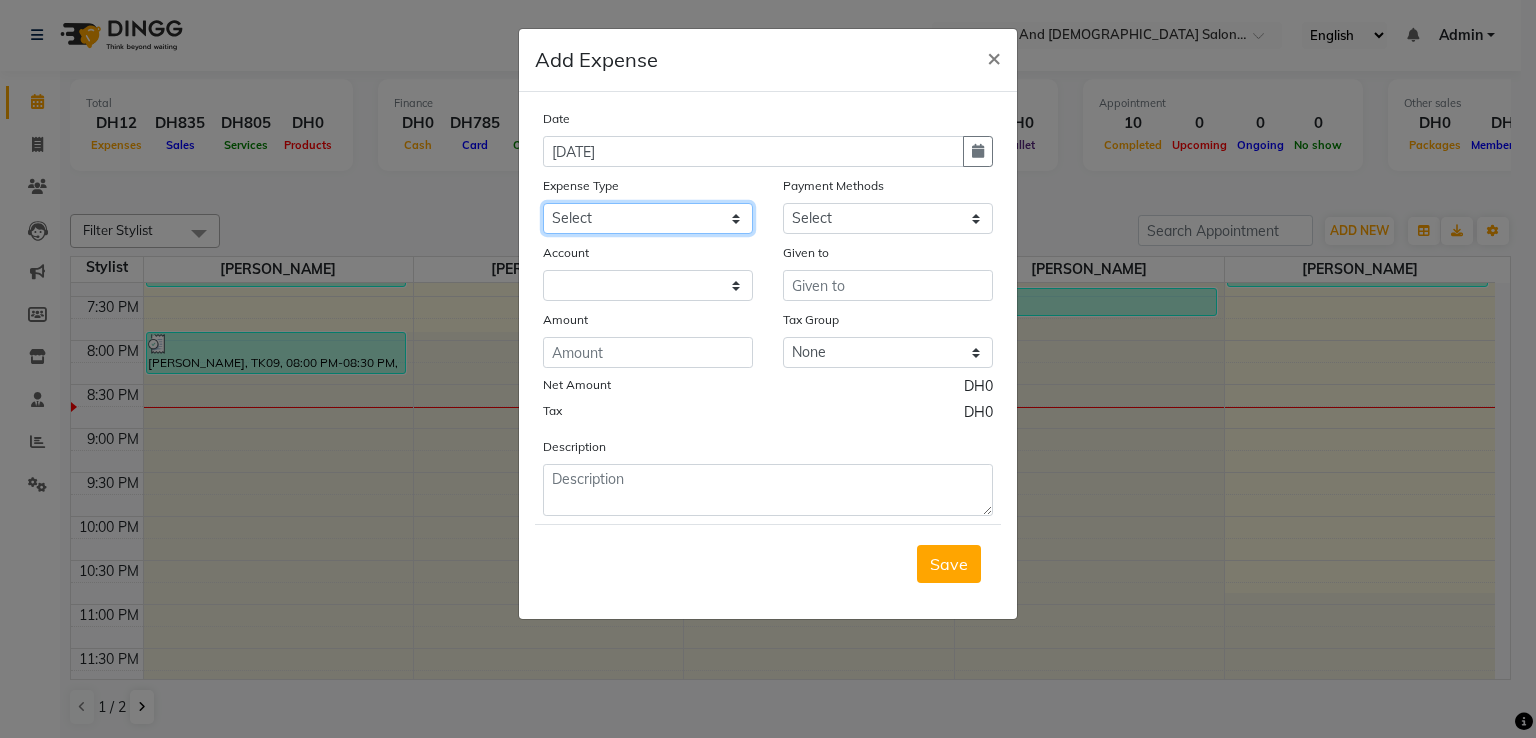 click on "Select AC servicing Advance Salary Bank charges Car maintenance  Cash transfer to bank Cash transfer to hub Client Snacks Clinical charges Equipment Fuel Govt fee Incentive Insurance International purchase Loan Repayment Maintenance Marketing Miscellaneous MRA Other Pantry Product Rent Salary Staff Snacks Tax Tea & Refreshment Tips in card Utilities Water bottles" 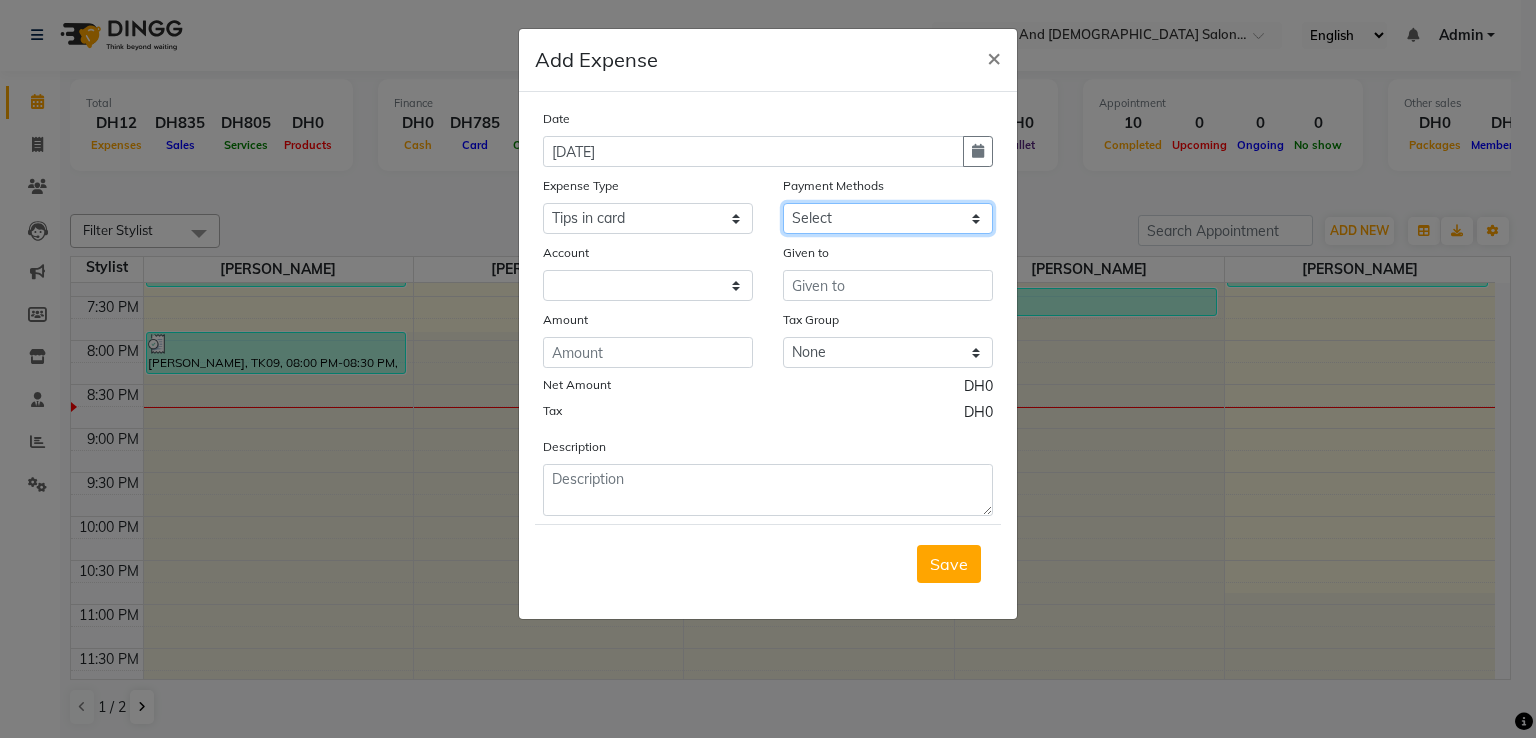 click on "Select Cash Payment CARD" 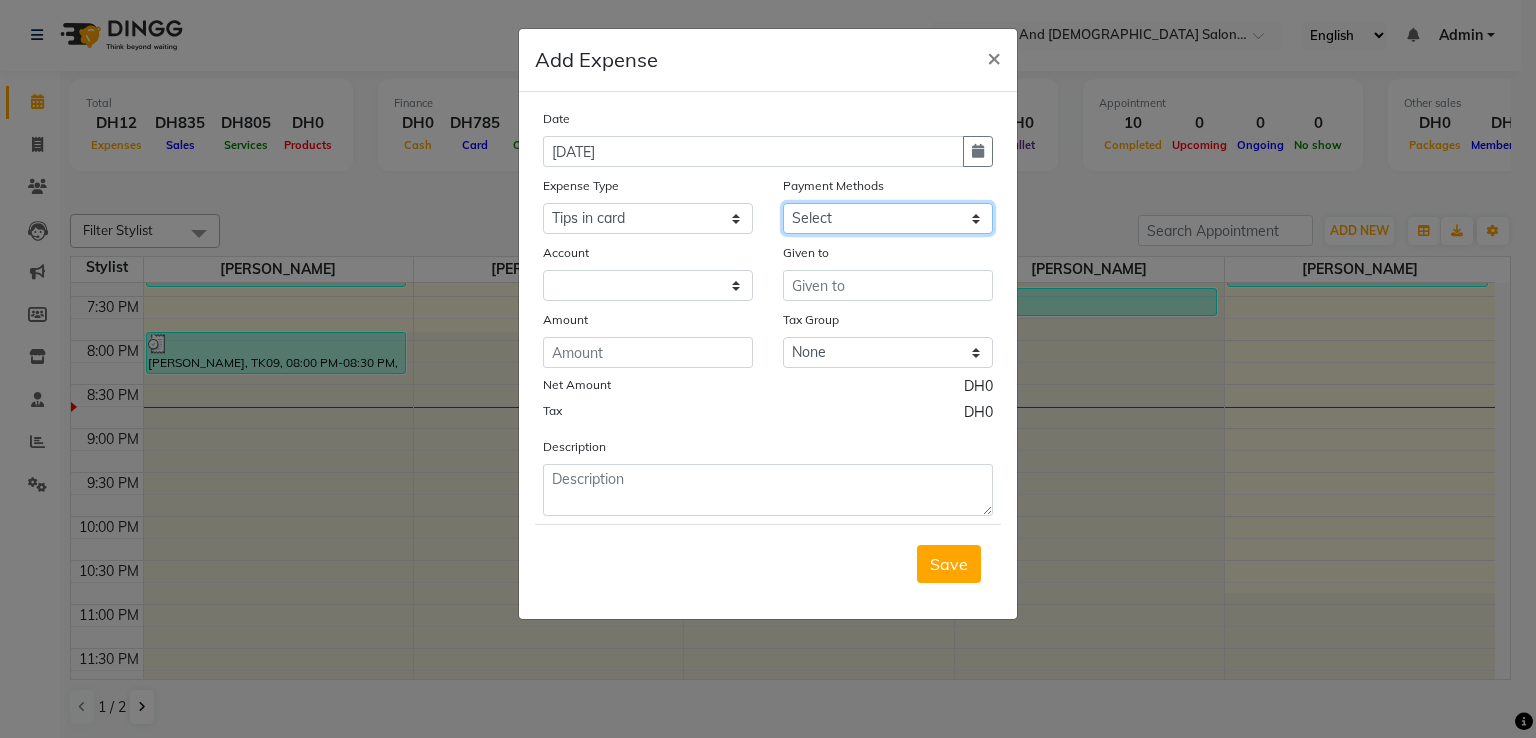 select on "114" 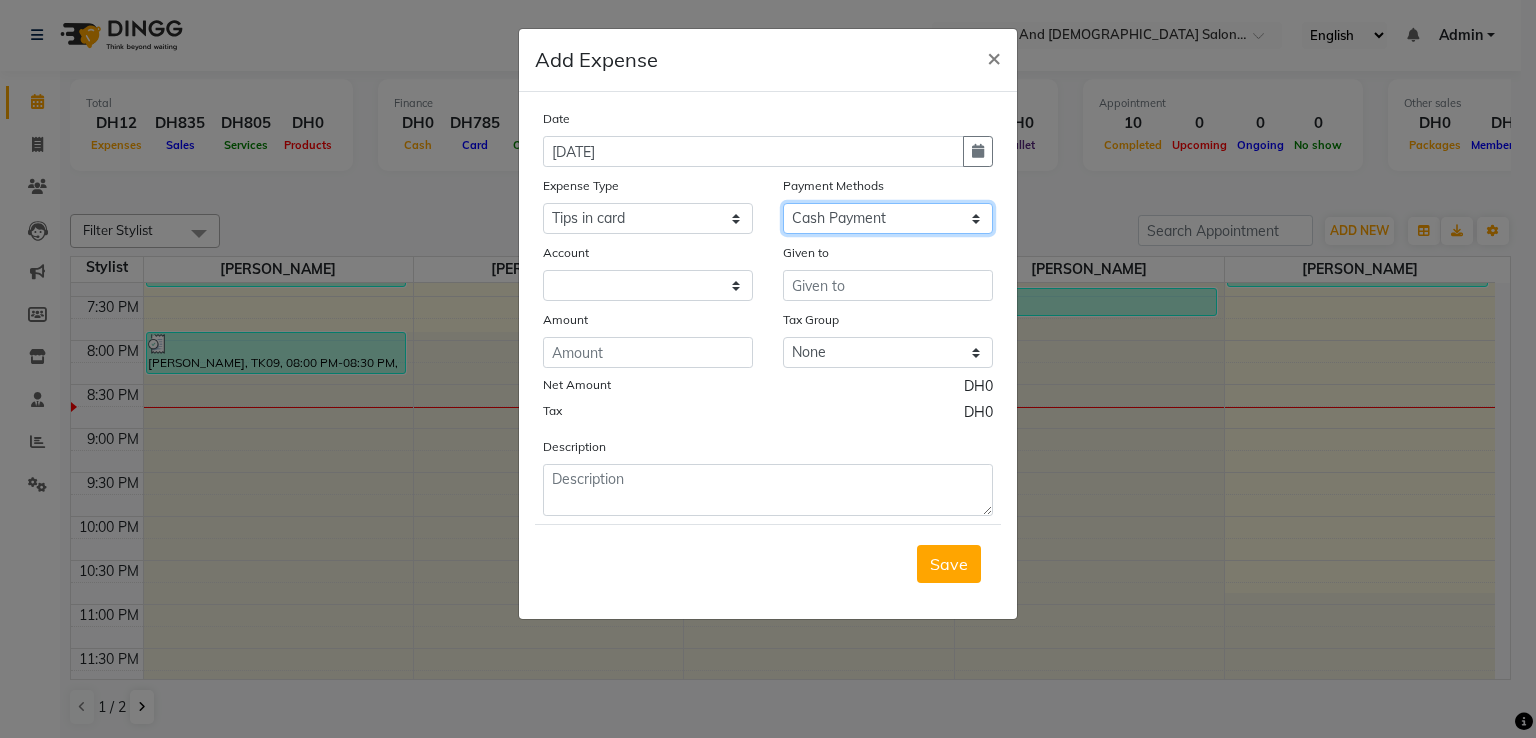 click on "Select Cash Payment CARD" 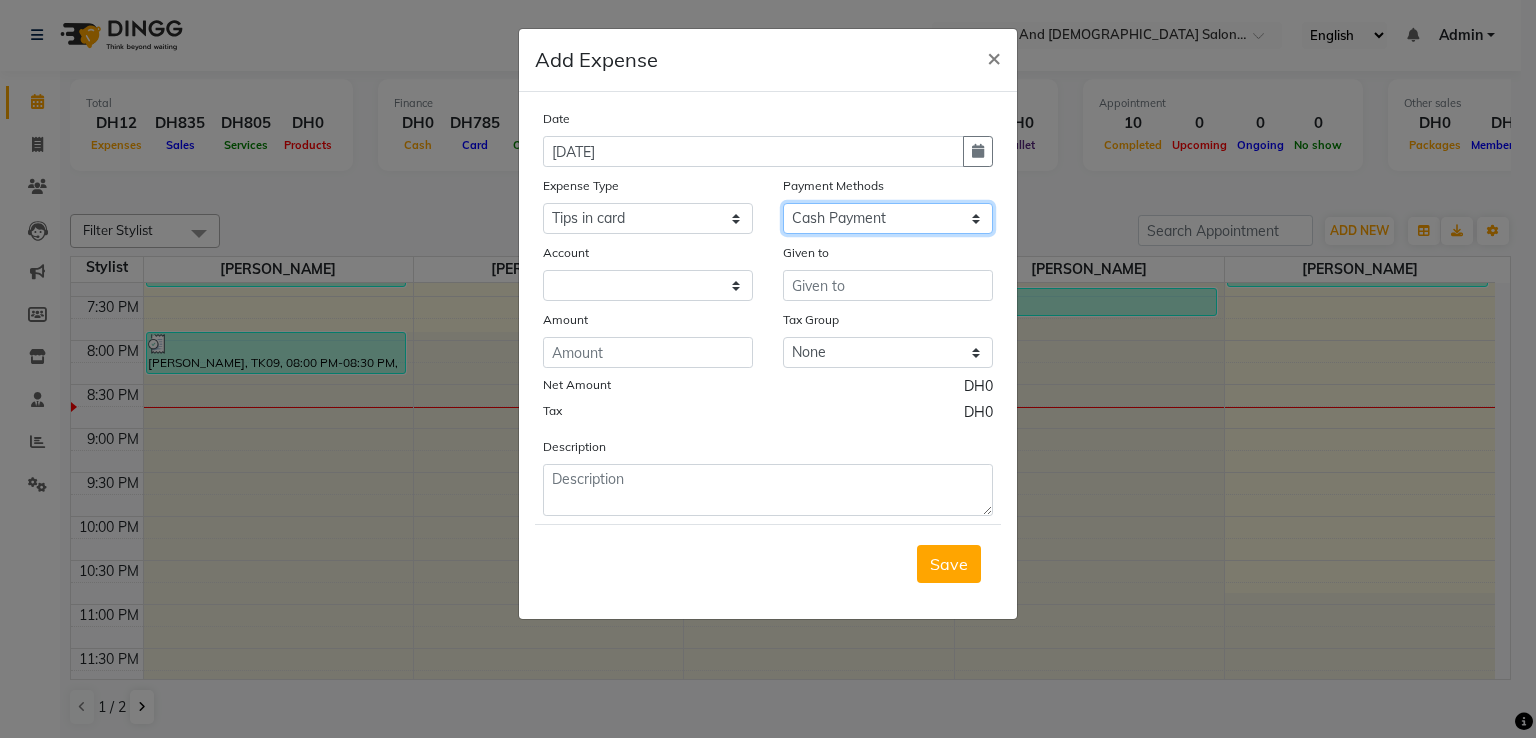 select on "7542" 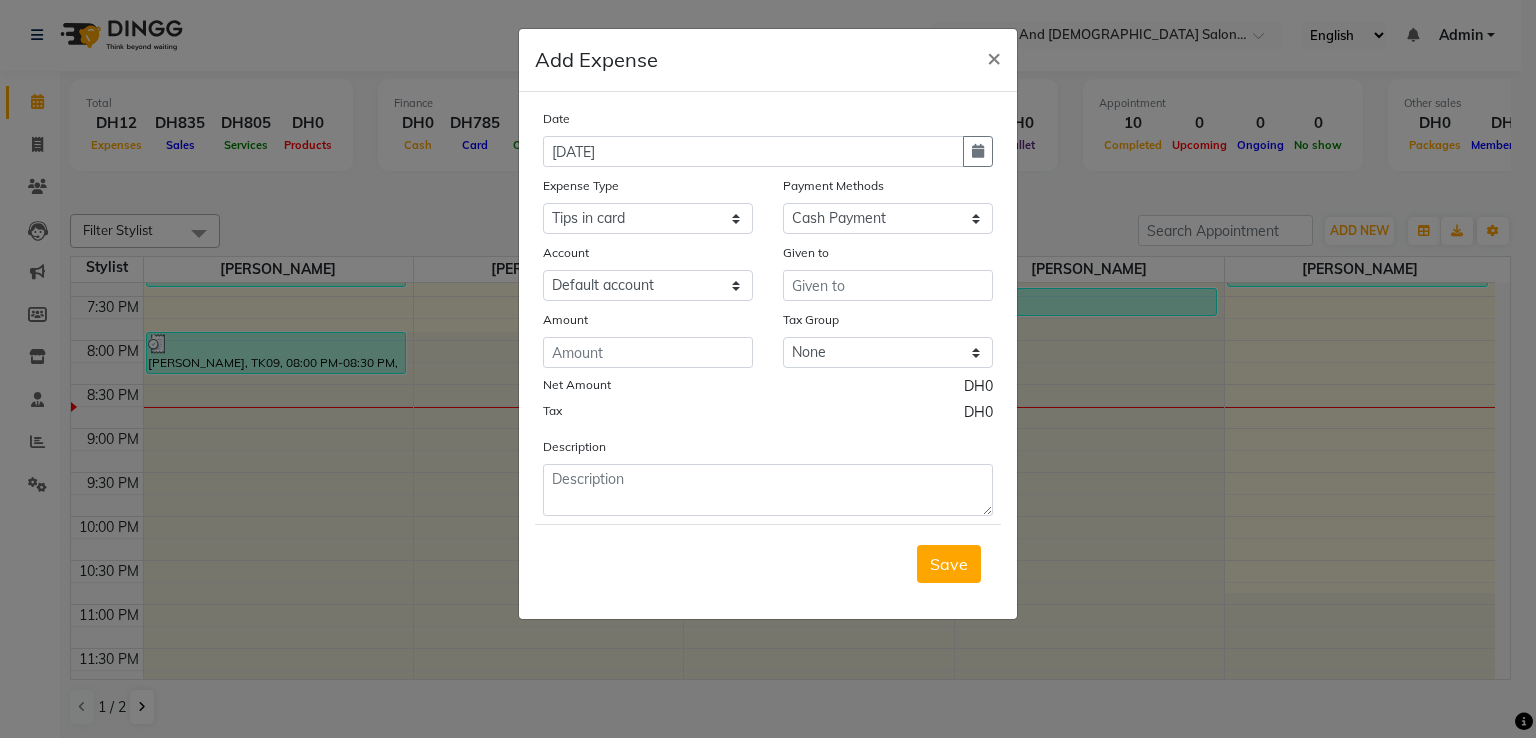 click on "Date 11-07-2025 Expense Type Select AC servicing Advance Salary Bank charges Car maintenance  Cash transfer to bank Cash transfer to hub Client Snacks Clinical charges Equipment Fuel Govt fee Incentive Insurance International purchase Loan Repayment Maintenance Marketing Miscellaneous MRA Other Pantry Product Rent Salary Staff Snacks Tax Tea & Refreshment Tips in card Utilities Water bottles Payment Methods Select Cash Payment CARD Account Select Default account Given to Amount Tax Group None Net Amount DH0 Tax DH0 Description" 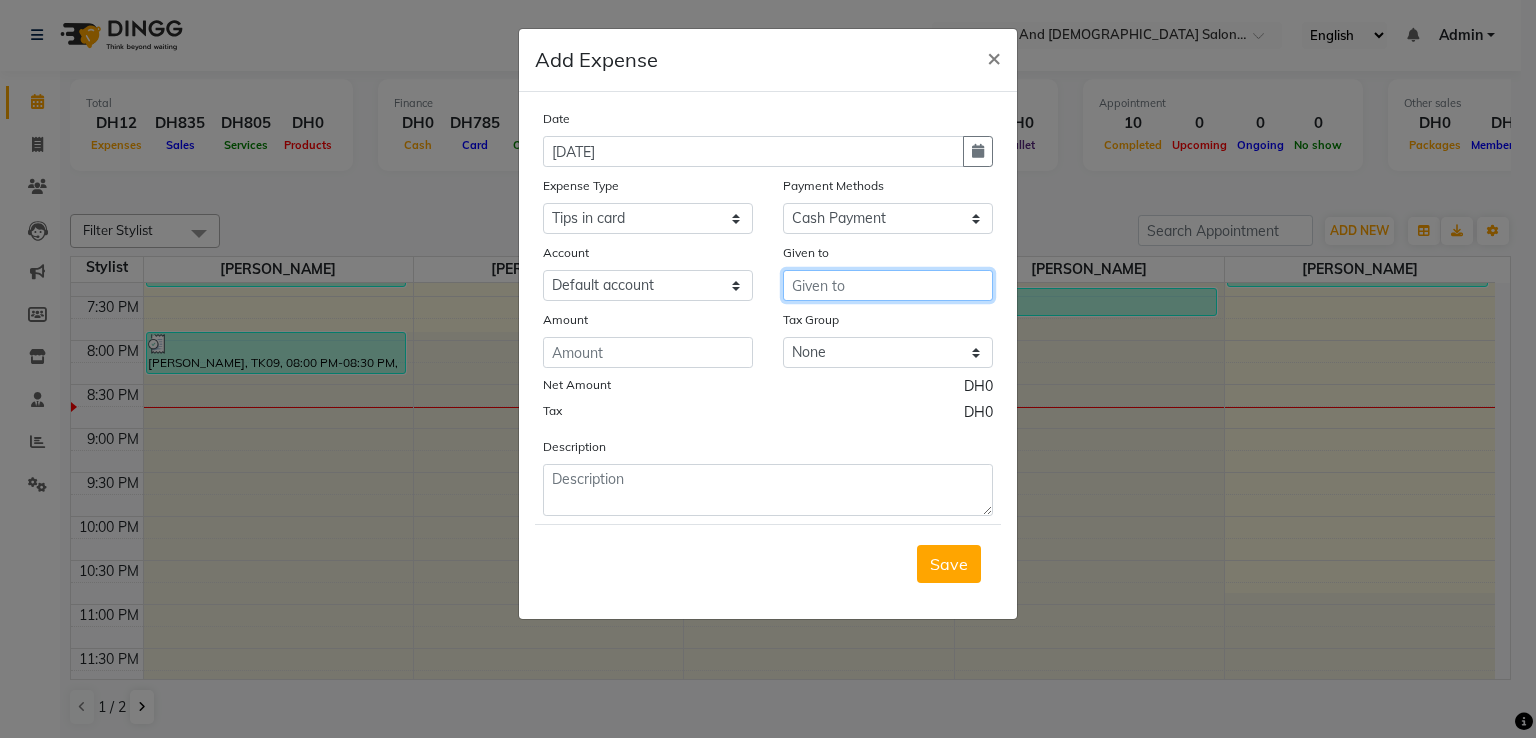 click at bounding box center (888, 285) 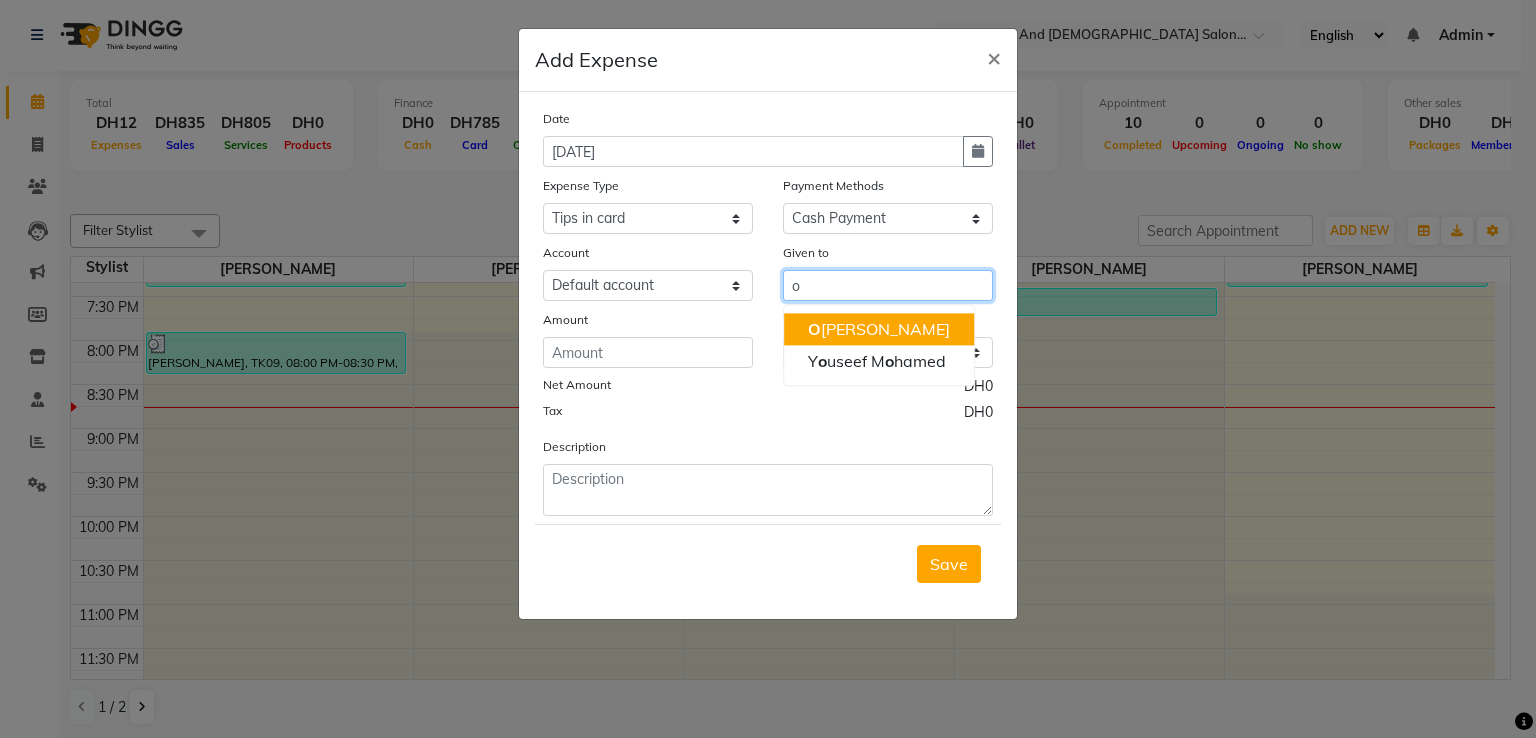 click on "O ualid Zahir" at bounding box center (879, 329) 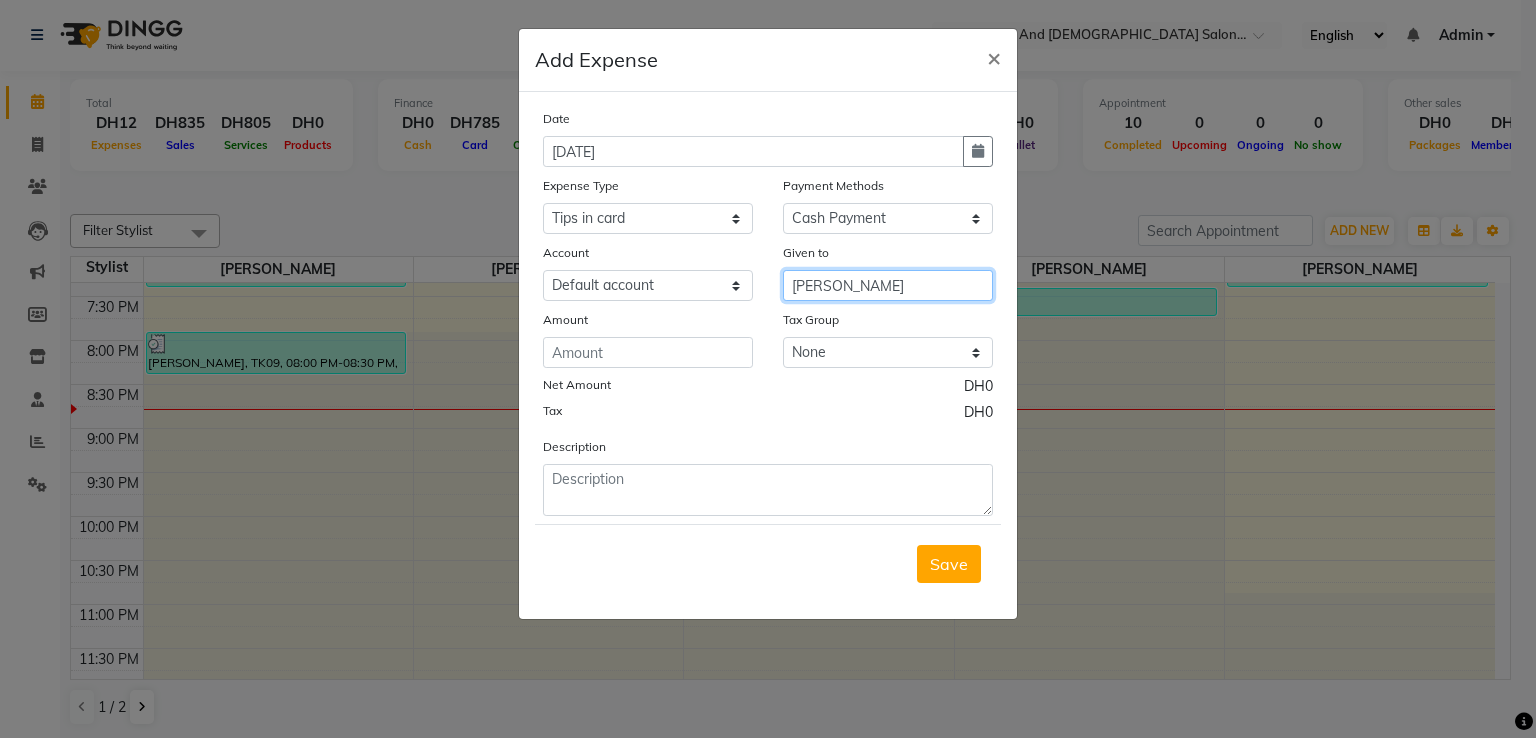 type on "[PERSON_NAME]" 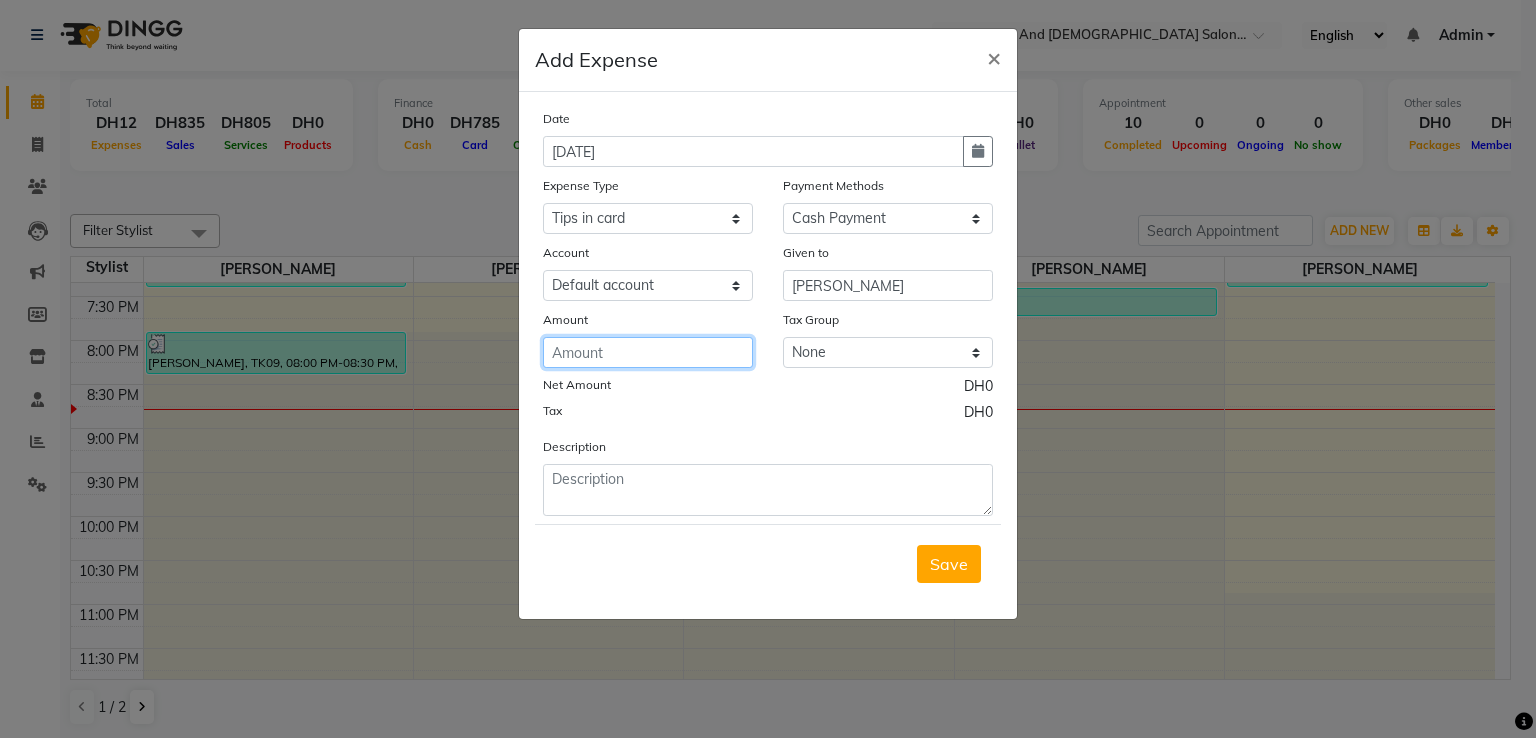 click 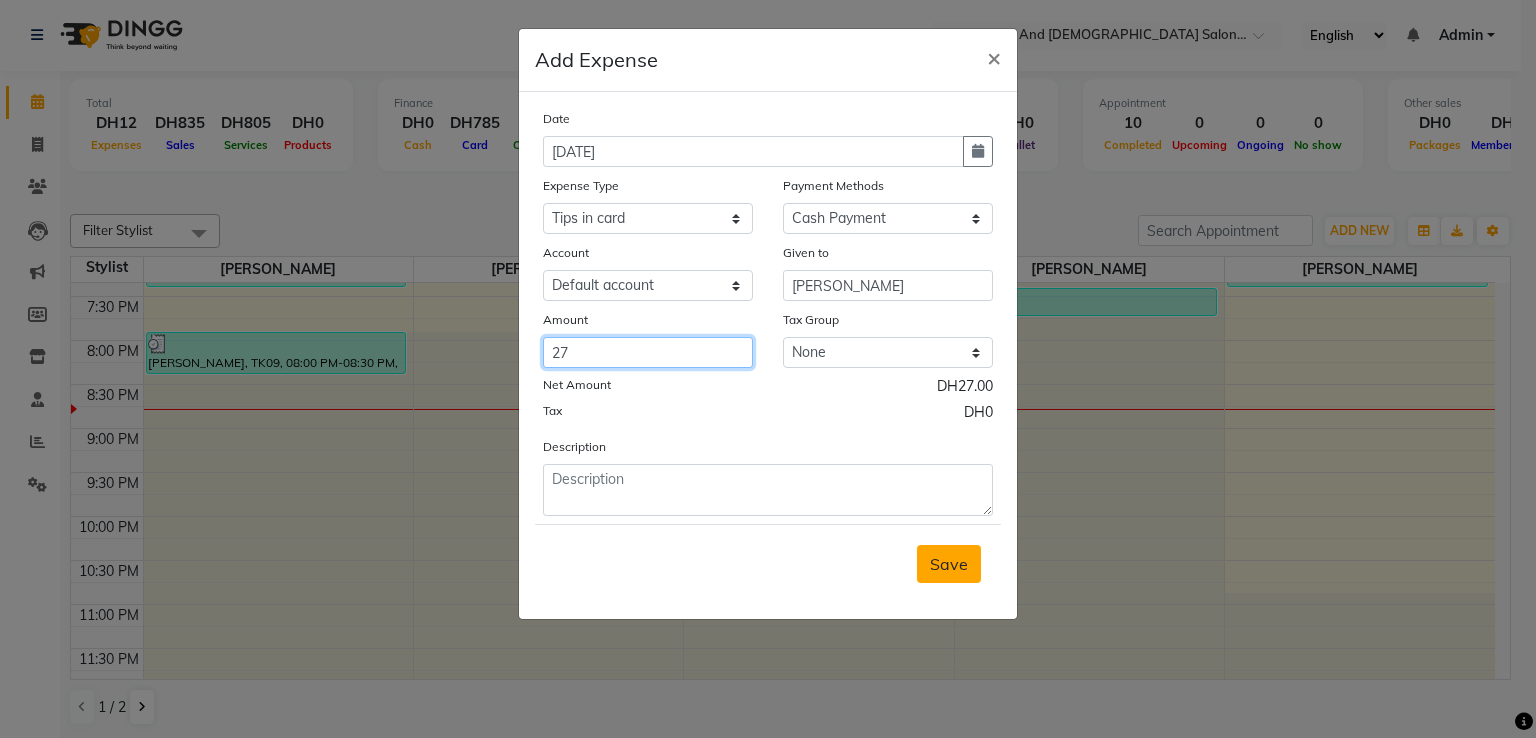 type on "27" 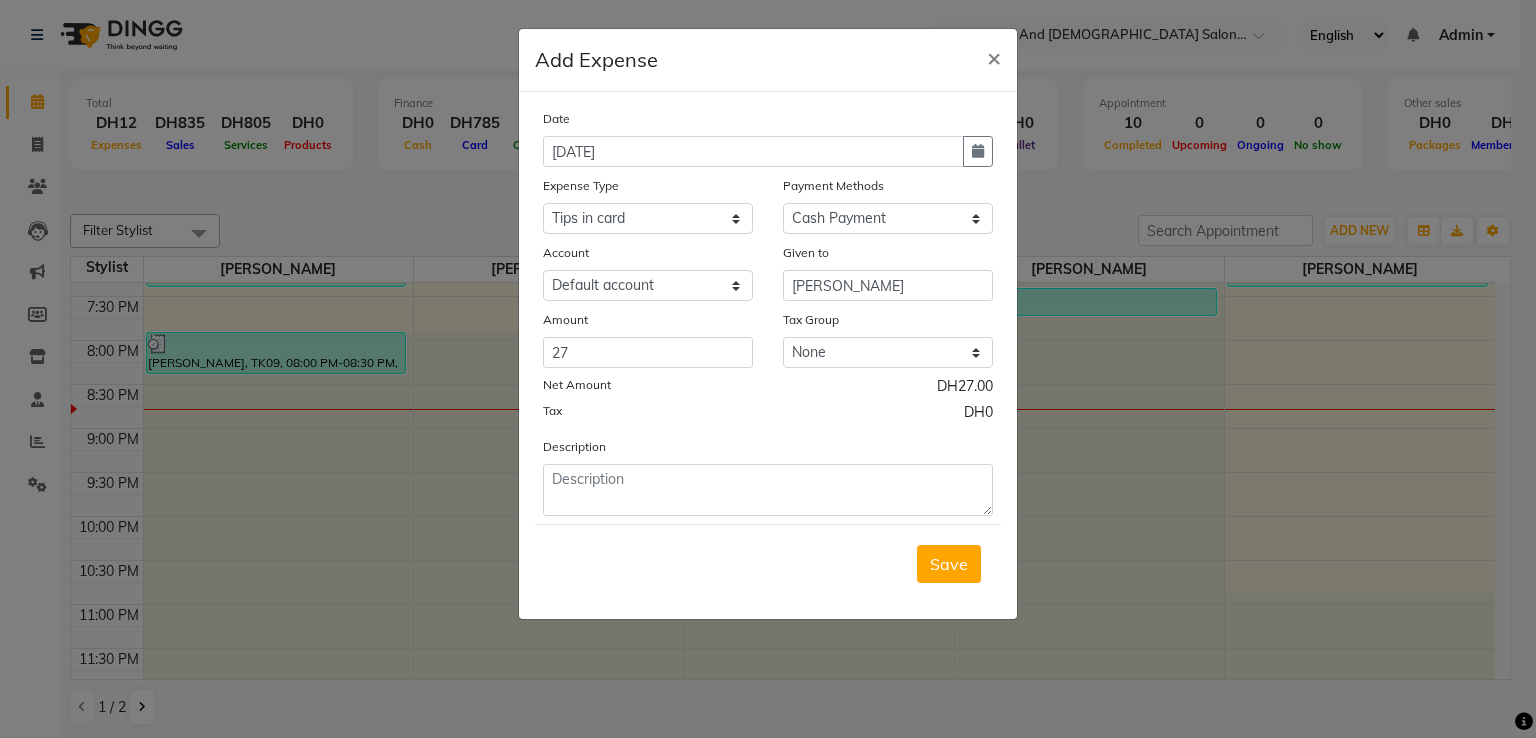 click on "Save" at bounding box center [949, 564] 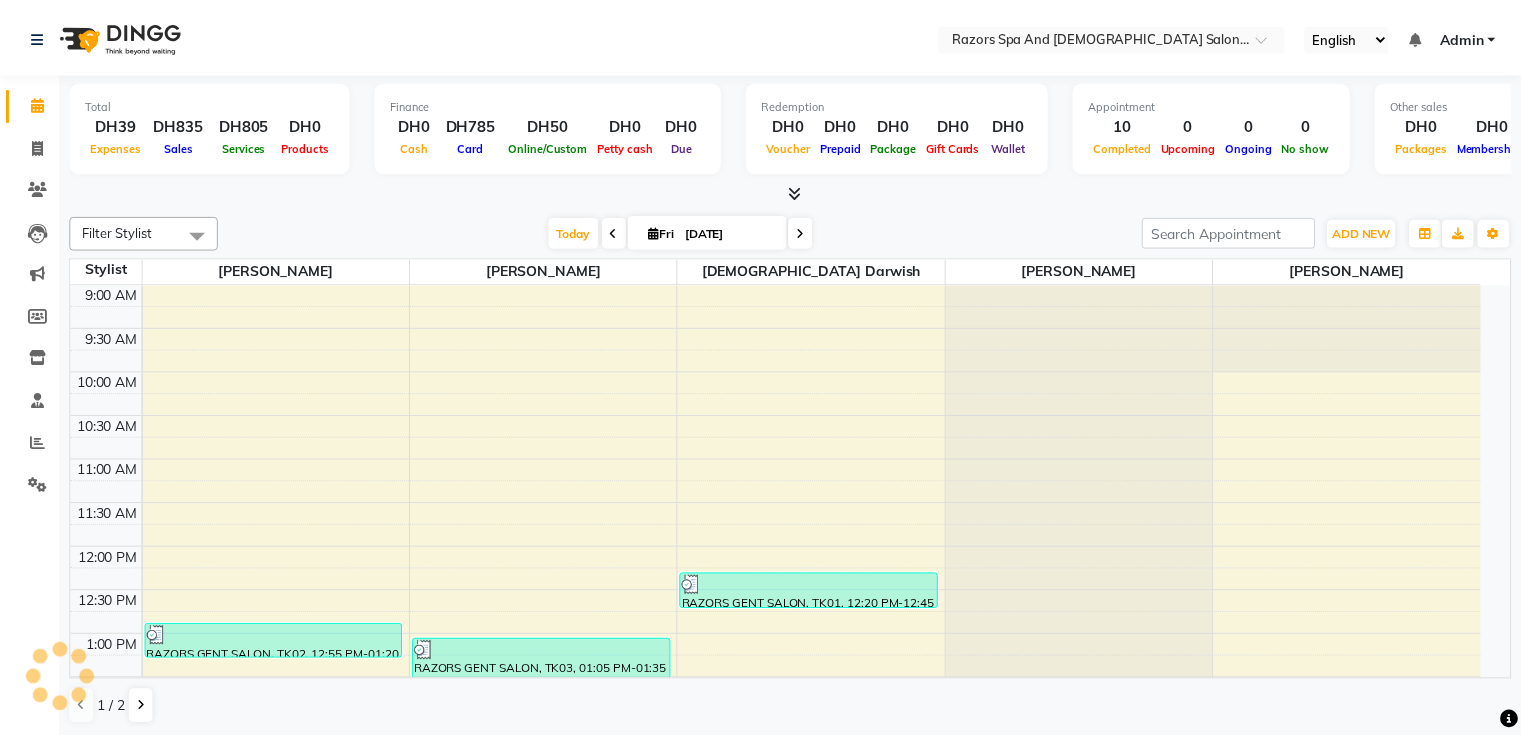 scroll, scrollTop: 0, scrollLeft: 0, axis: both 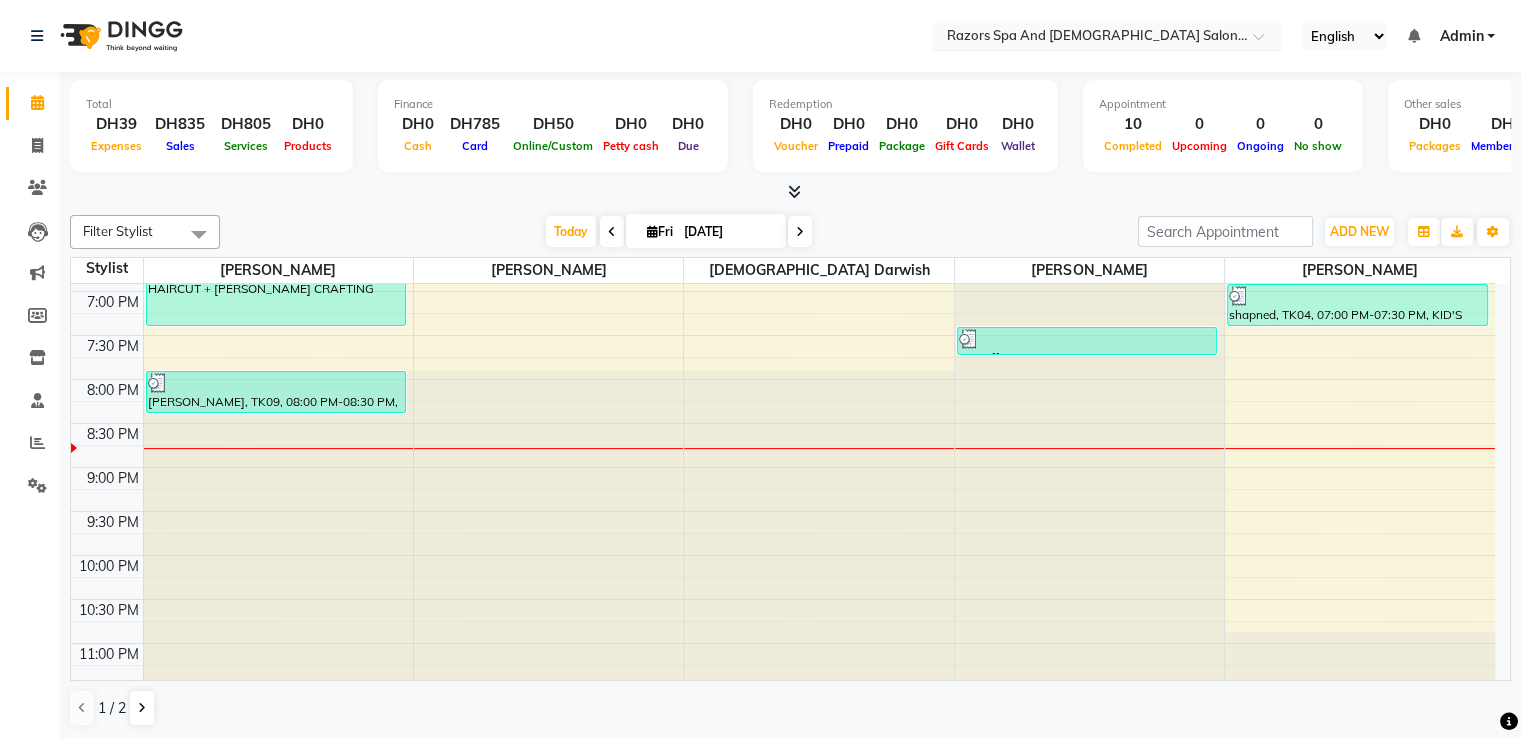 click at bounding box center (1087, 38) 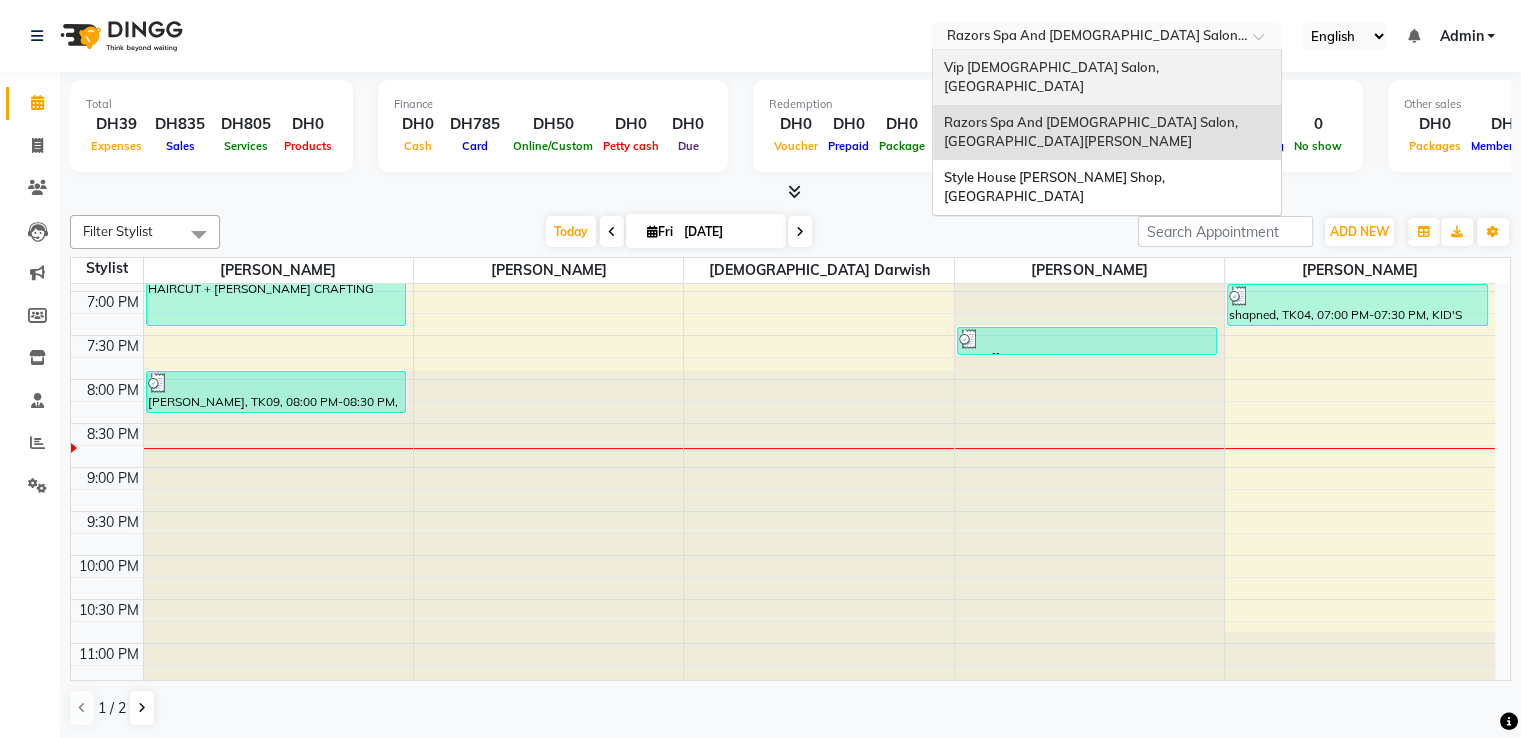 click on "Vip [DEMOGRAPHIC_DATA] Salon, [GEOGRAPHIC_DATA]" at bounding box center (1052, 77) 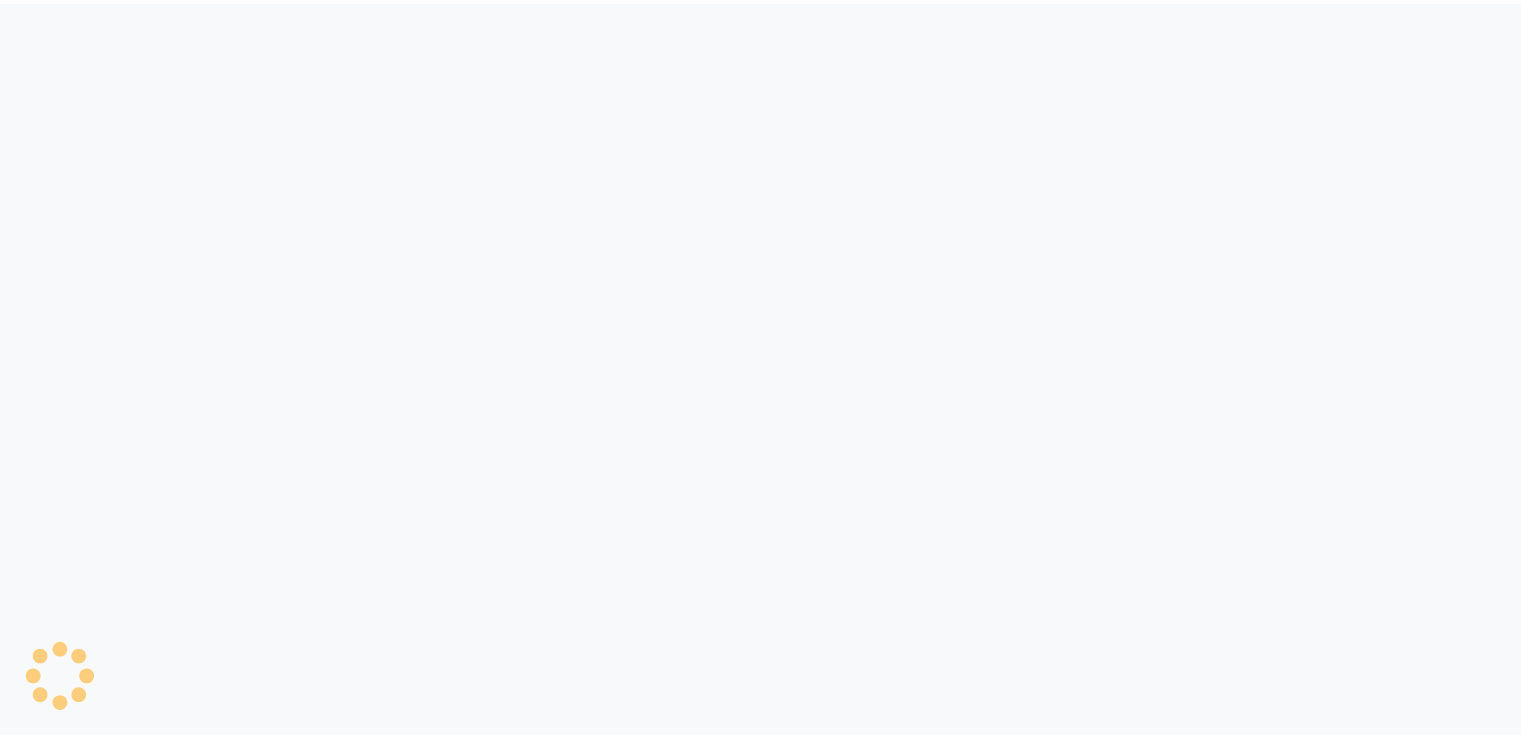 scroll, scrollTop: 0, scrollLeft: 0, axis: both 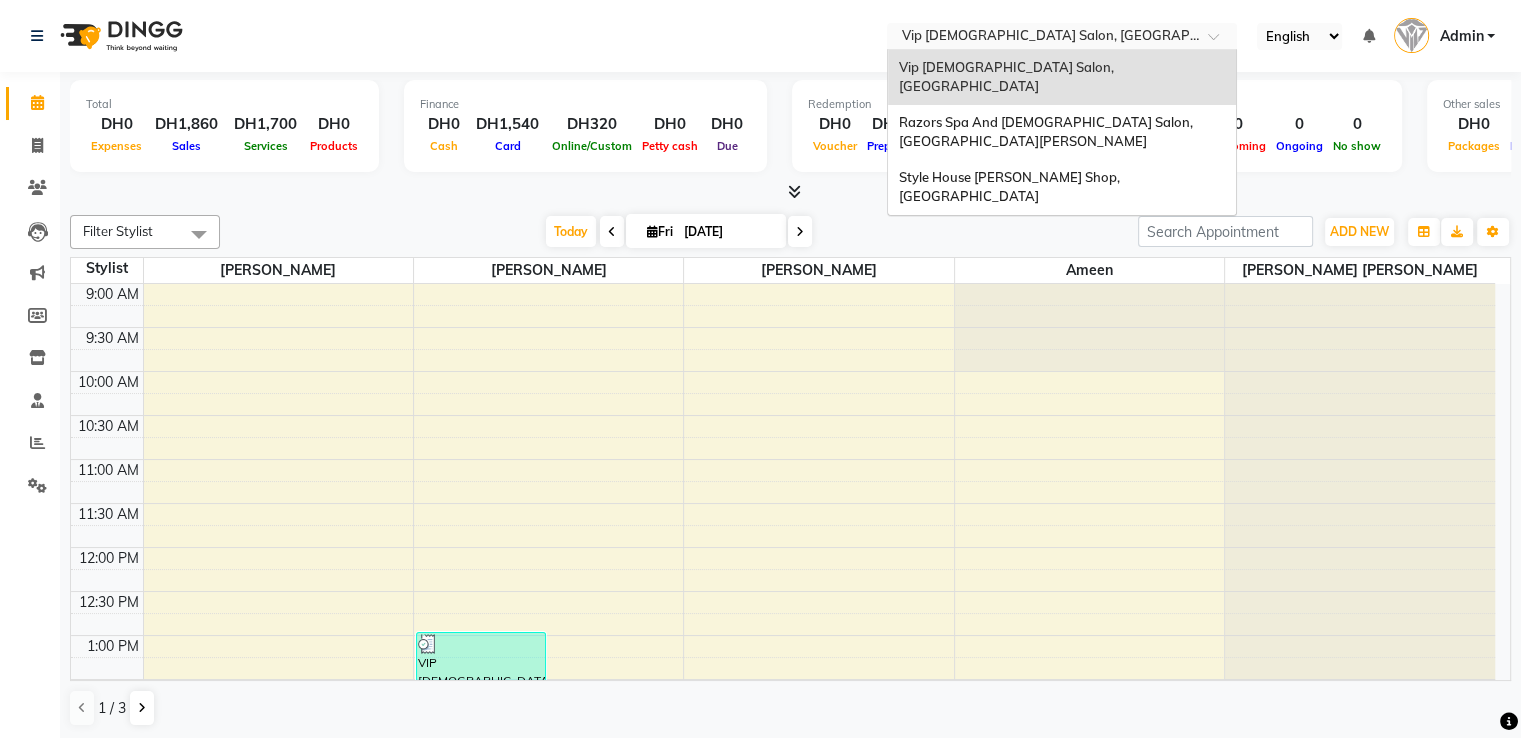 click at bounding box center [1042, 38] 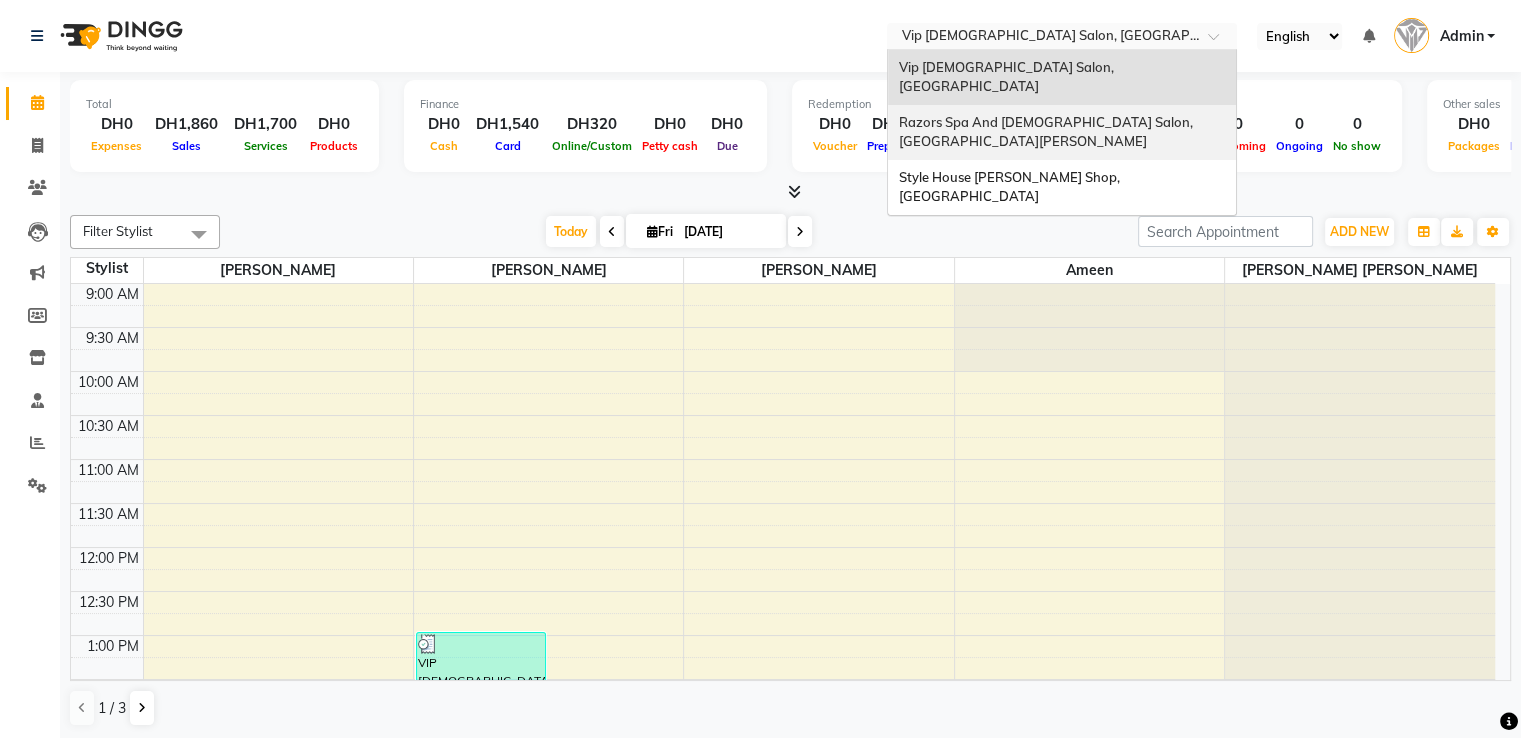 click on "Razors Spa And [DEMOGRAPHIC_DATA] Salon, [GEOGRAPHIC_DATA][PERSON_NAME]" at bounding box center (1046, 132) 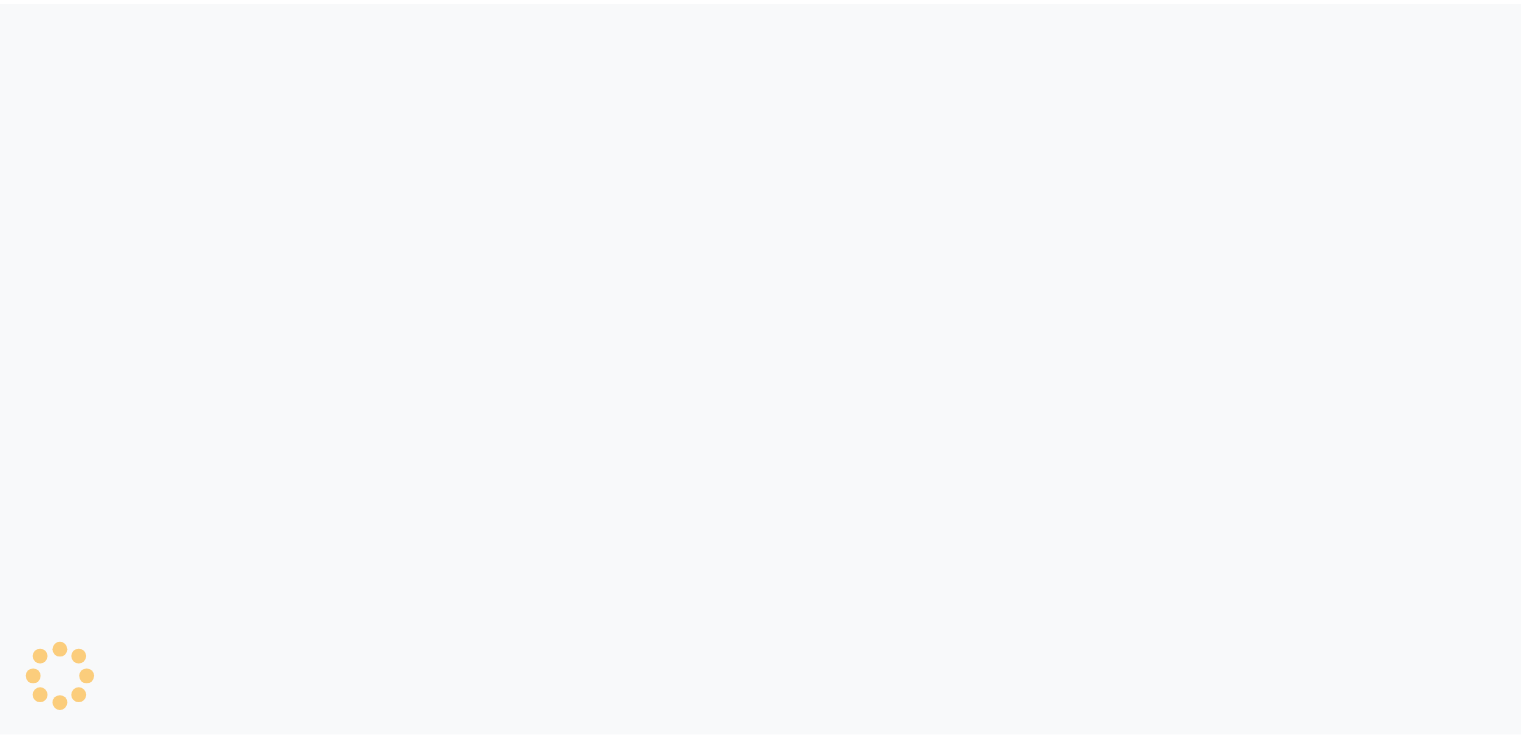 scroll, scrollTop: 0, scrollLeft: 0, axis: both 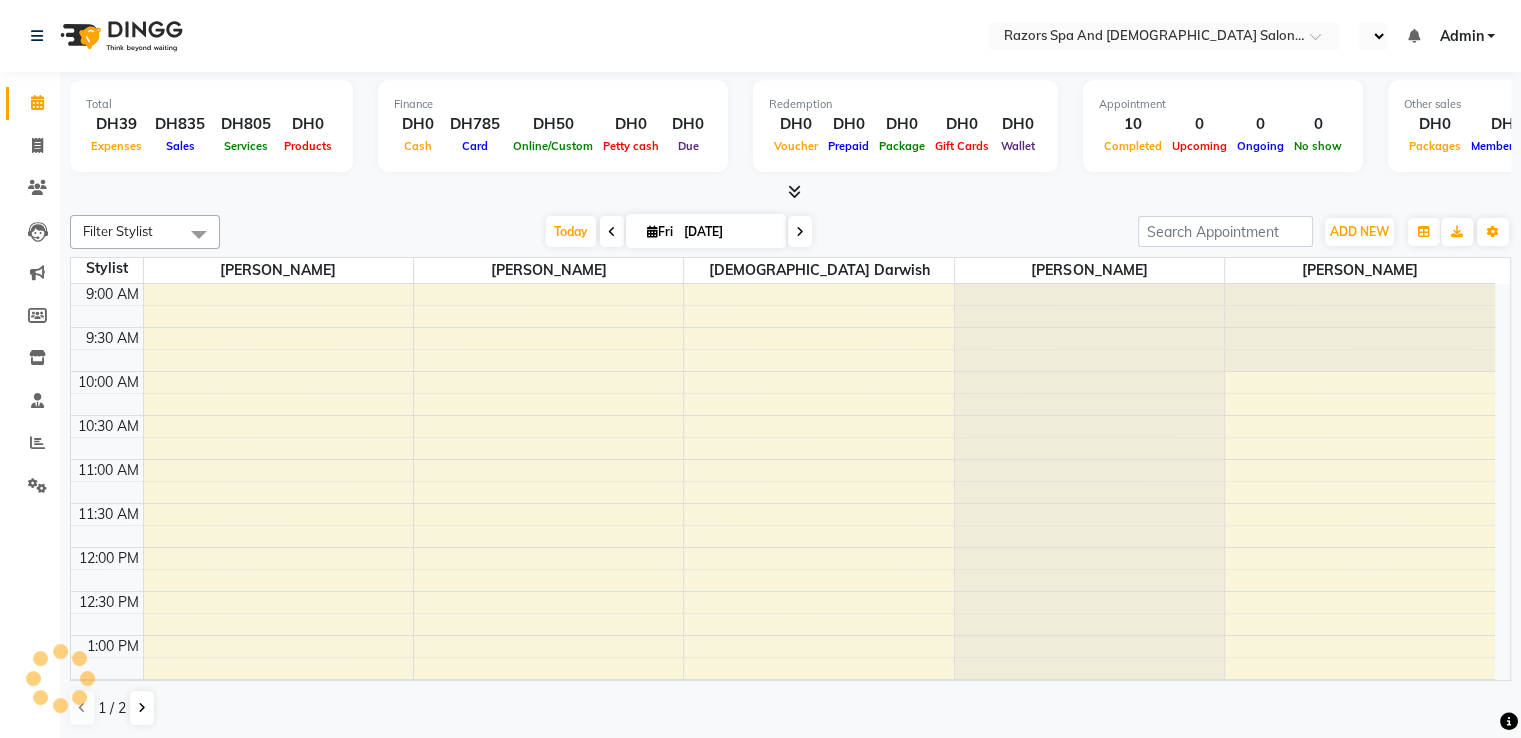 select on "en" 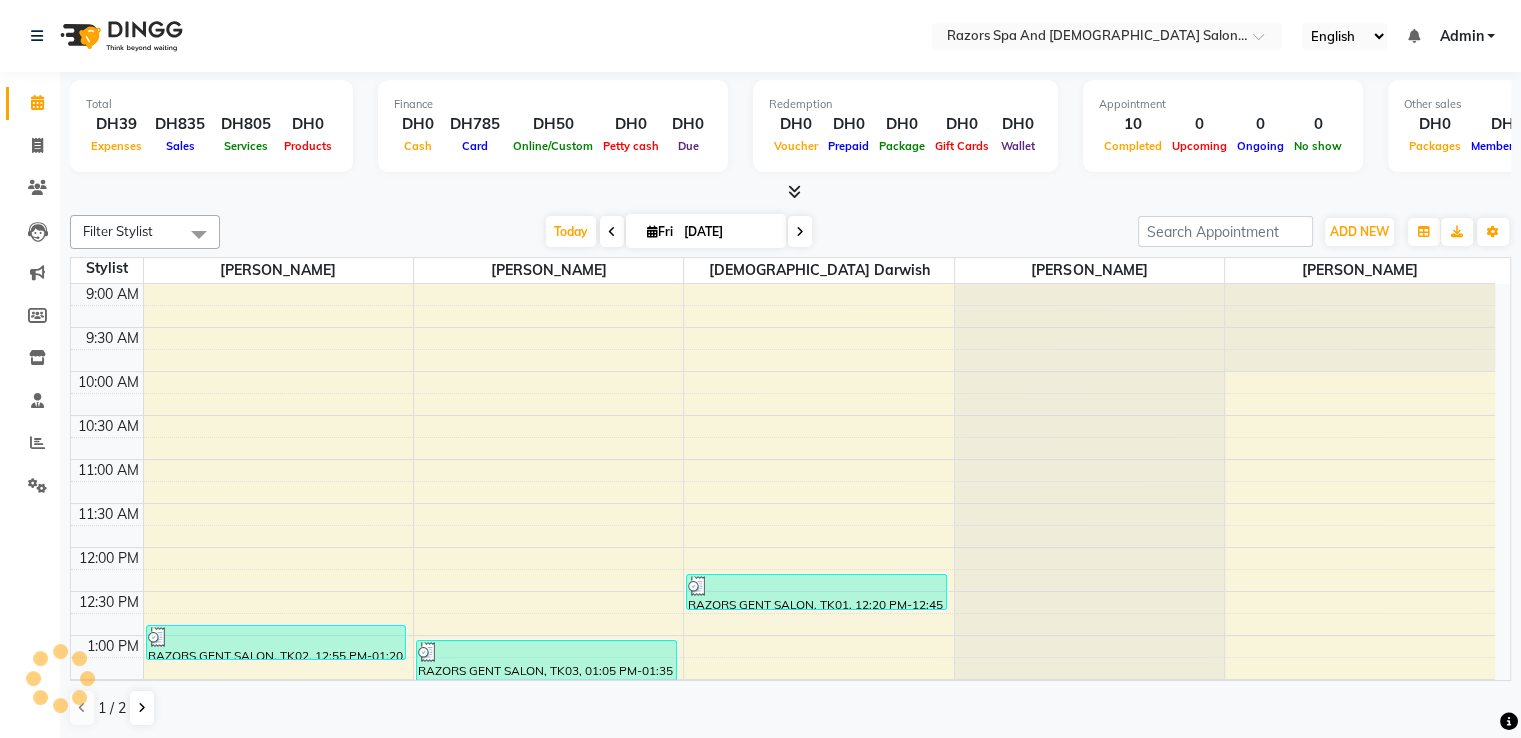 scroll, scrollTop: 0, scrollLeft: 0, axis: both 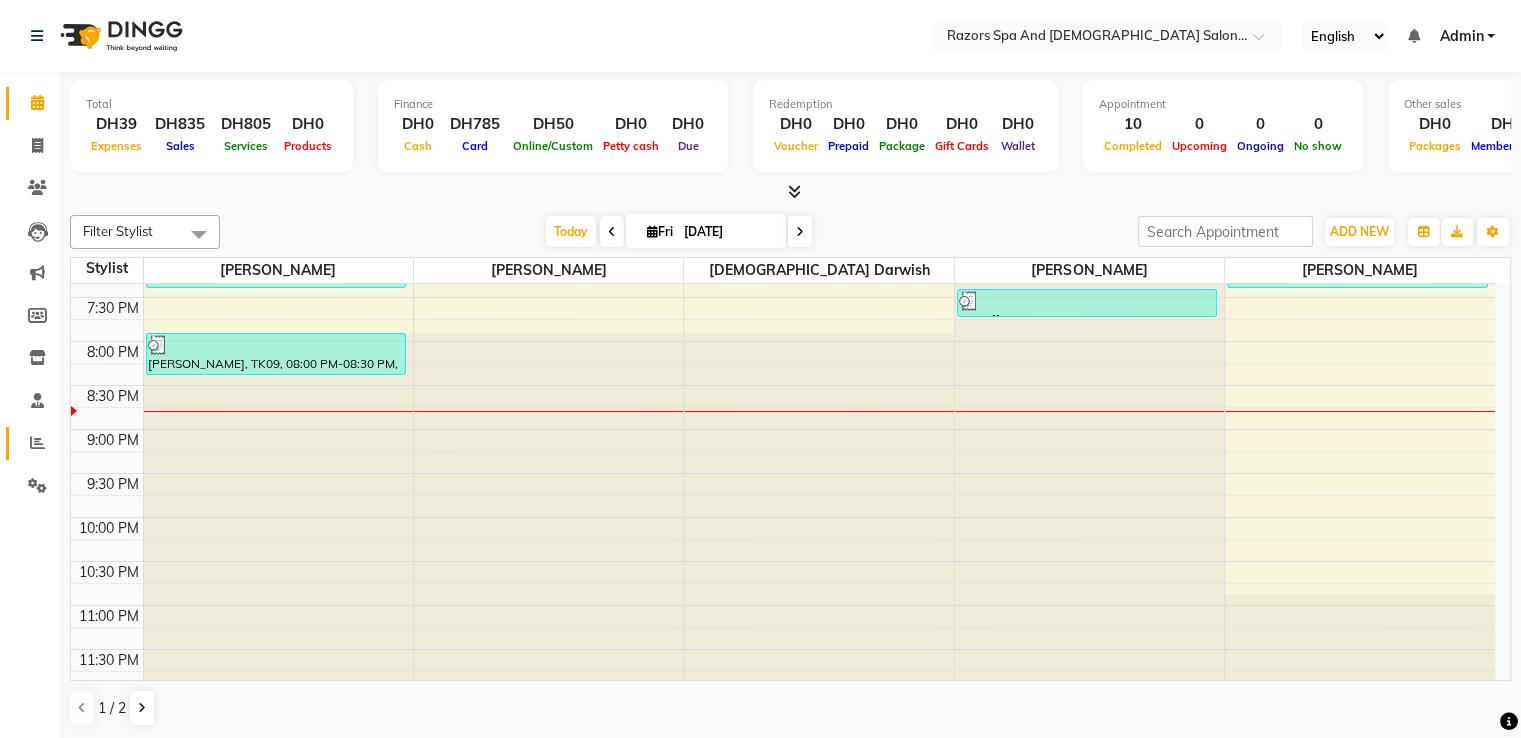 click 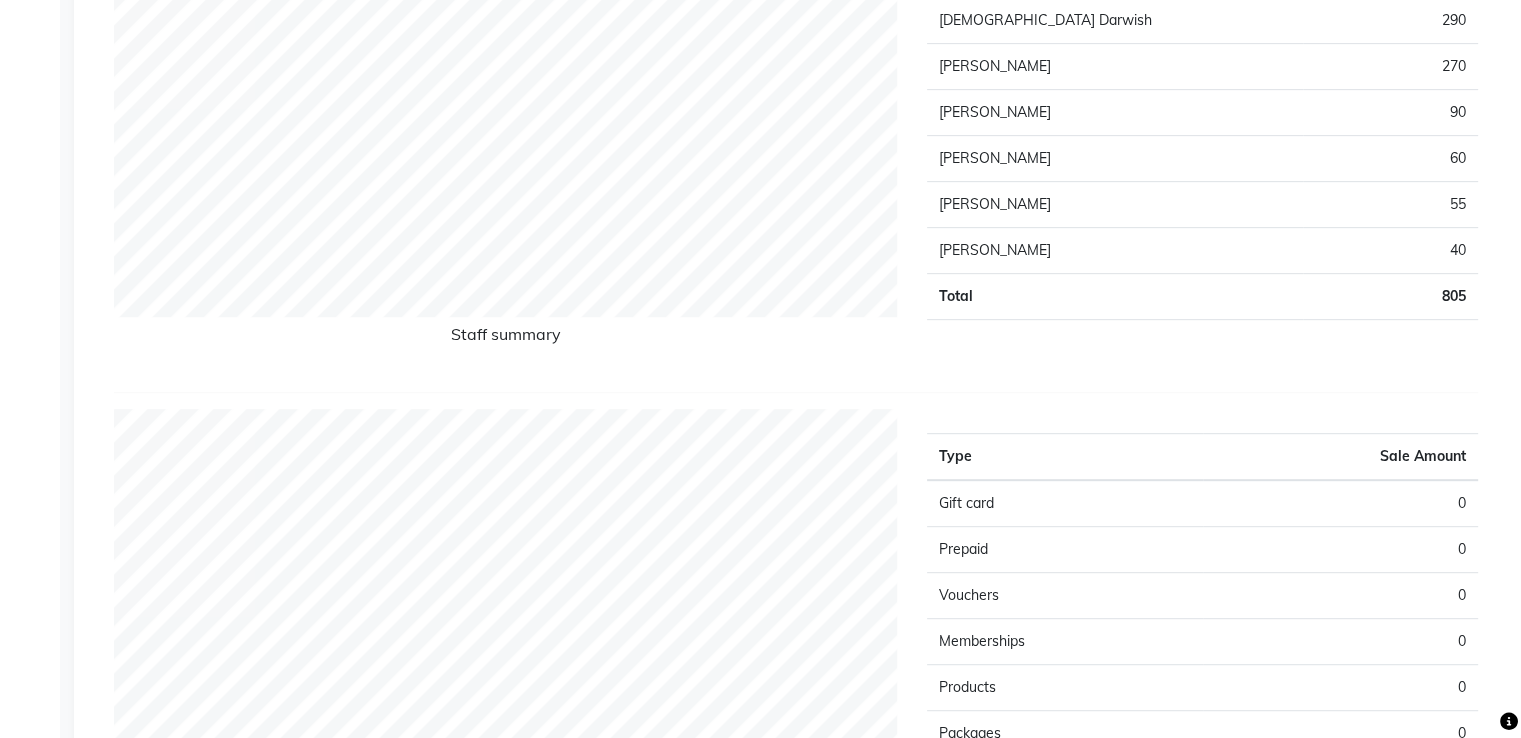 scroll, scrollTop: 933, scrollLeft: 0, axis: vertical 